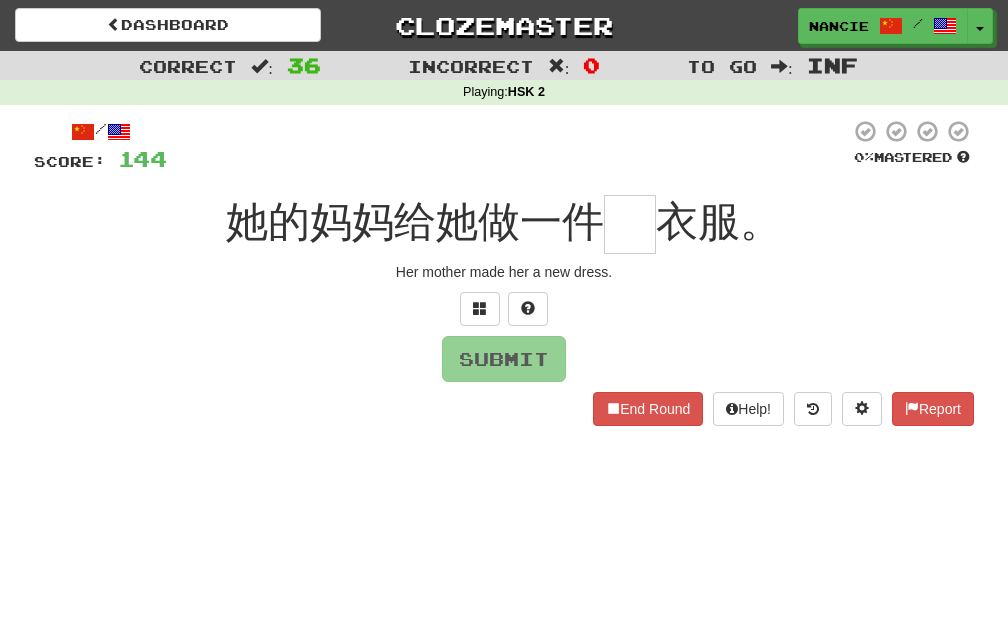 scroll, scrollTop: 0, scrollLeft: 0, axis: both 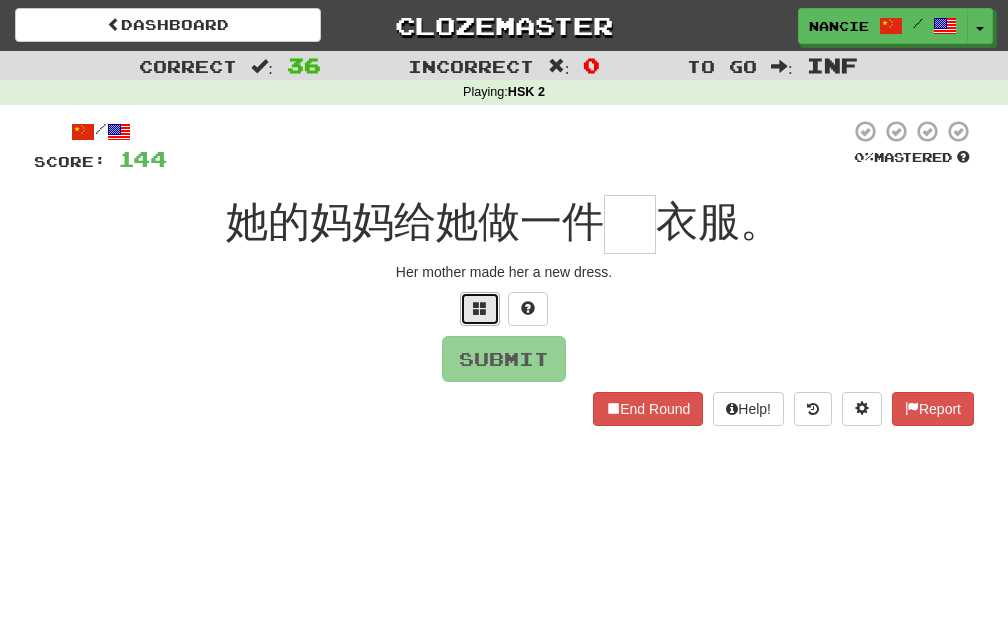 click at bounding box center [480, 309] 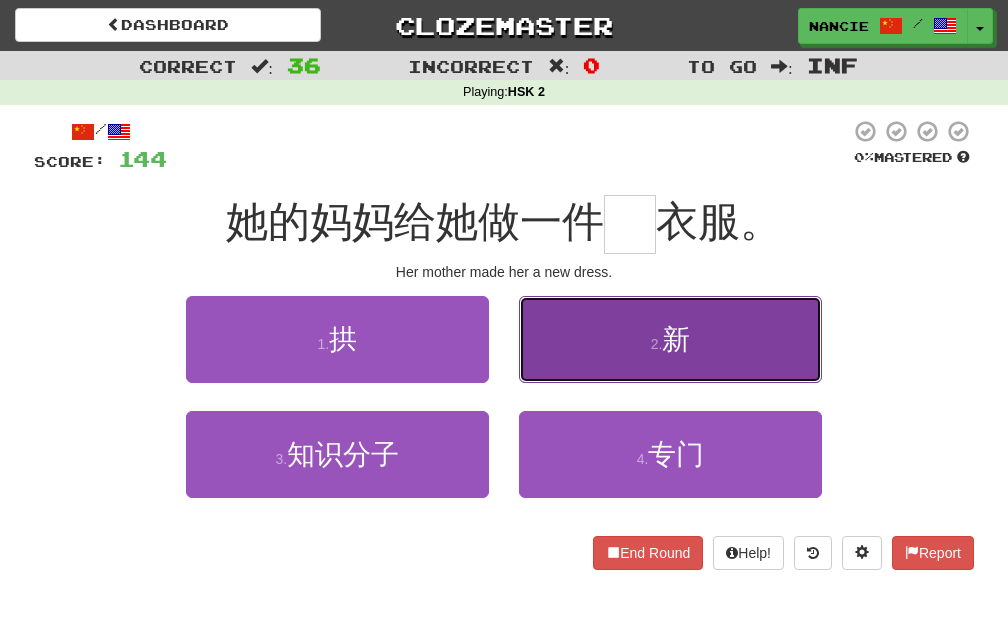 click on "2 .  新" at bounding box center [670, 339] 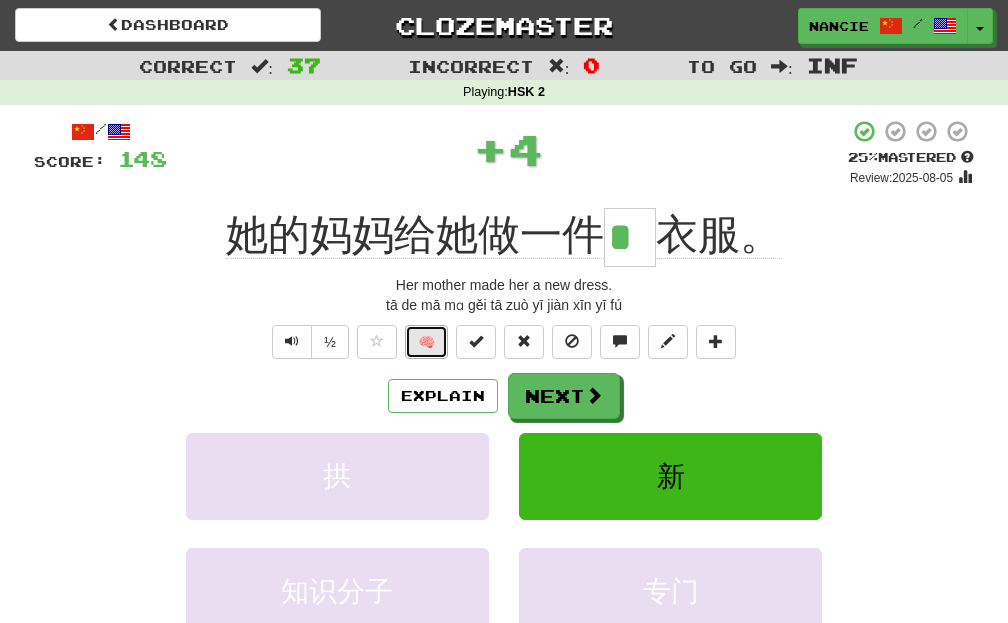 click on "🧠" at bounding box center (426, 342) 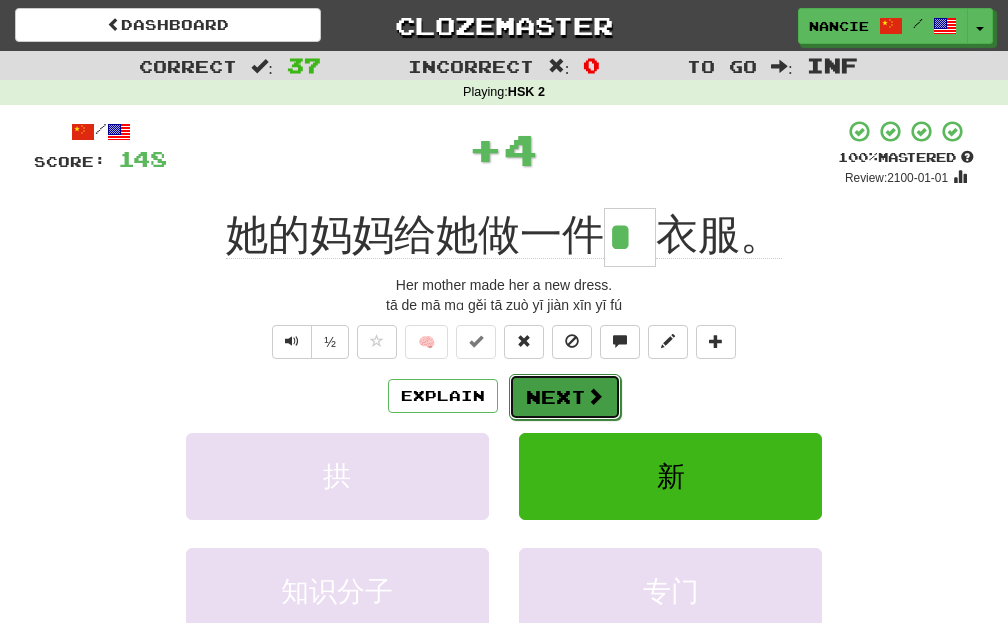 click at bounding box center [595, 396] 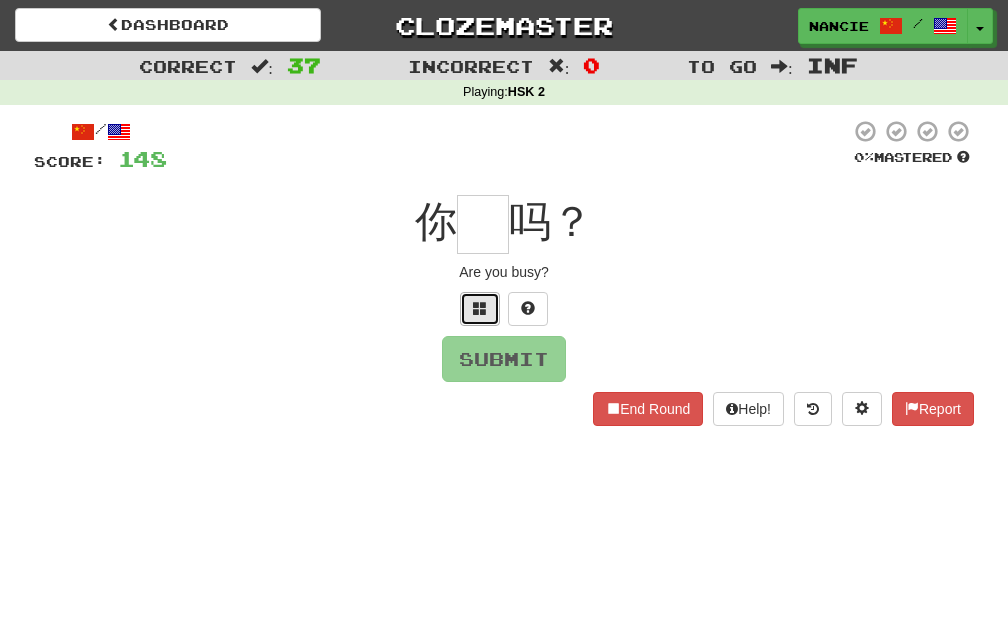 click at bounding box center (480, 309) 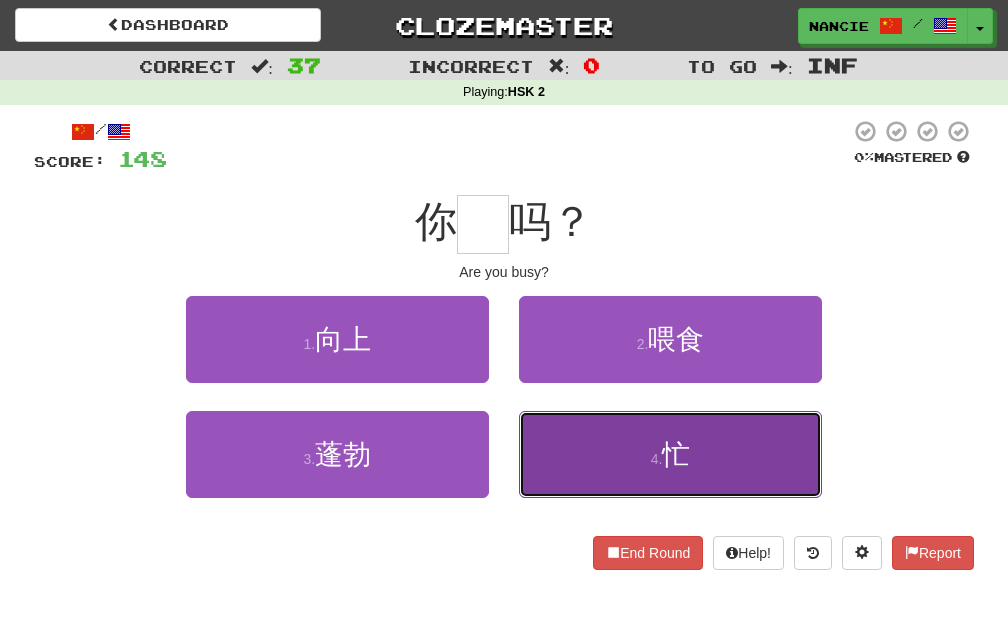 click on "4 .  忙" at bounding box center [670, 454] 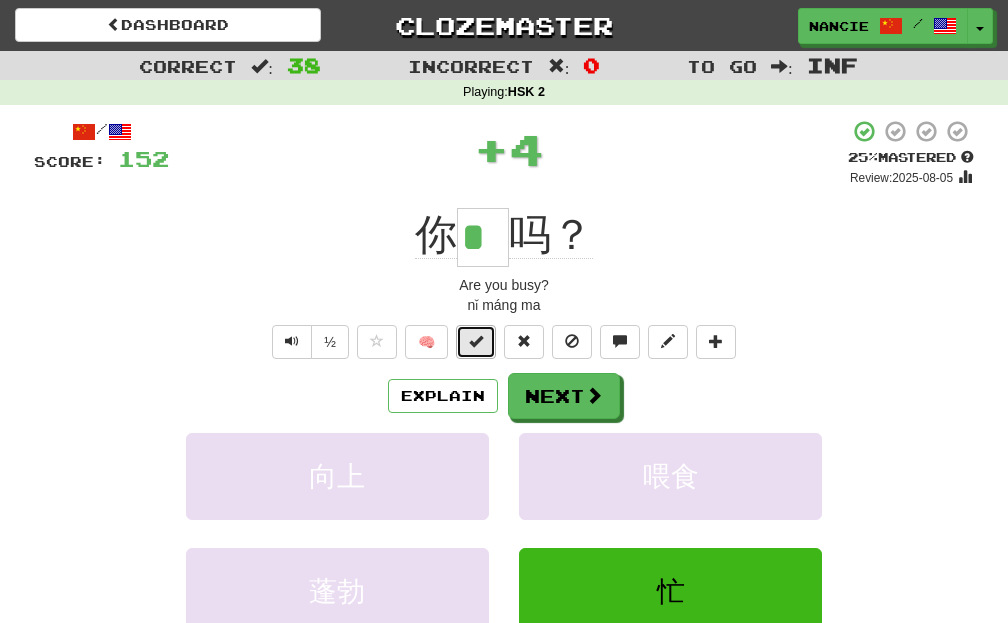 click at bounding box center (476, 342) 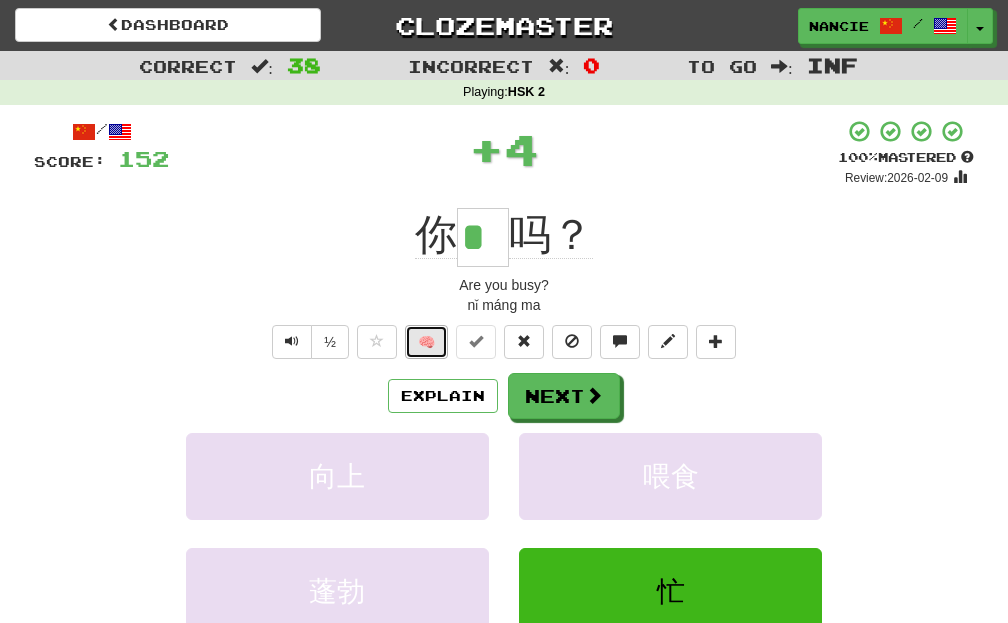 click on "🧠" at bounding box center [426, 342] 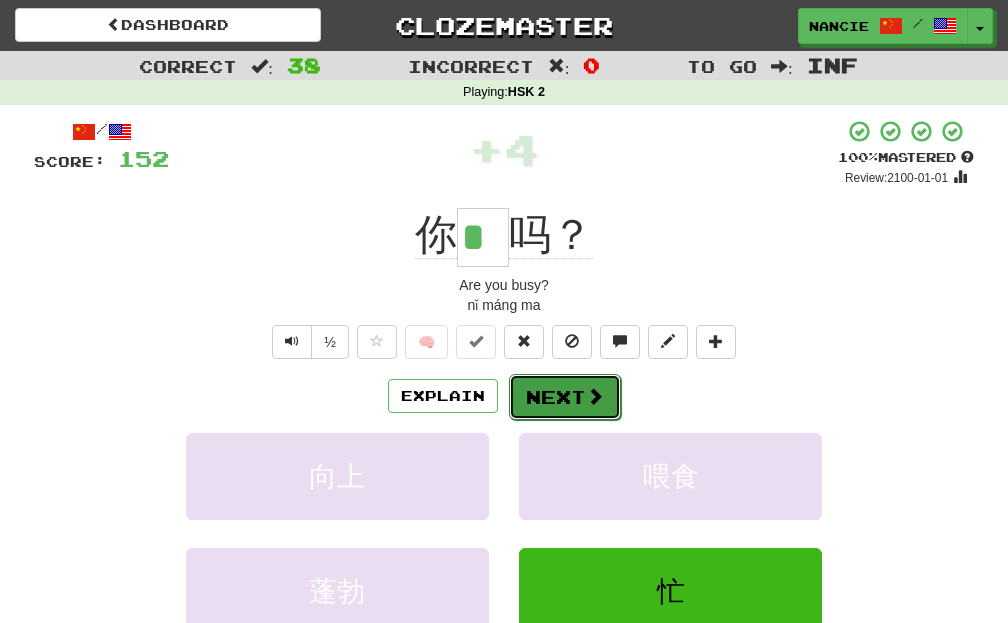 click on "Next" at bounding box center [565, 397] 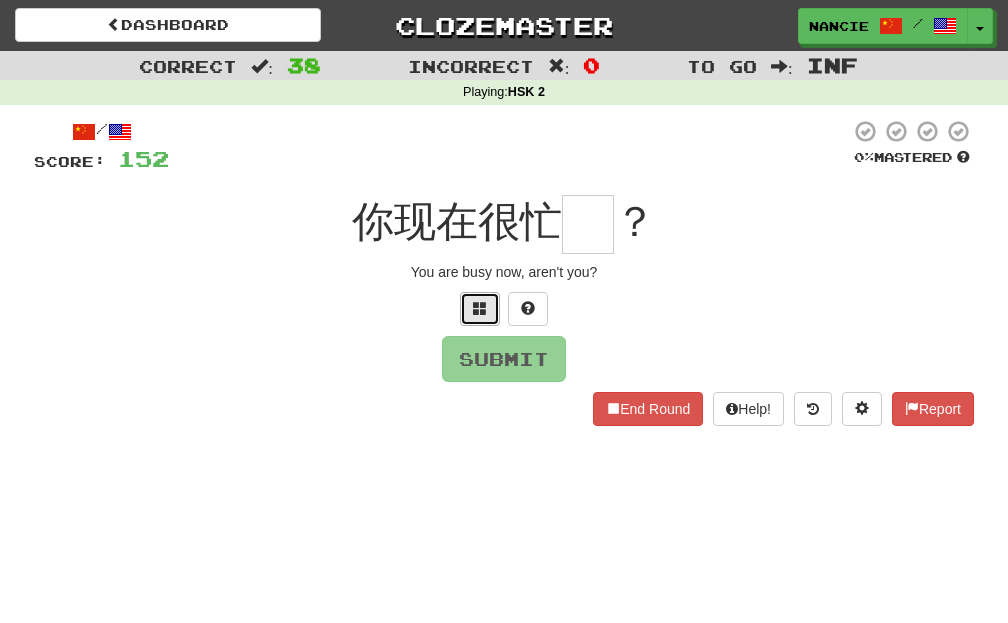 click at bounding box center [480, 309] 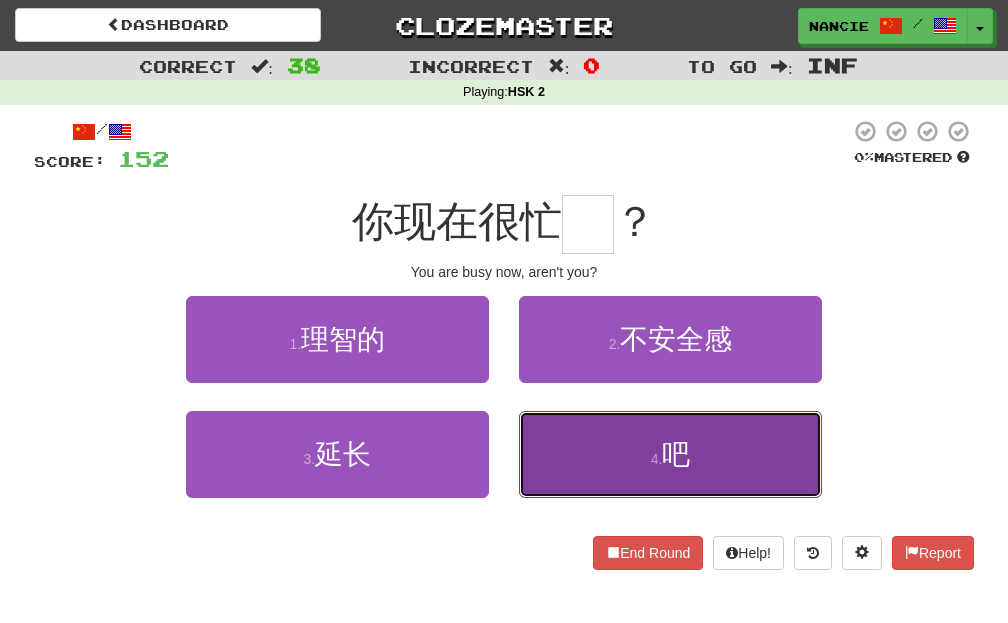 click on "4 .  吧" at bounding box center [670, 454] 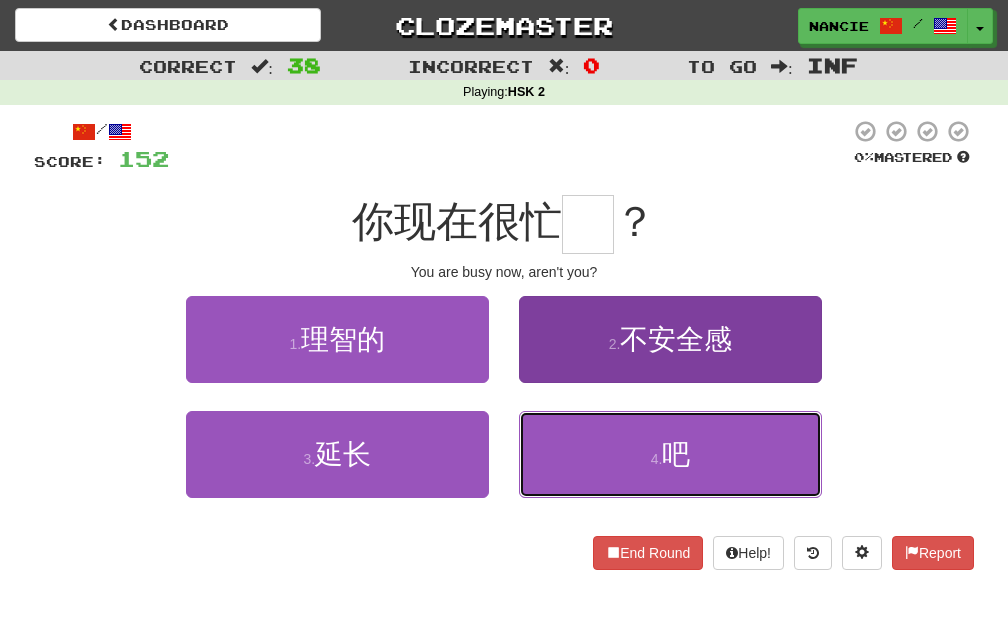 type on "*" 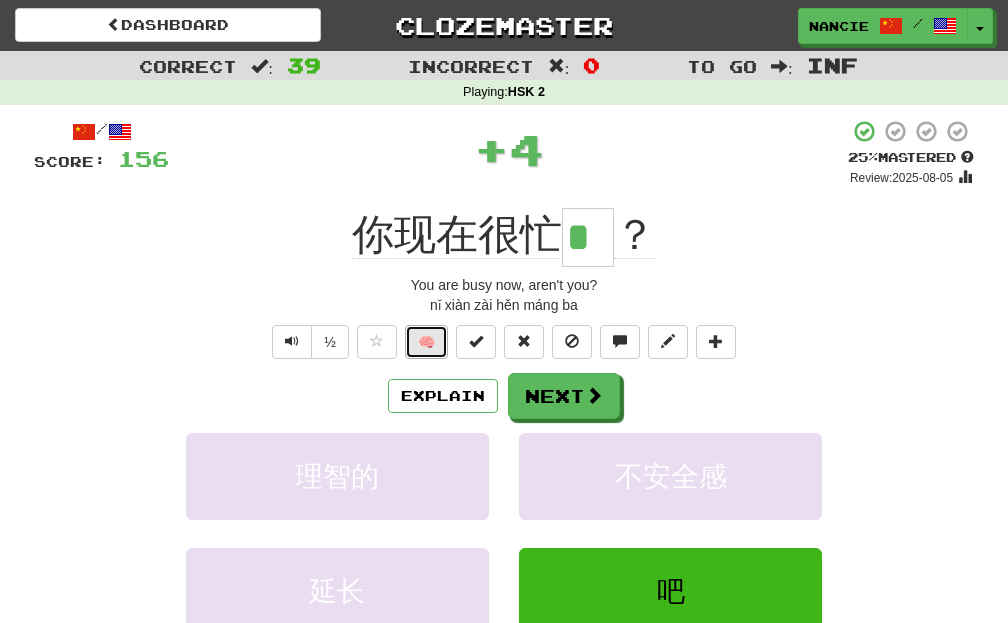 click on "🧠" at bounding box center (426, 342) 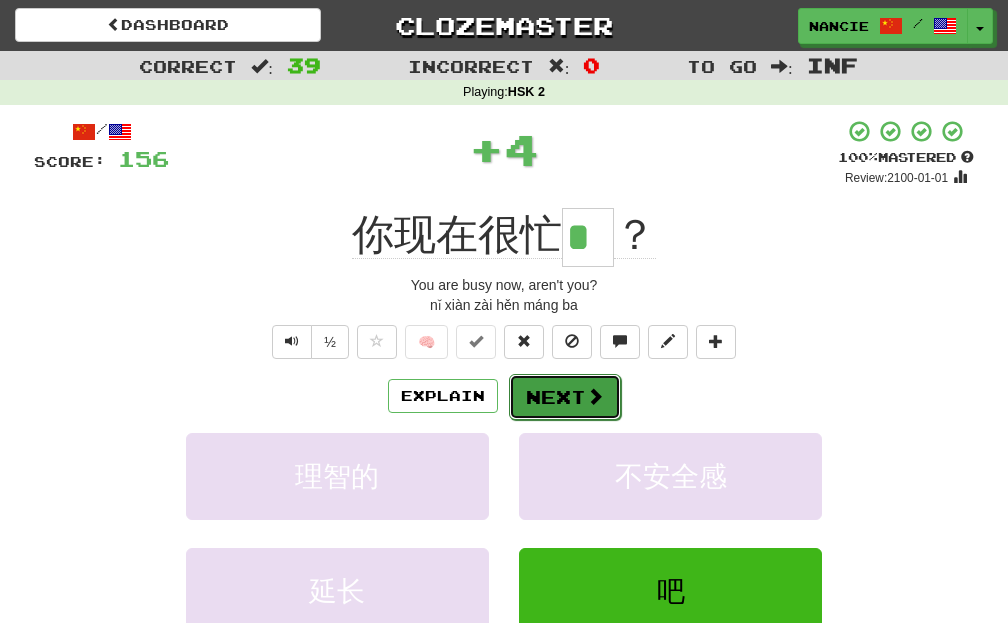 click on "Next" at bounding box center [565, 397] 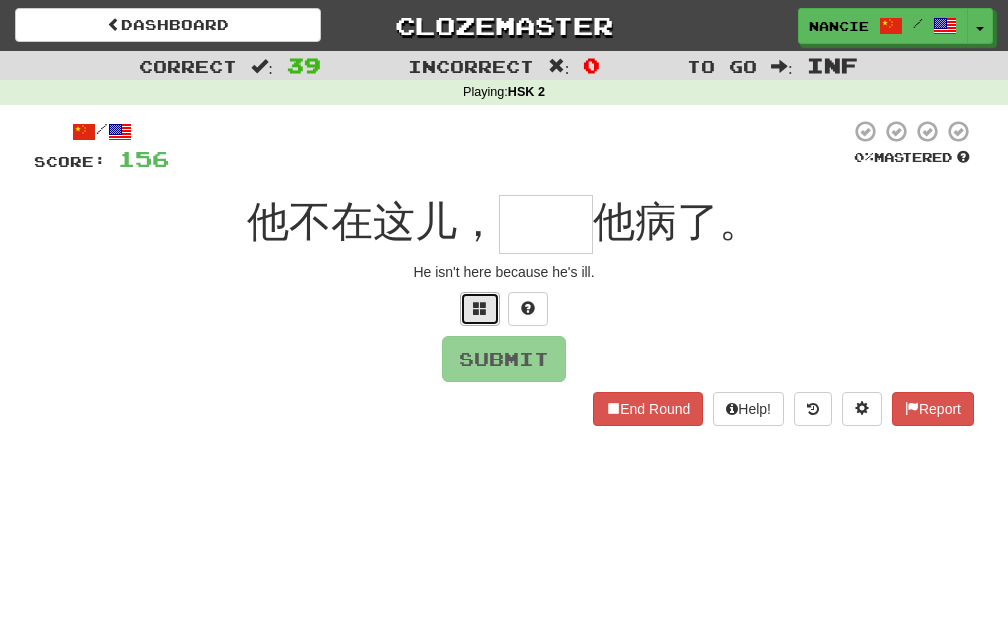 click at bounding box center (480, 309) 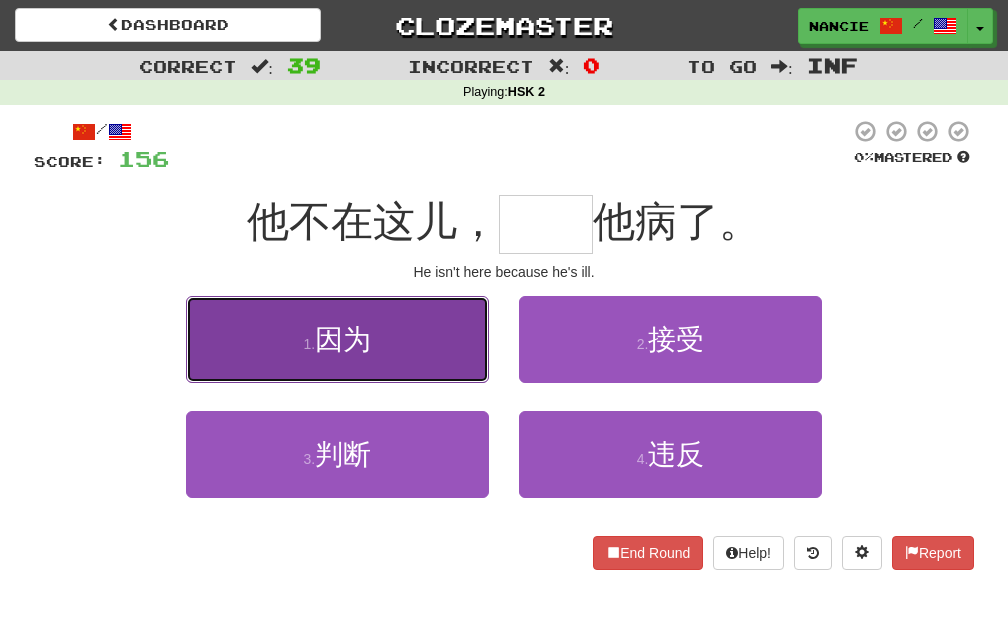 click on "1 .  因为" at bounding box center (337, 339) 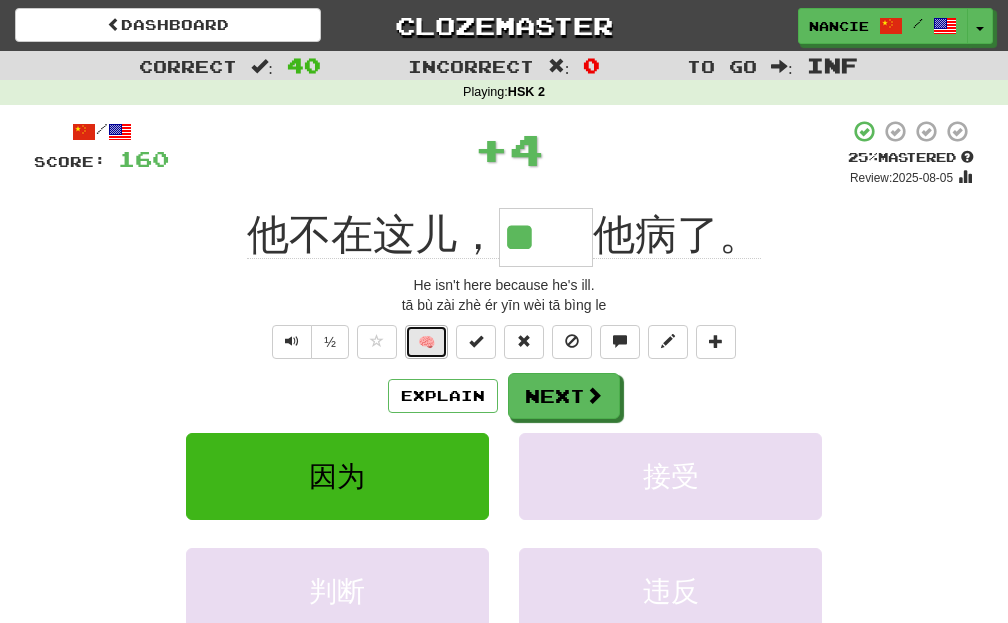 click on "🧠" at bounding box center [426, 342] 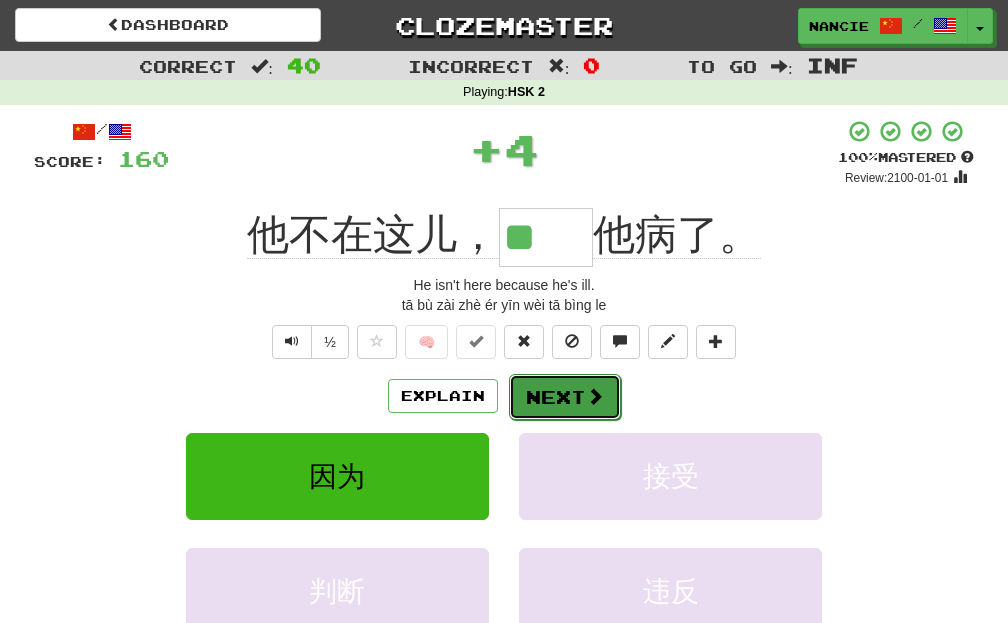 click on "Next" at bounding box center [565, 397] 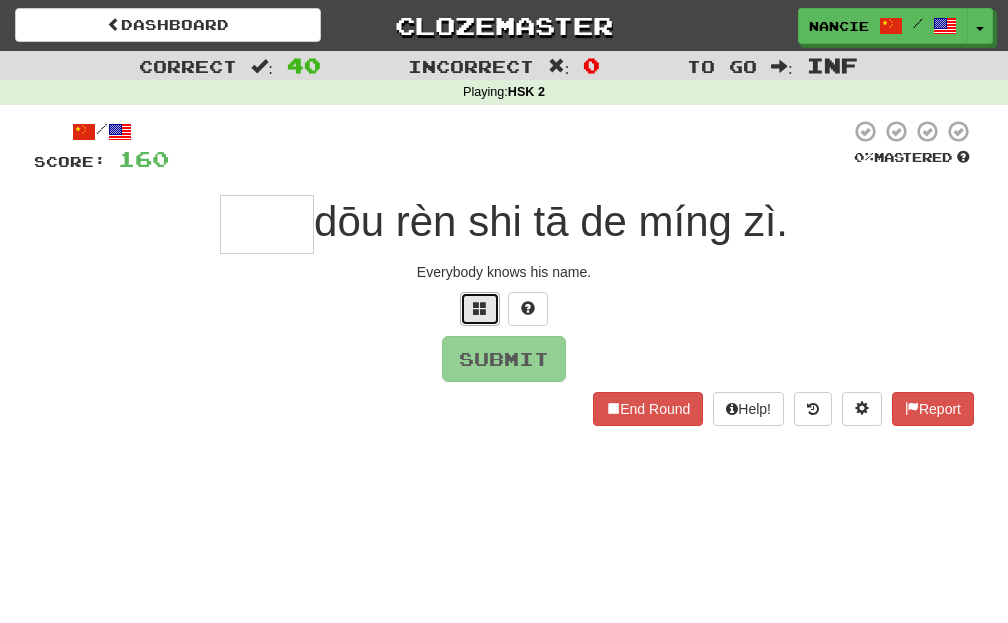 click at bounding box center (480, 309) 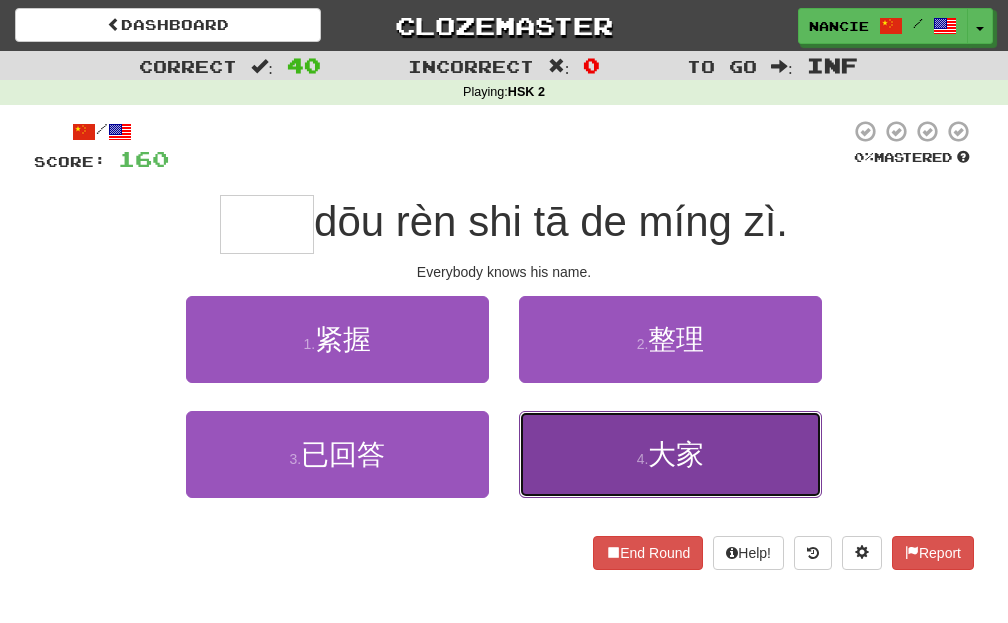 click on "4 .  大家" at bounding box center (670, 454) 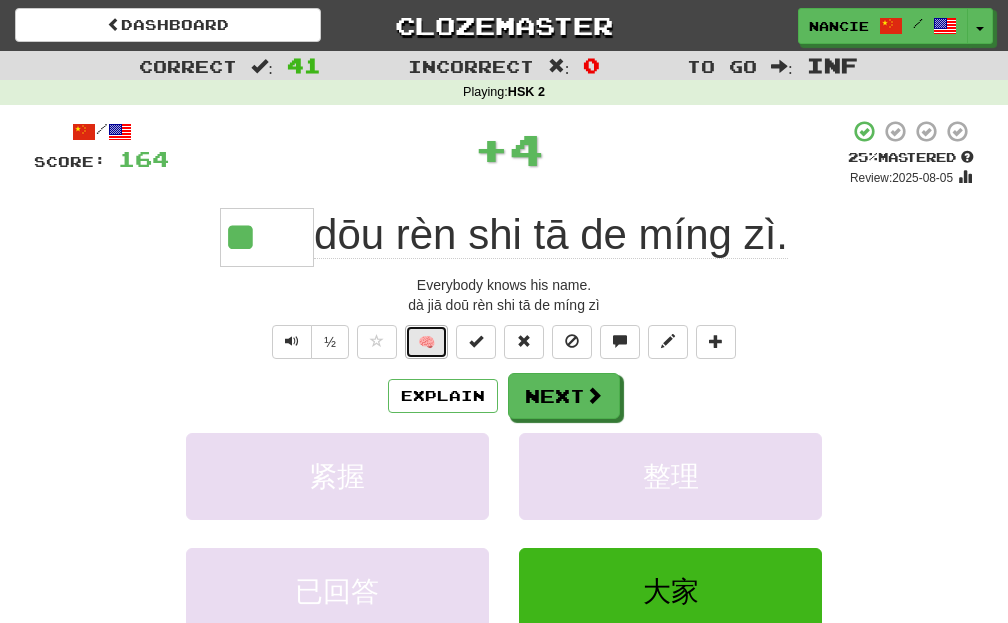 click on "🧠" at bounding box center [426, 342] 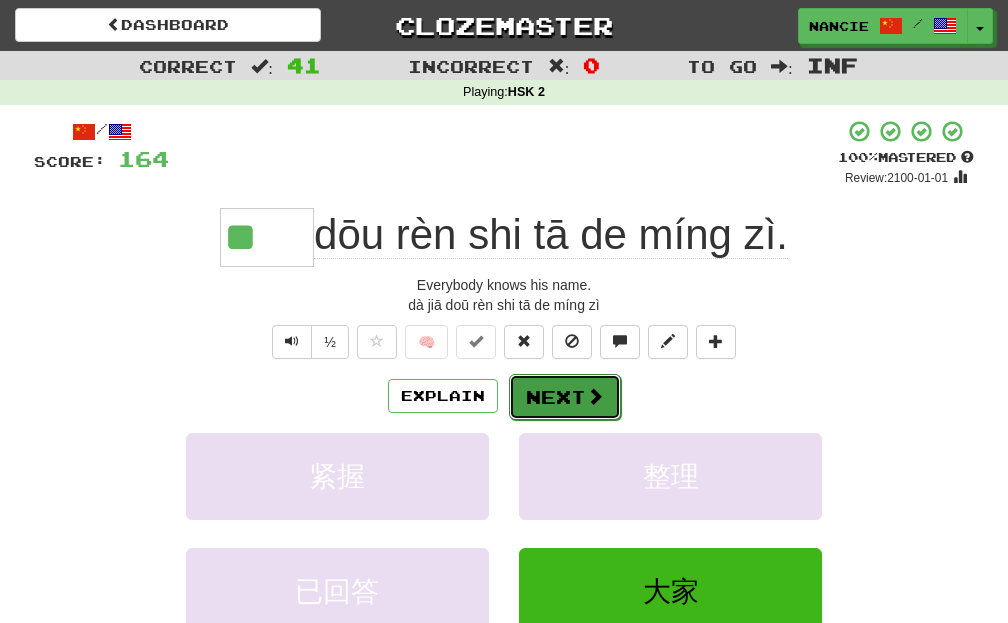 click on "Next" at bounding box center [565, 397] 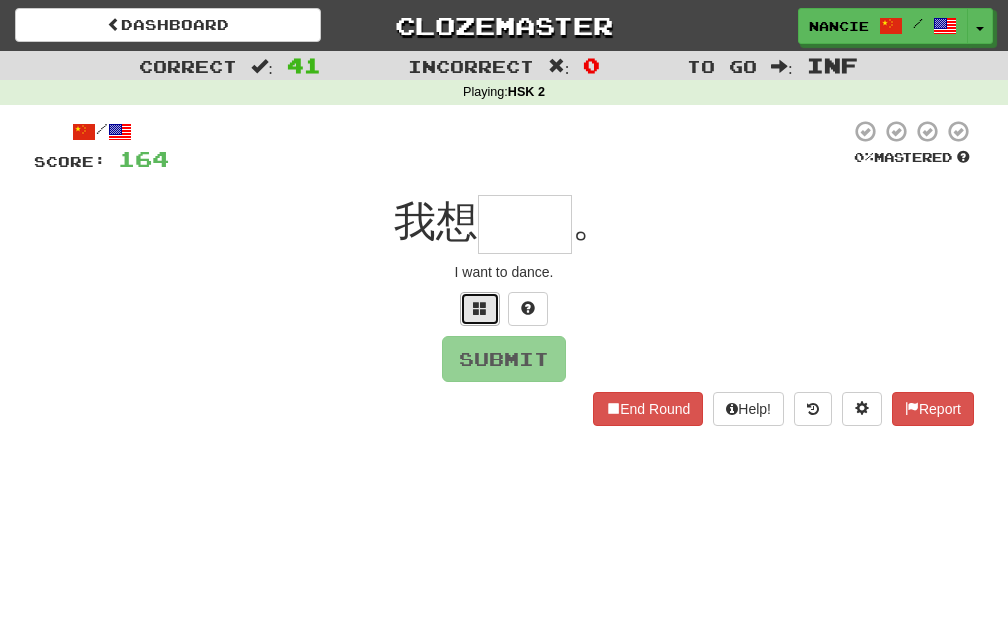 click at bounding box center (480, 308) 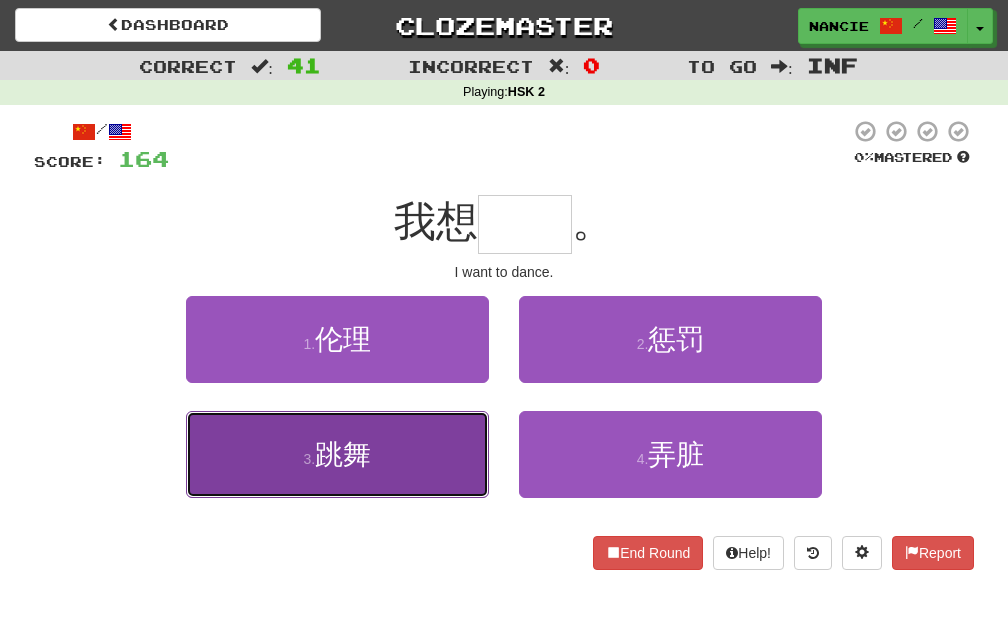 click on "3 .  跳舞" at bounding box center [337, 454] 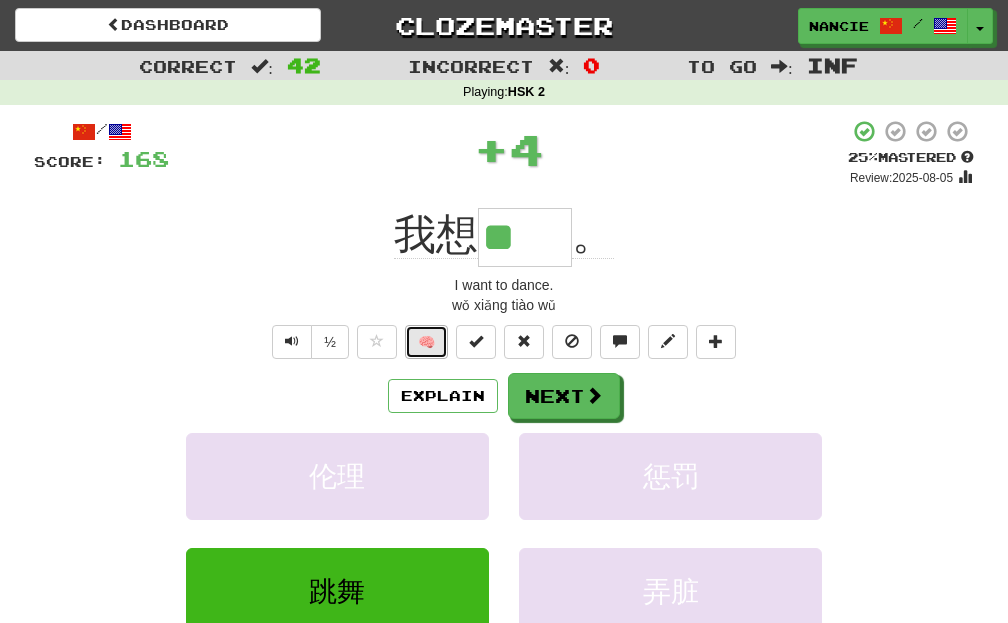 click on "🧠" at bounding box center [426, 342] 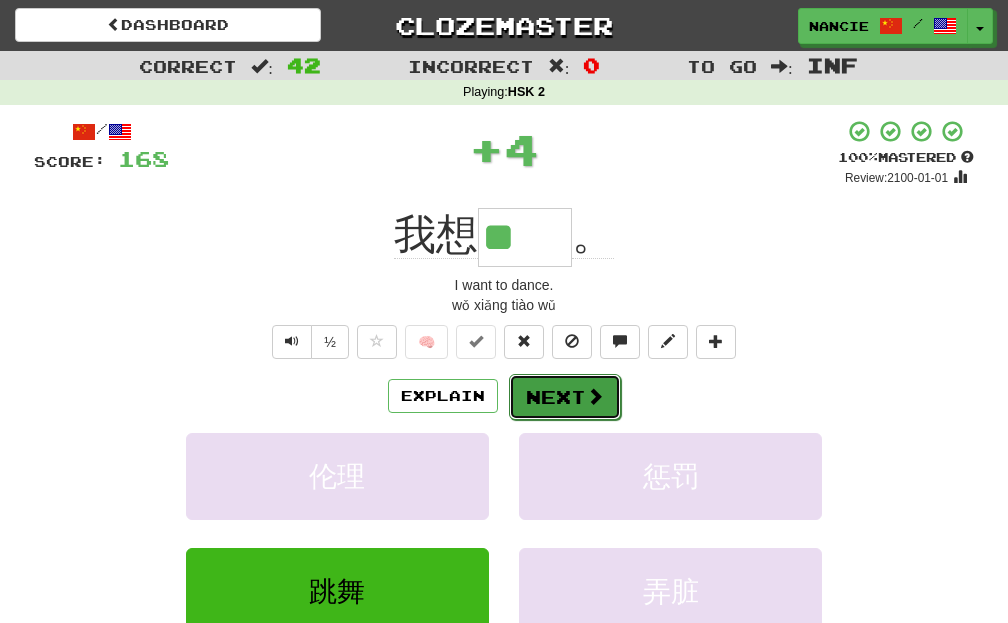 click on "Next" at bounding box center (565, 397) 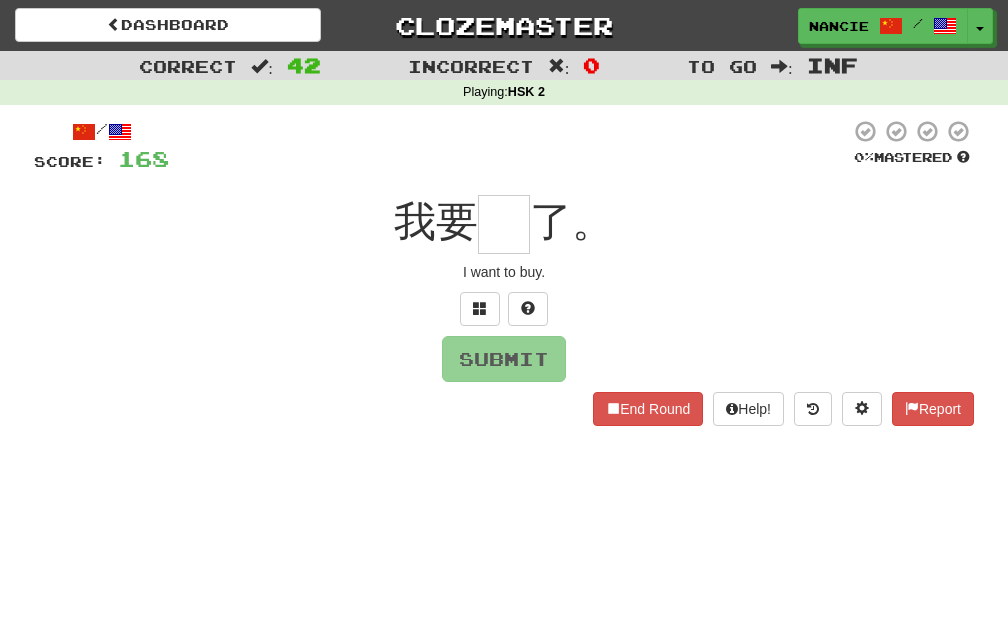 click at bounding box center [504, 309] 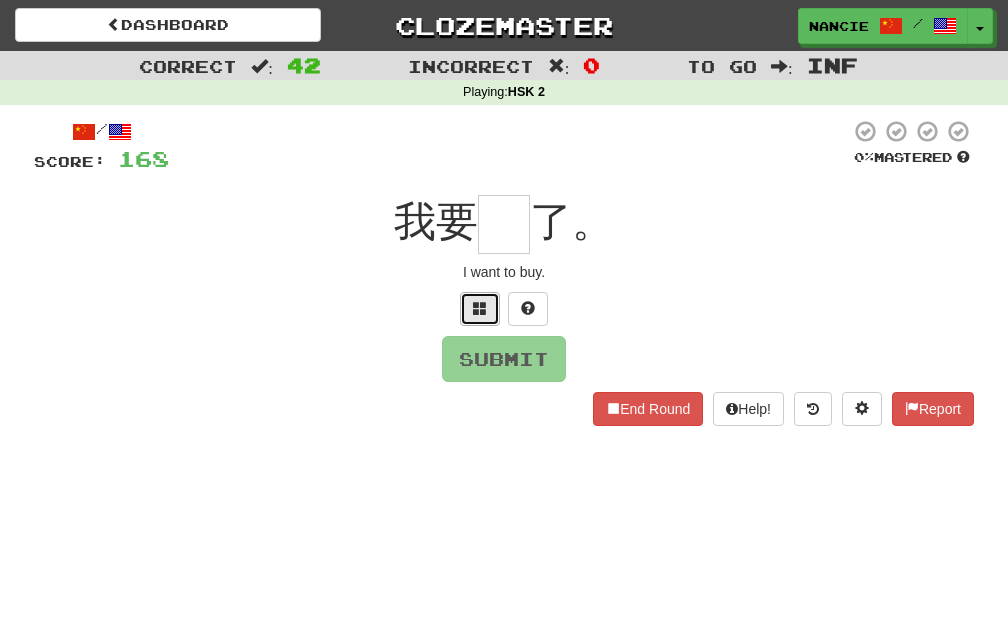 click at bounding box center (480, 309) 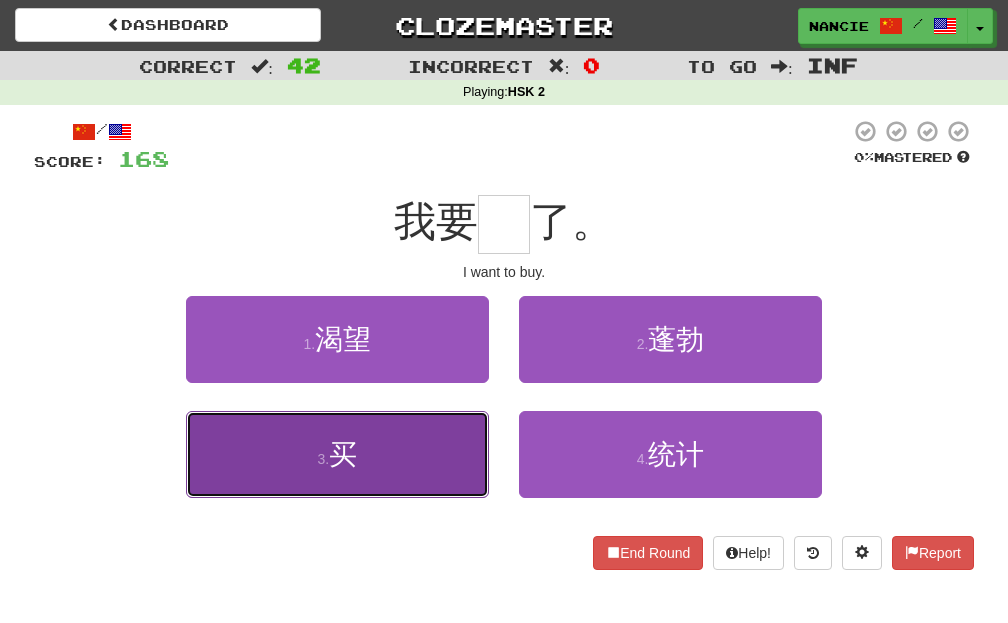 click on "3 .  买" at bounding box center (337, 454) 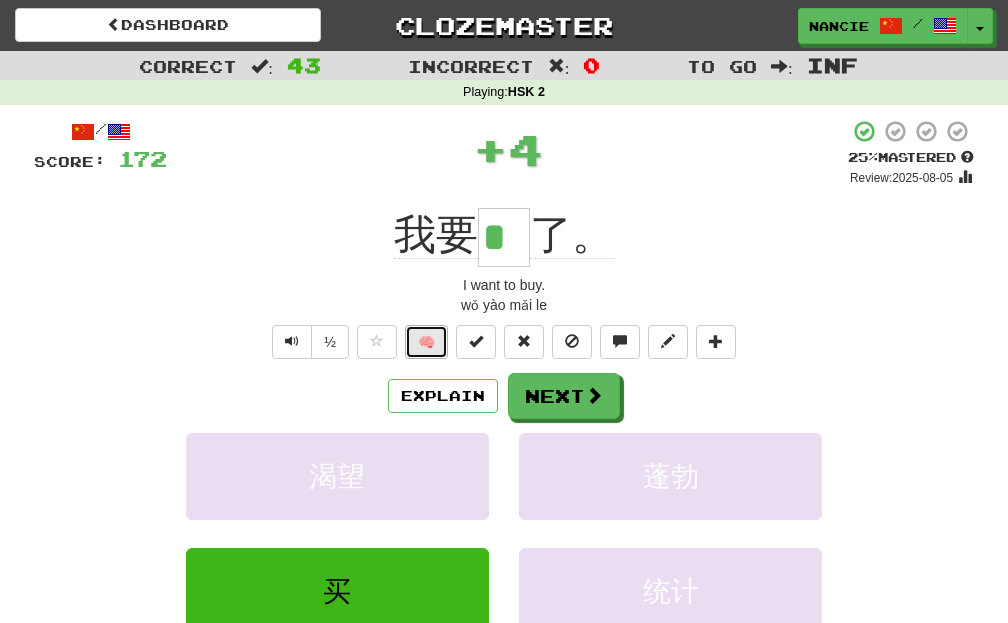 click on "🧠" at bounding box center (426, 342) 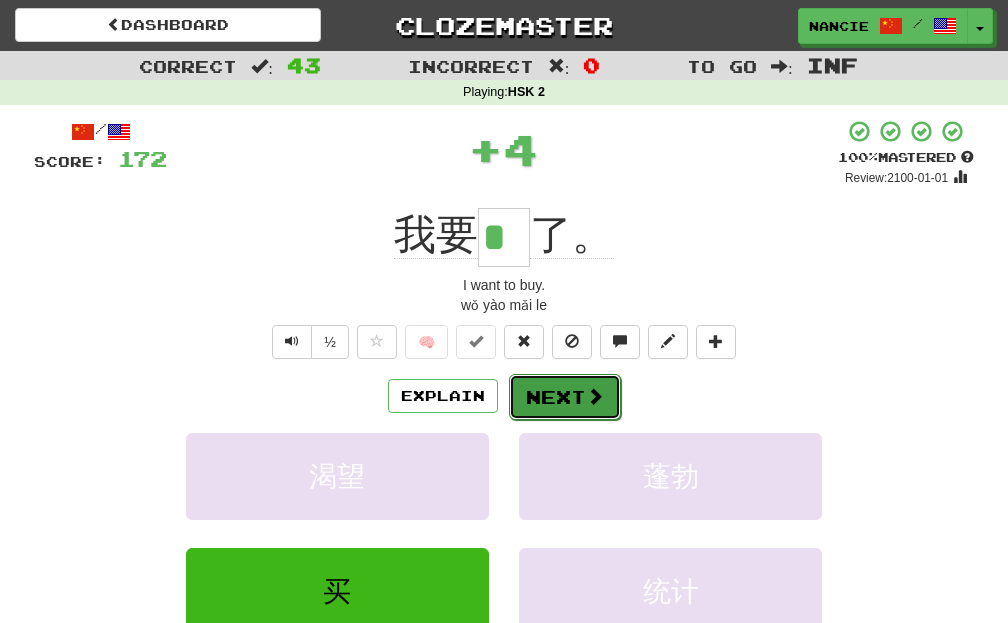 click at bounding box center (595, 396) 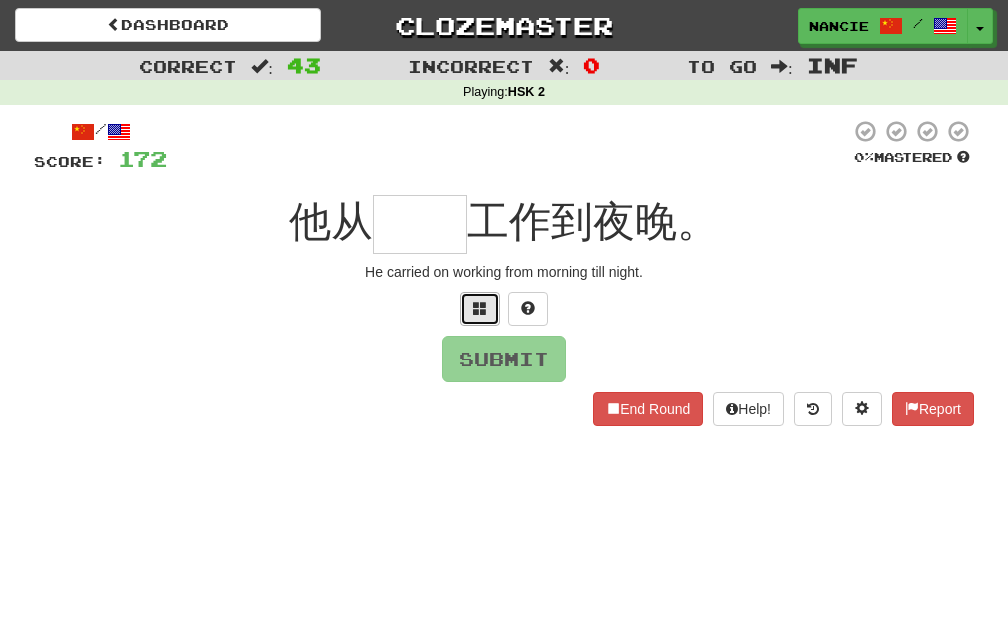 click at bounding box center (480, 309) 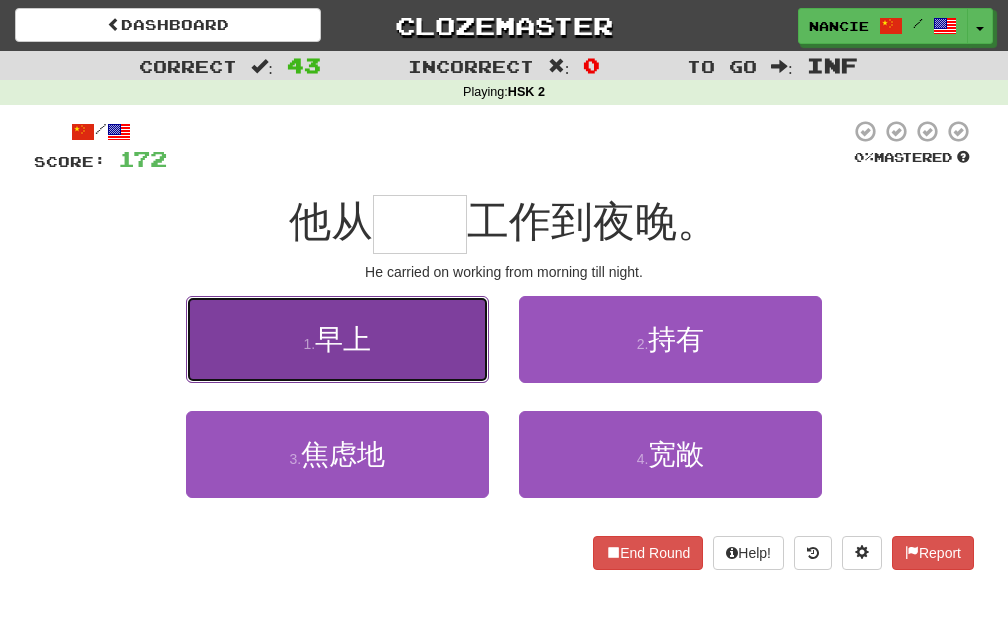 click on "1 .  早上" at bounding box center [337, 339] 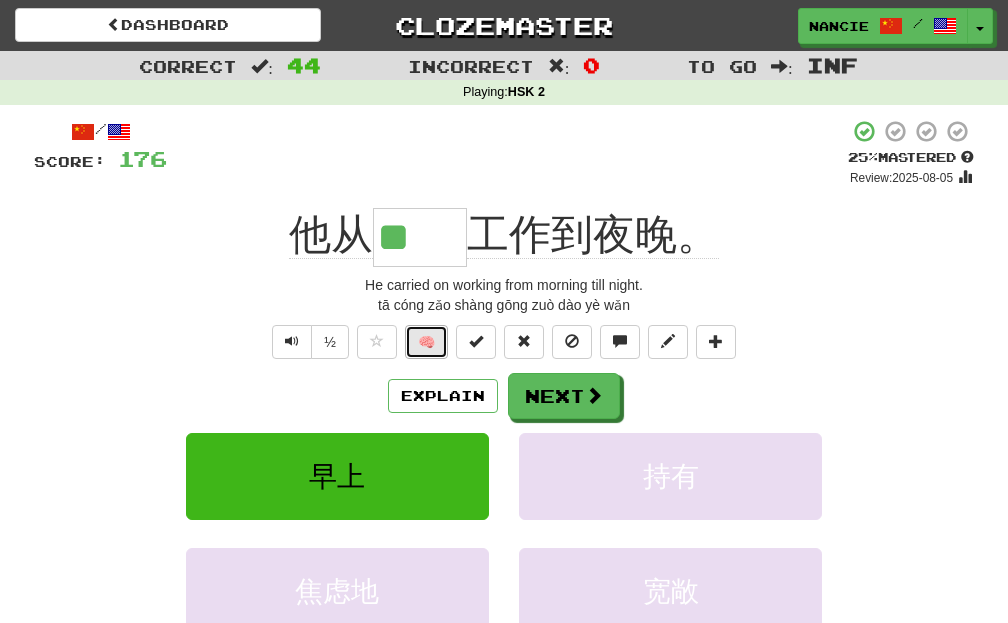 click on "🧠" at bounding box center (426, 342) 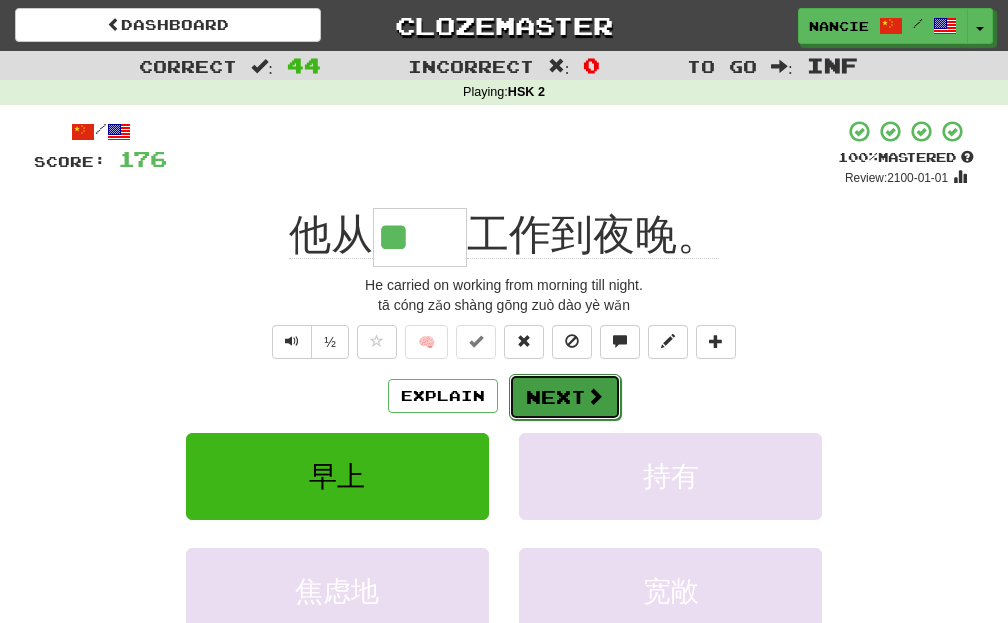 click on "Next" at bounding box center [565, 397] 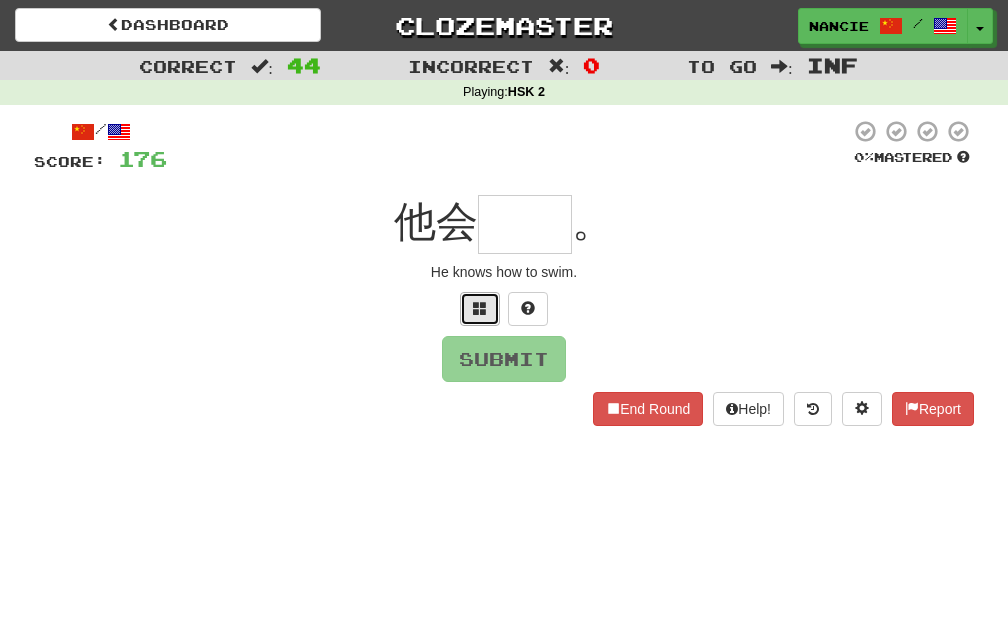 click at bounding box center (480, 308) 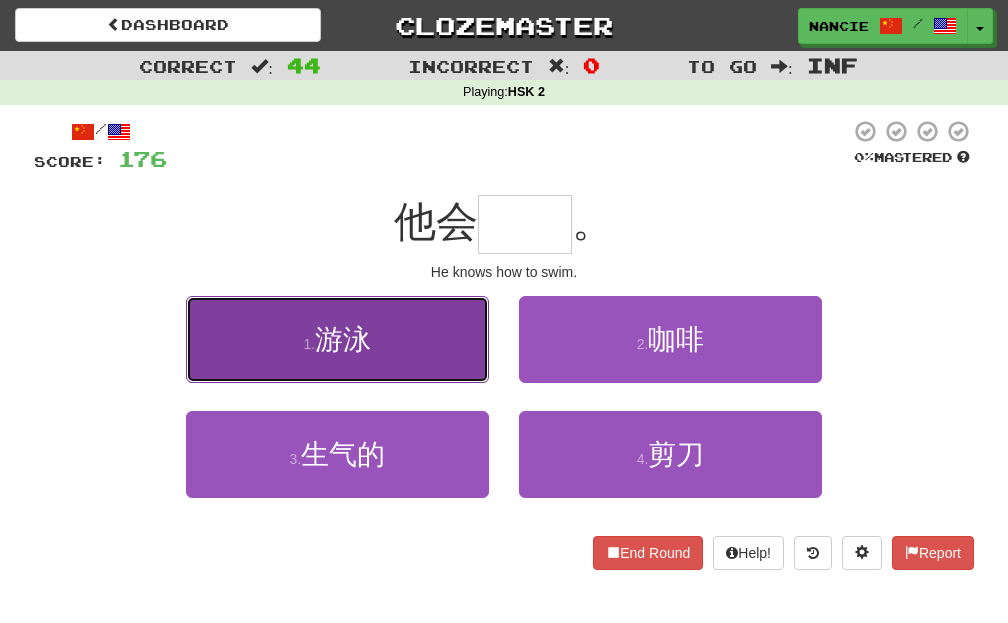 click on "1 .  游泳" at bounding box center (337, 339) 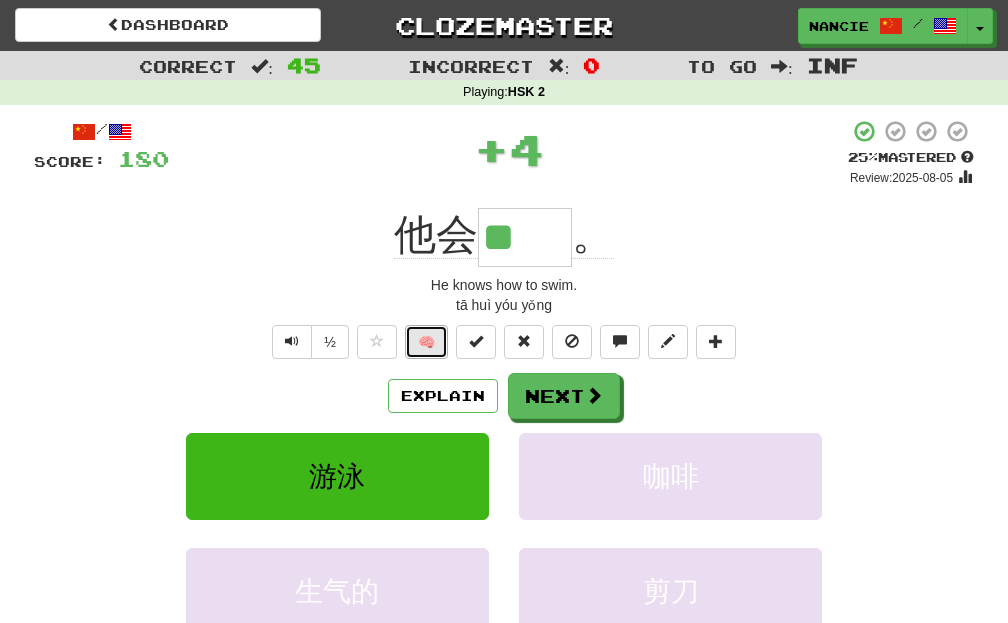 click on "🧠" at bounding box center [426, 342] 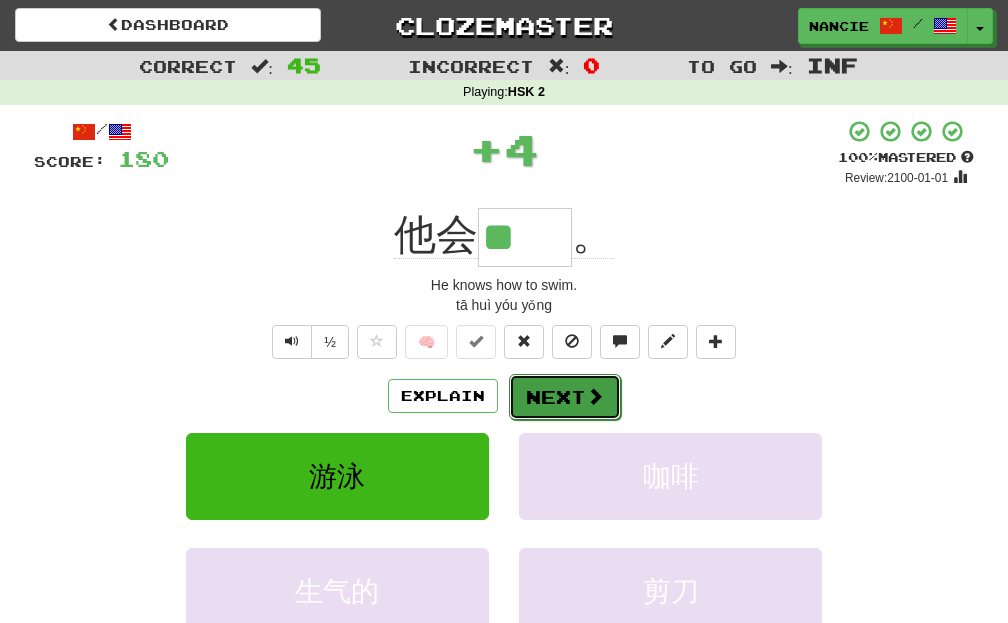 click on "Next" at bounding box center (565, 397) 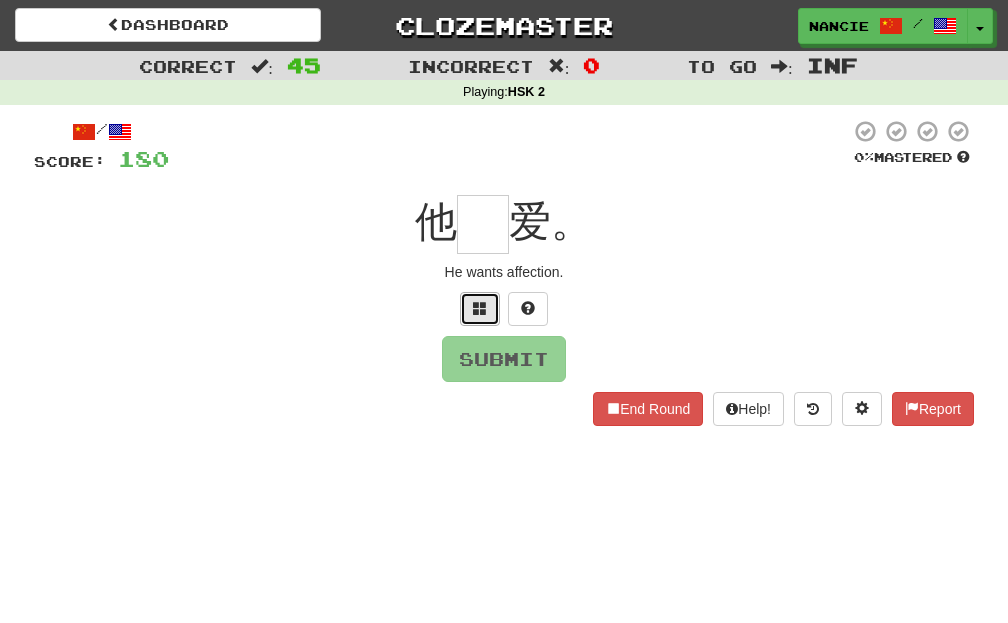 click at bounding box center [480, 309] 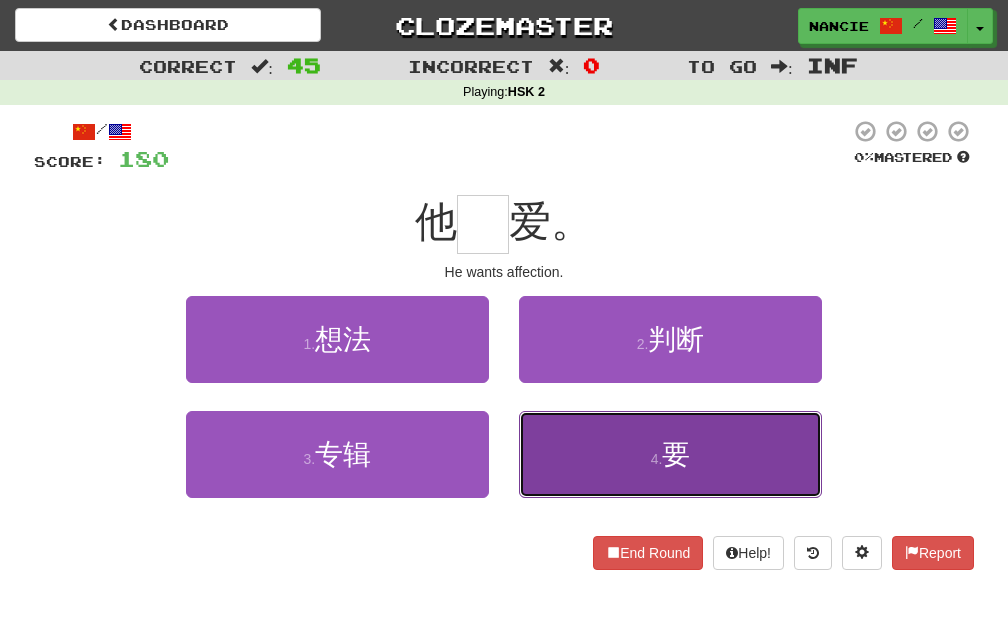 click on "4 .  要" at bounding box center [670, 454] 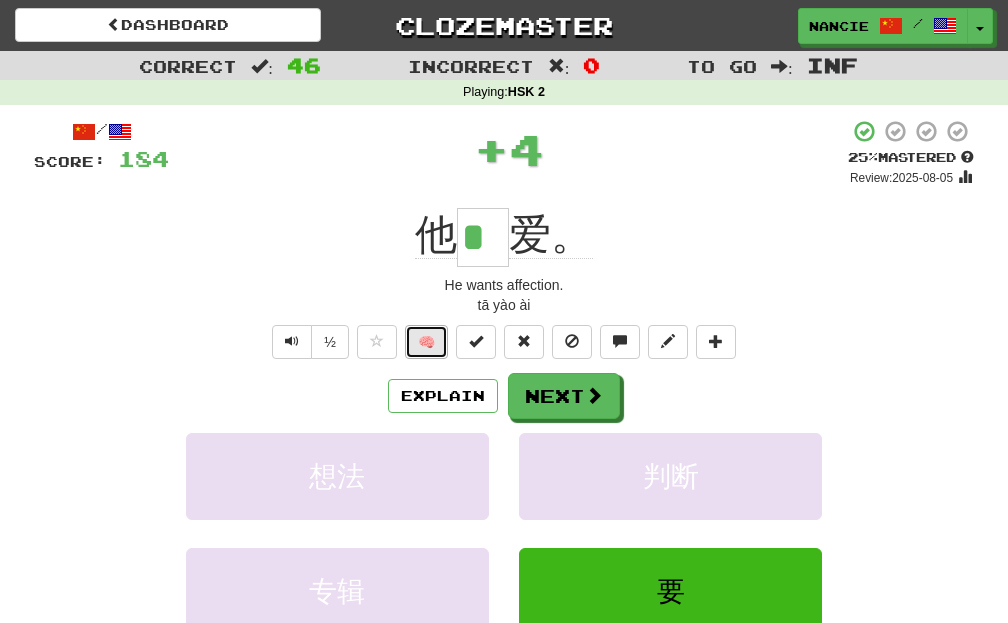 click on "🧠" at bounding box center [426, 342] 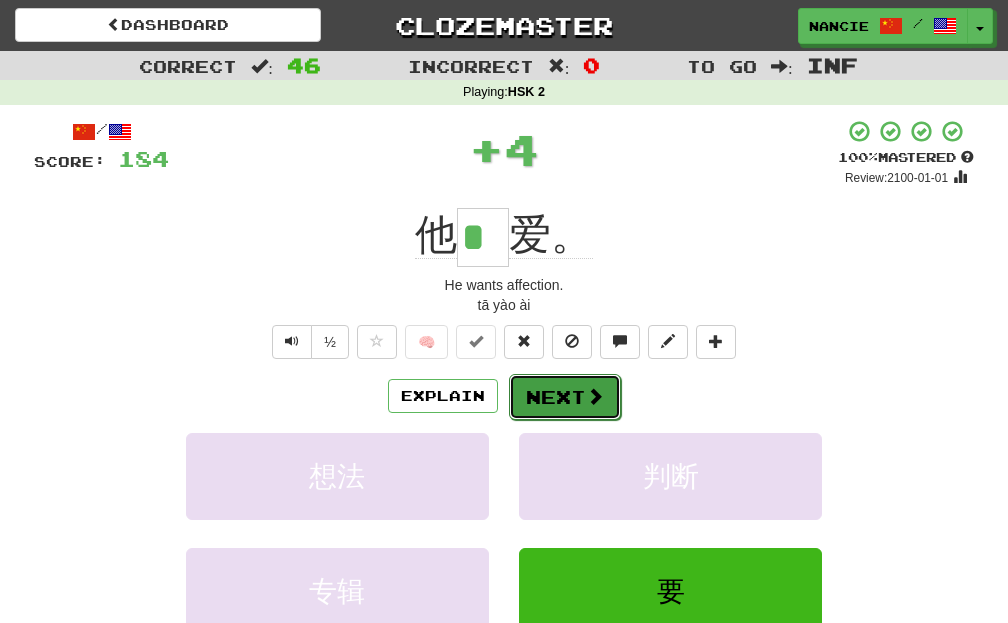 click on "Next" at bounding box center [565, 397] 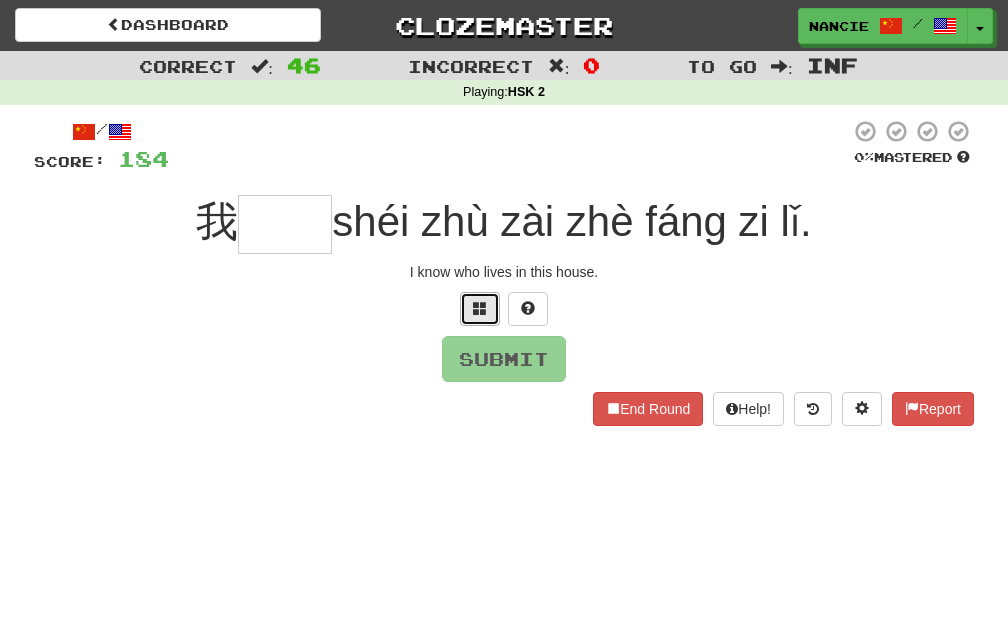 click at bounding box center [480, 309] 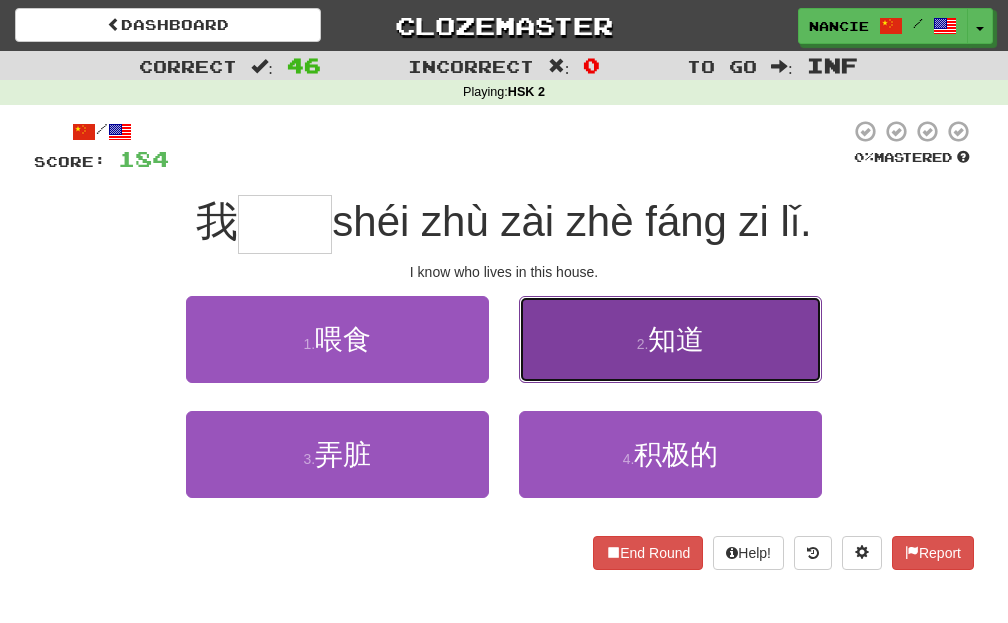 click on "2 .  知道" at bounding box center [670, 339] 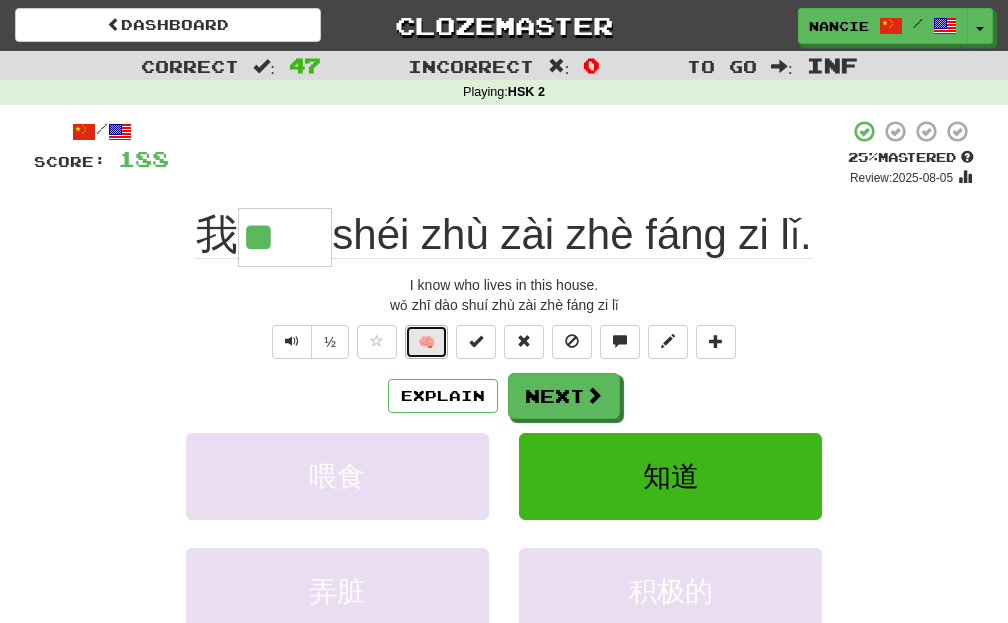 click on "🧠" at bounding box center [426, 342] 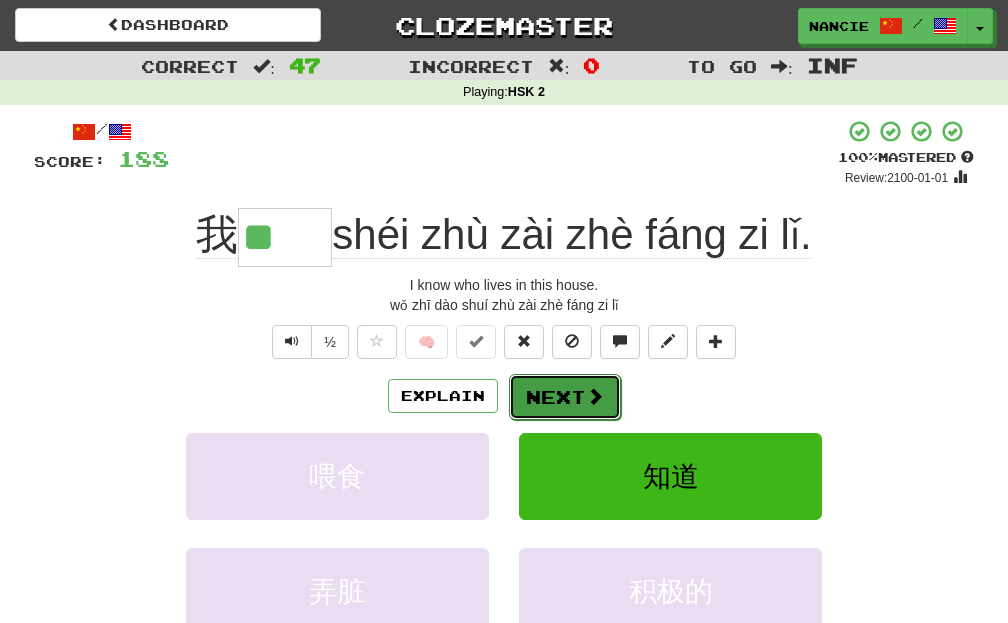 click on "Next" at bounding box center [565, 397] 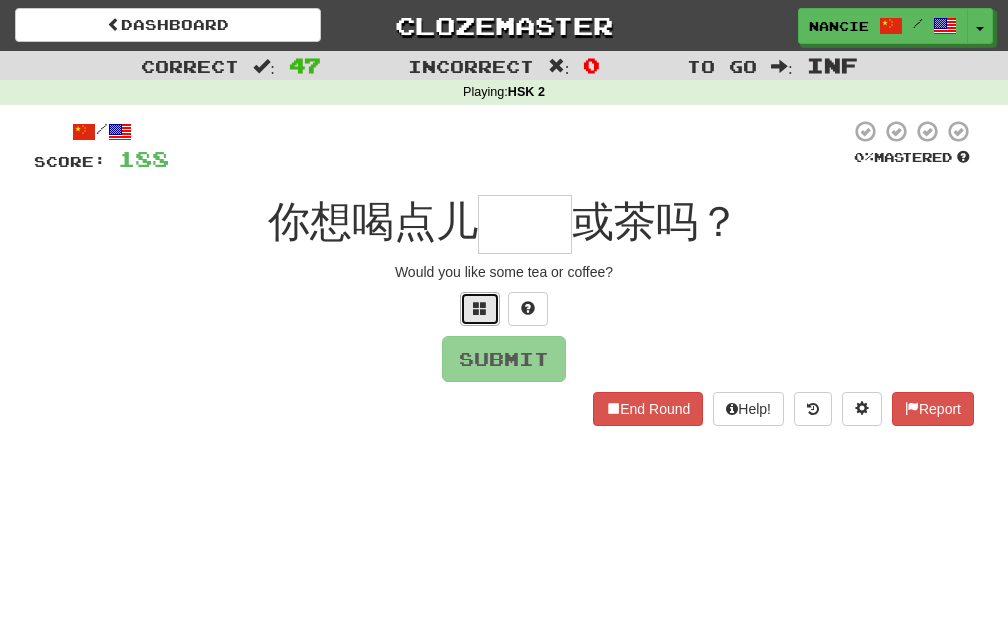 click at bounding box center (480, 309) 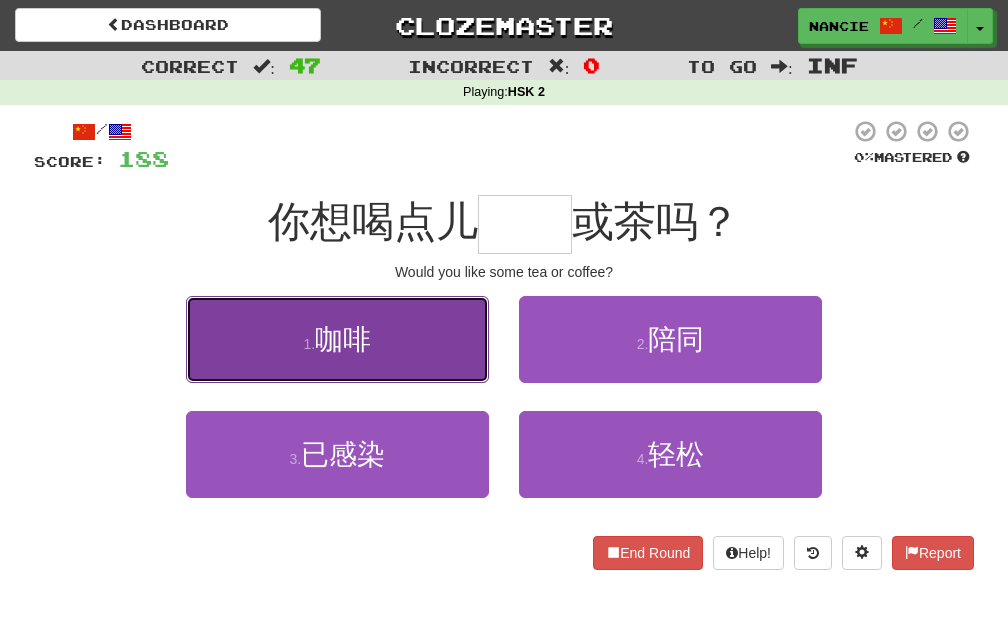 click on "1 .  咖啡" at bounding box center [337, 339] 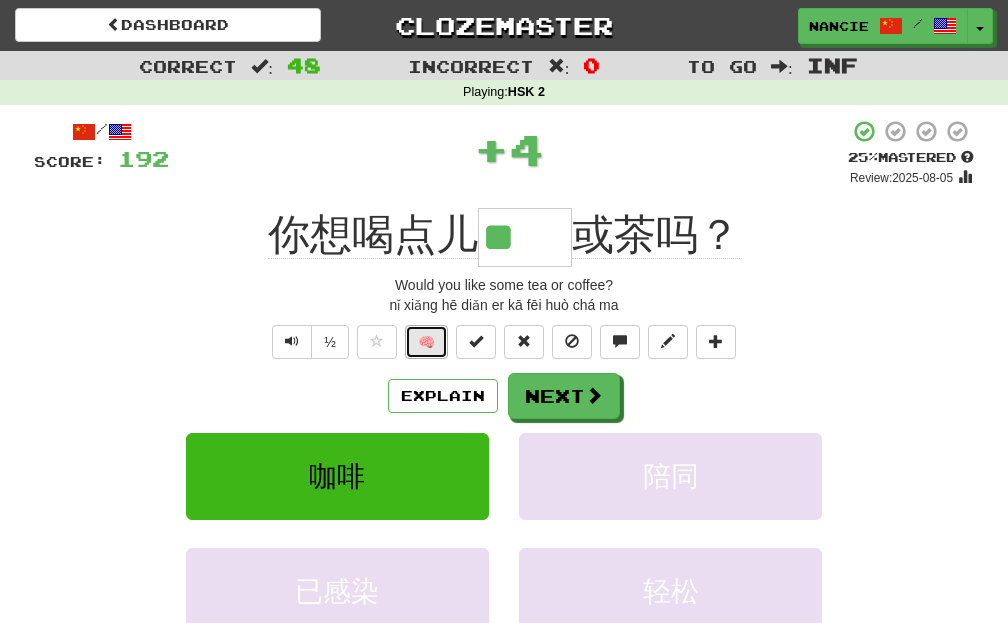 click on "🧠" at bounding box center [426, 342] 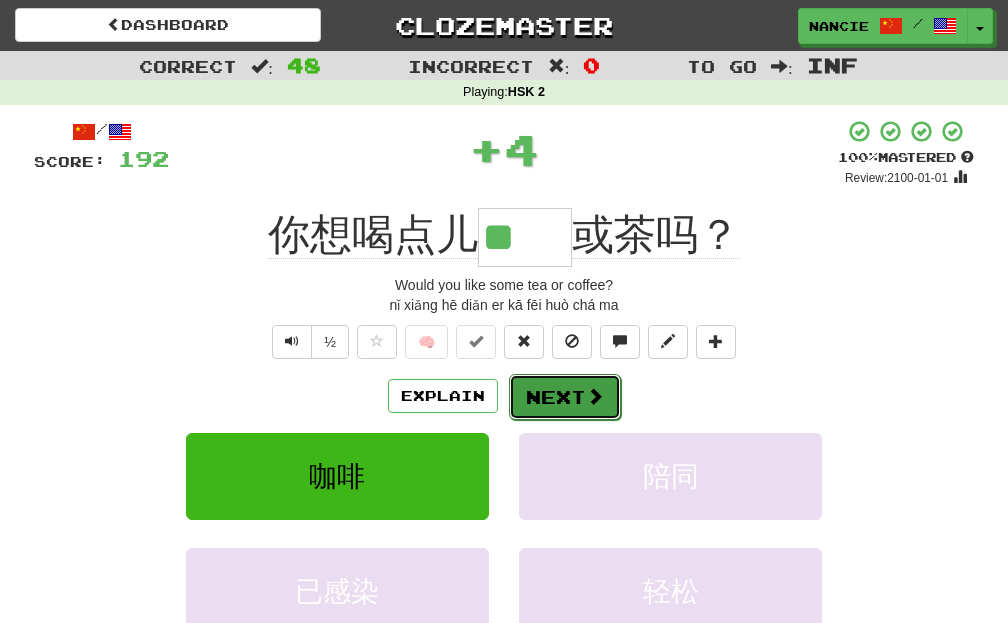 click on "Next" at bounding box center (565, 397) 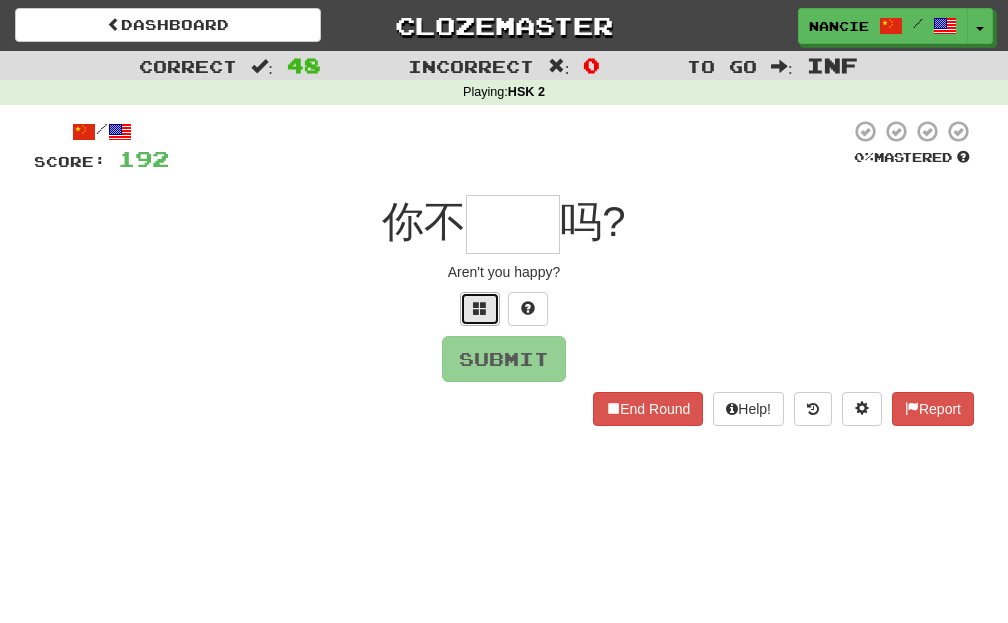 click at bounding box center [480, 308] 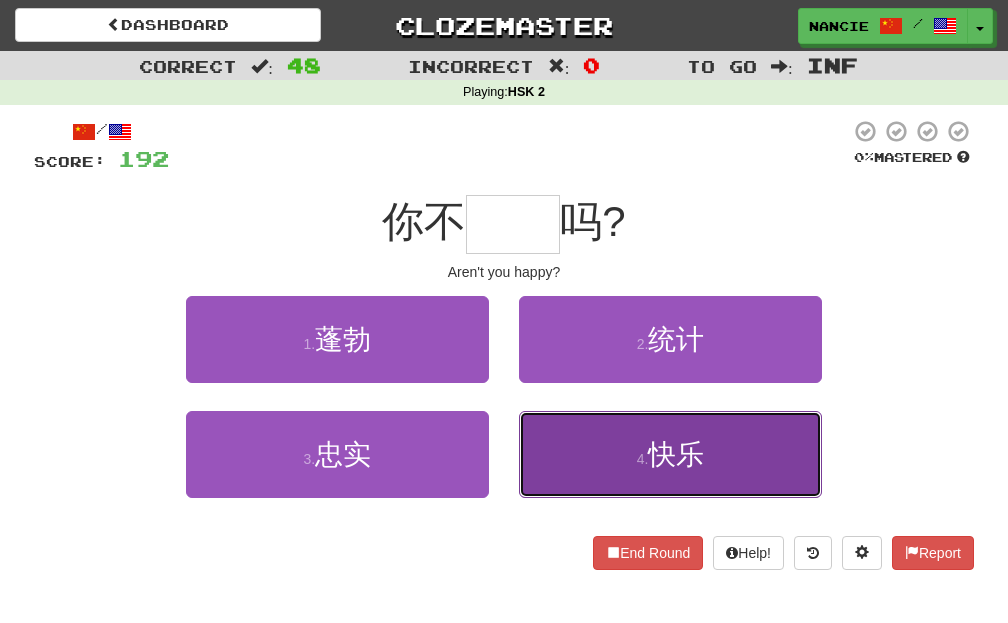 click on "4 .  快乐" at bounding box center (670, 454) 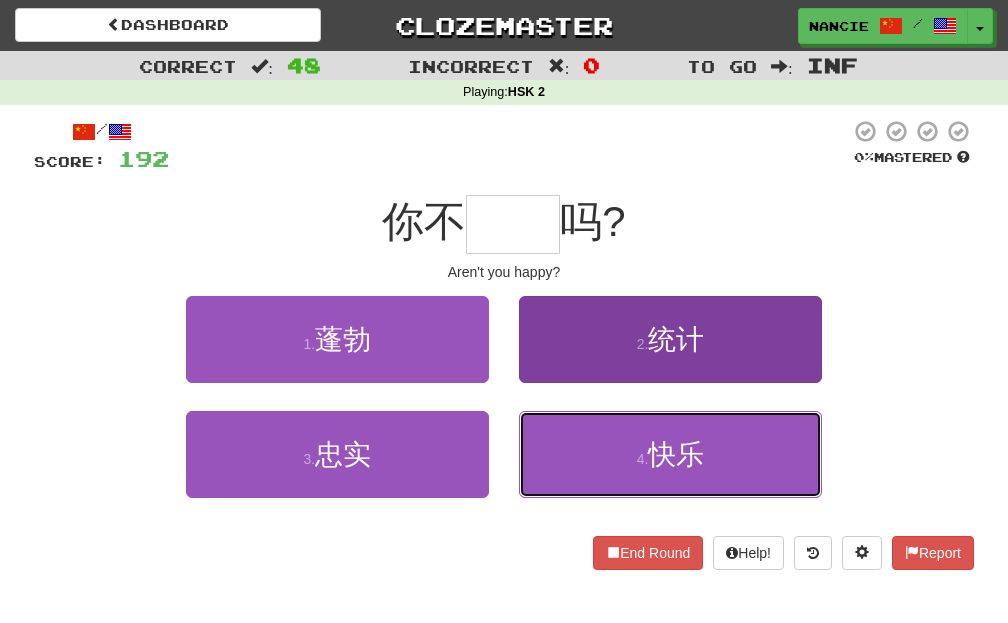 type on "**" 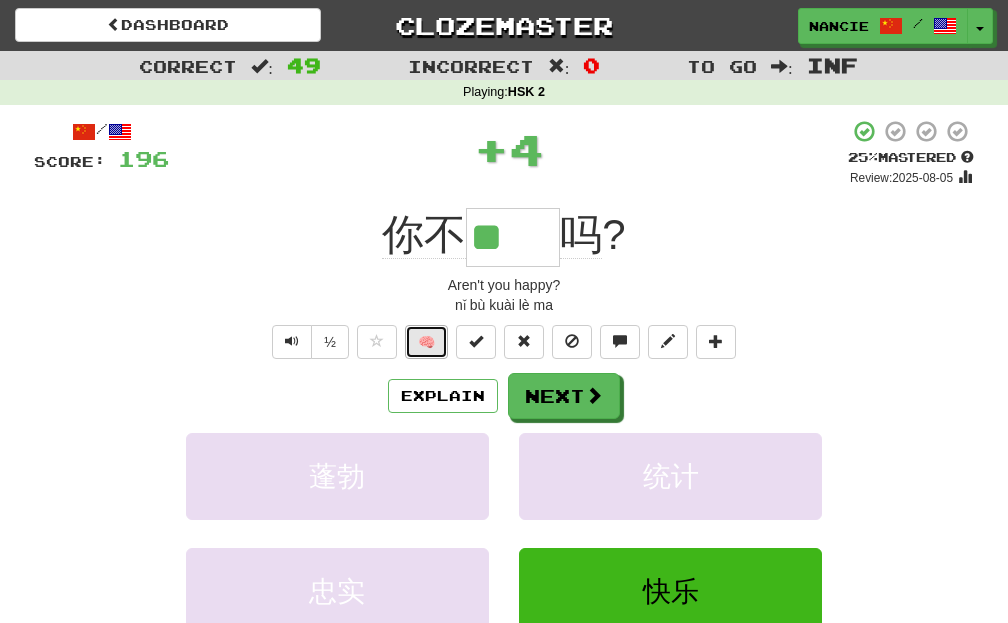 click on "🧠" at bounding box center [426, 342] 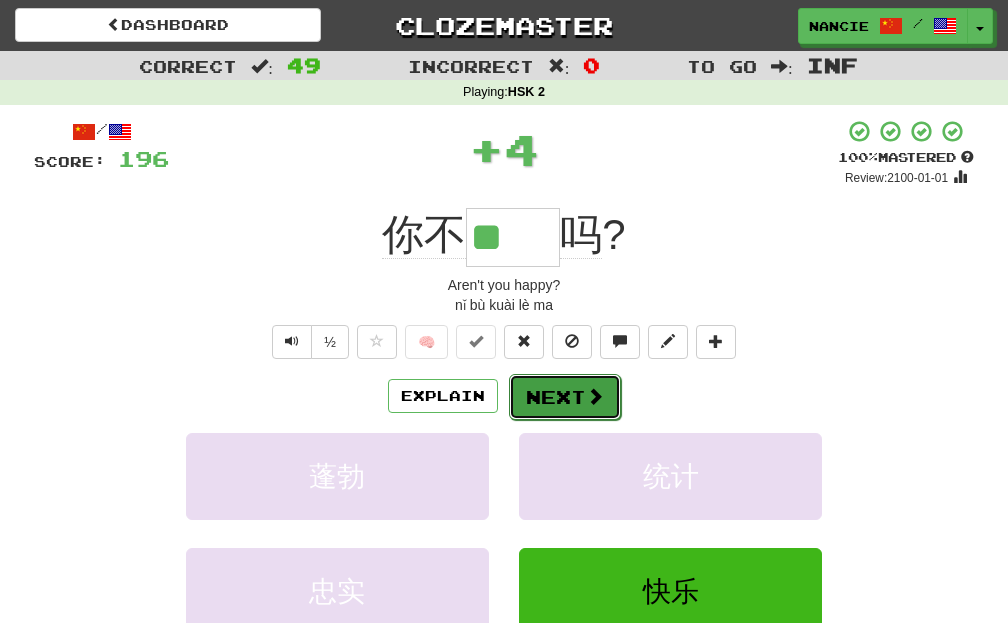 click on "Next" at bounding box center (565, 397) 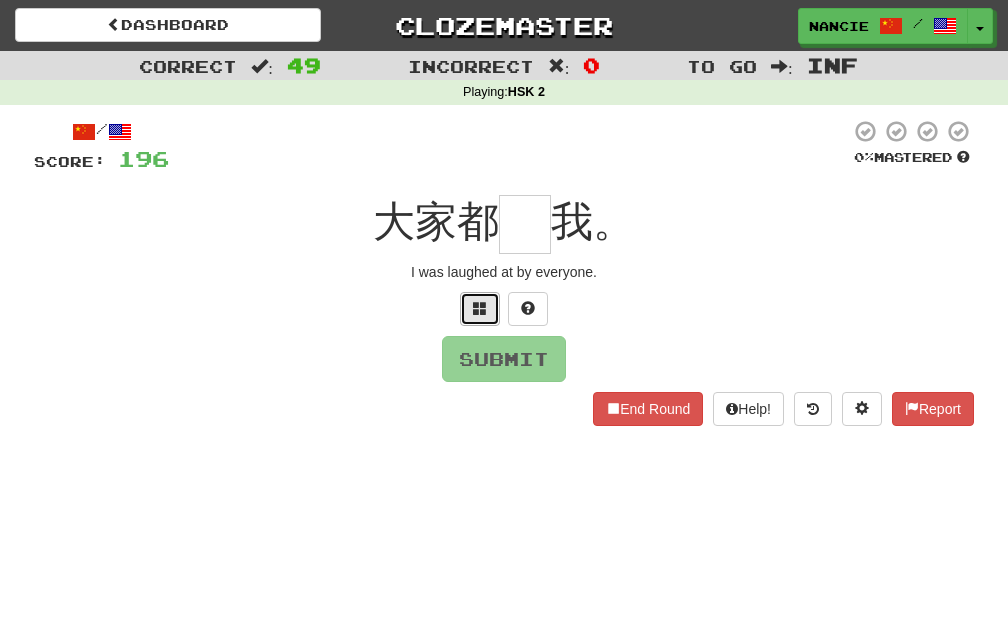 click at bounding box center (480, 309) 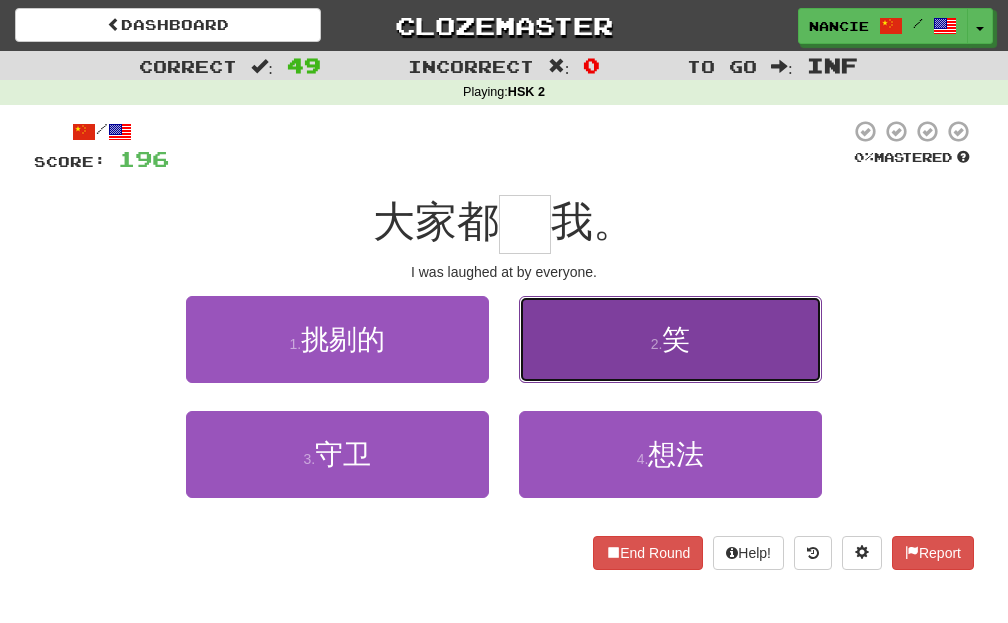 click on "2 .  笑" at bounding box center [670, 339] 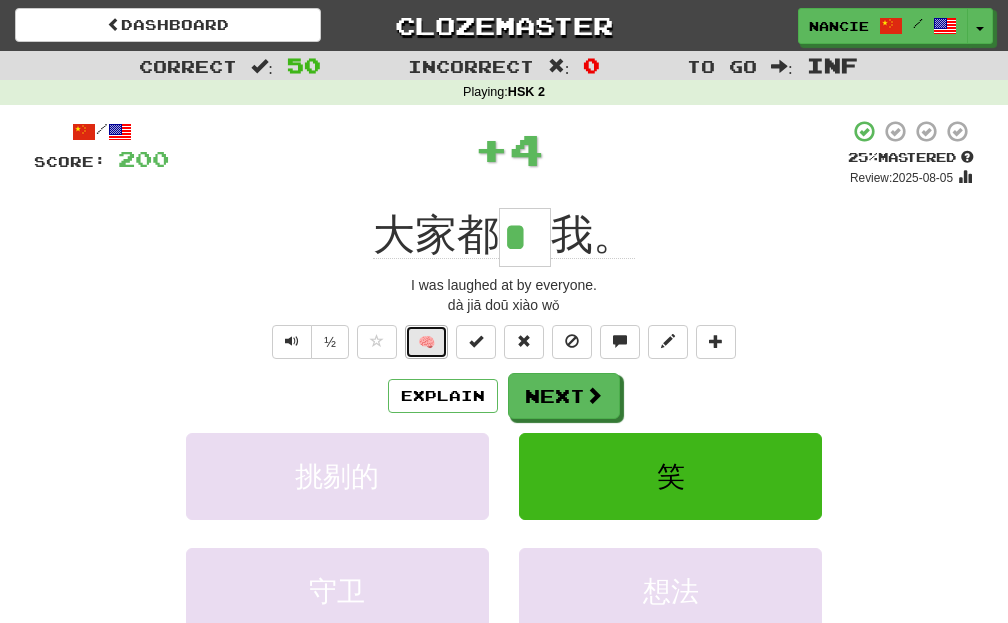 click on "🧠" at bounding box center (426, 342) 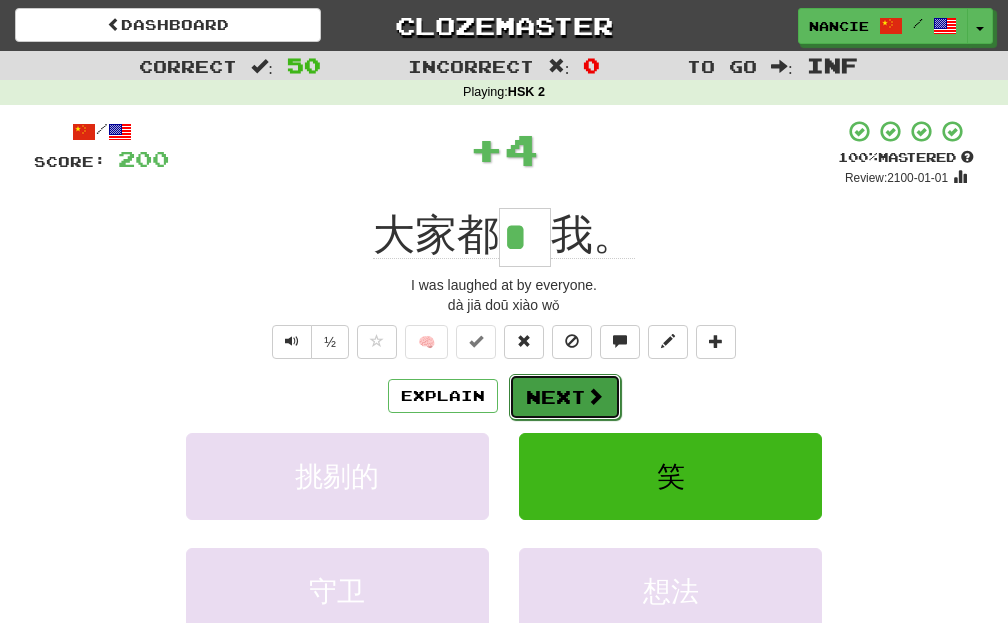 click on "Next" at bounding box center (565, 397) 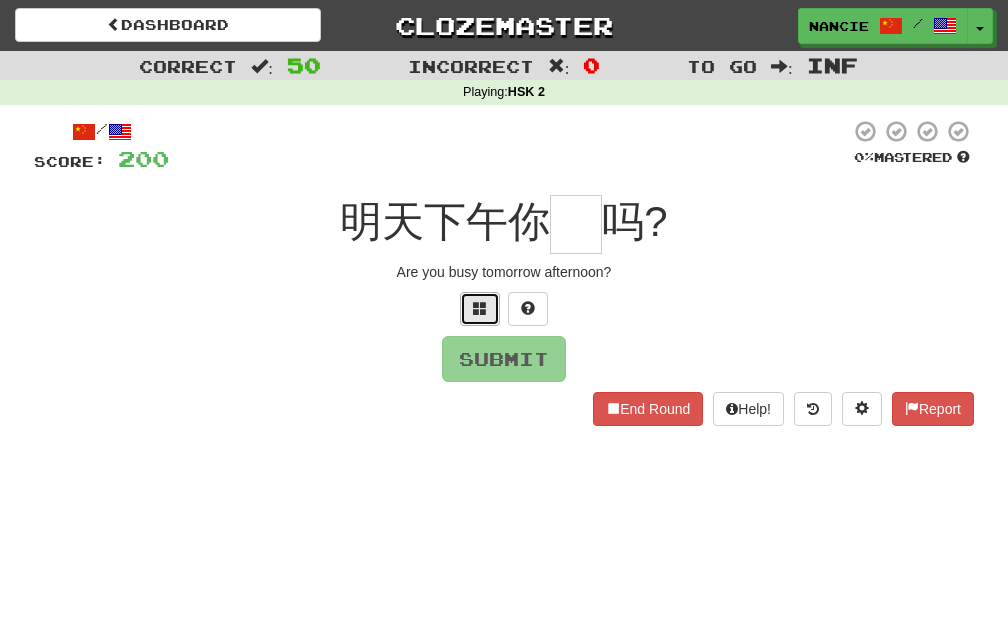 click at bounding box center [480, 309] 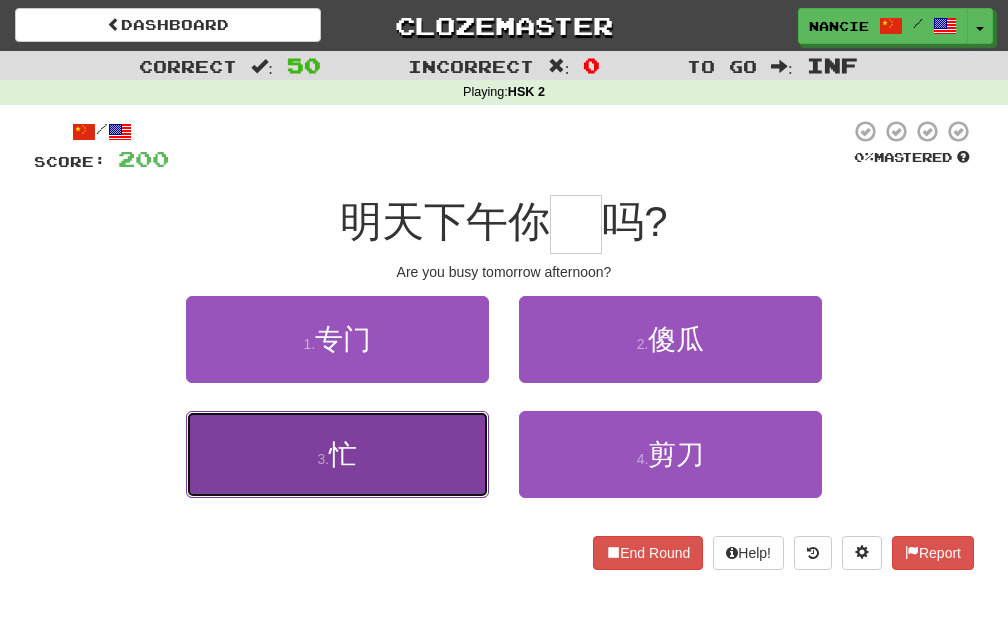 click on "3 .  忙" at bounding box center (337, 454) 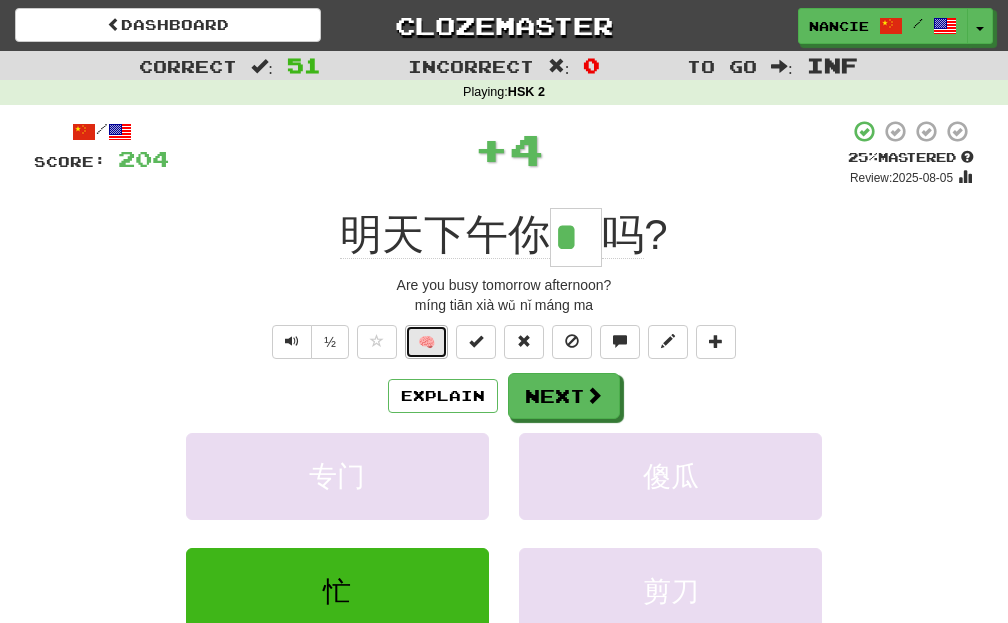 click on "🧠" at bounding box center (426, 342) 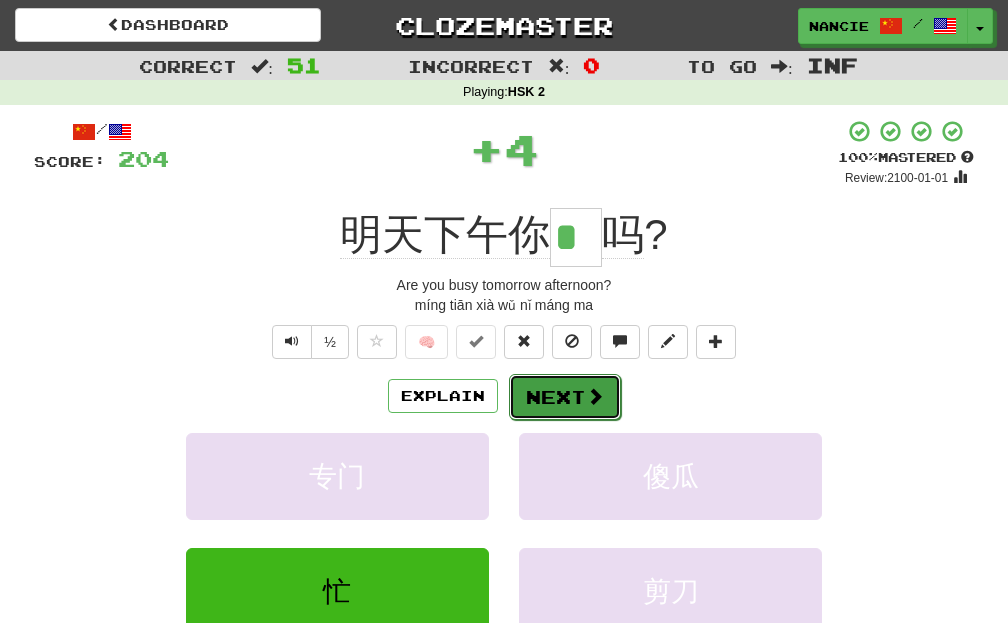 click at bounding box center [595, 396] 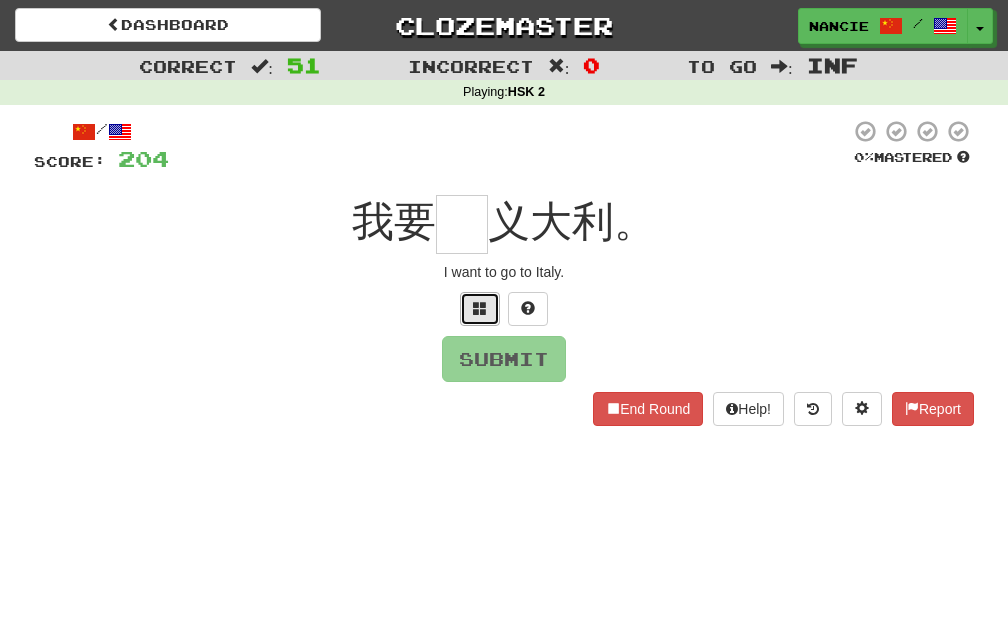click at bounding box center [480, 308] 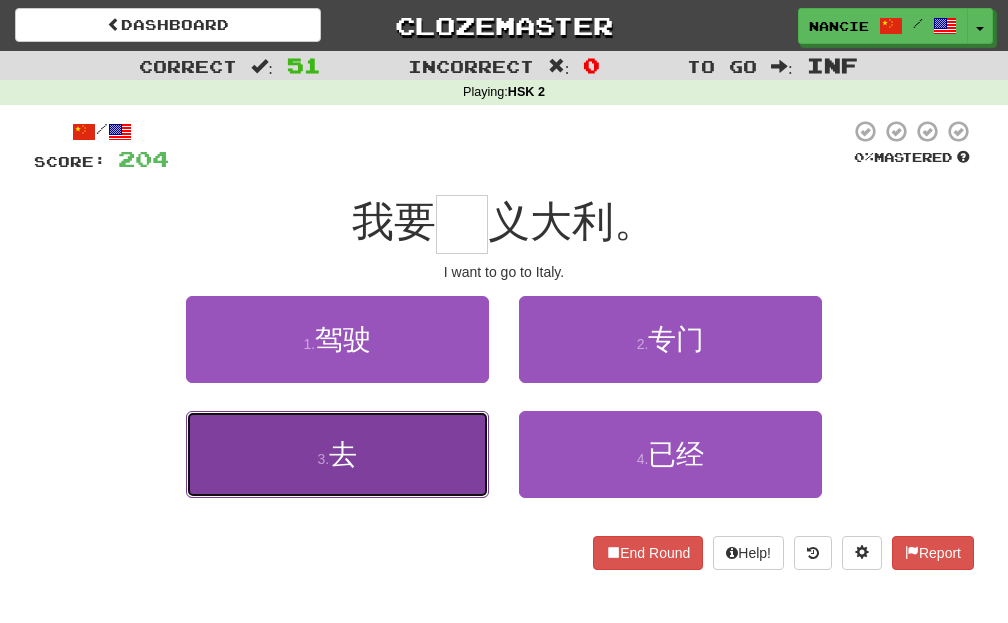 click on "3 .  去" at bounding box center [337, 454] 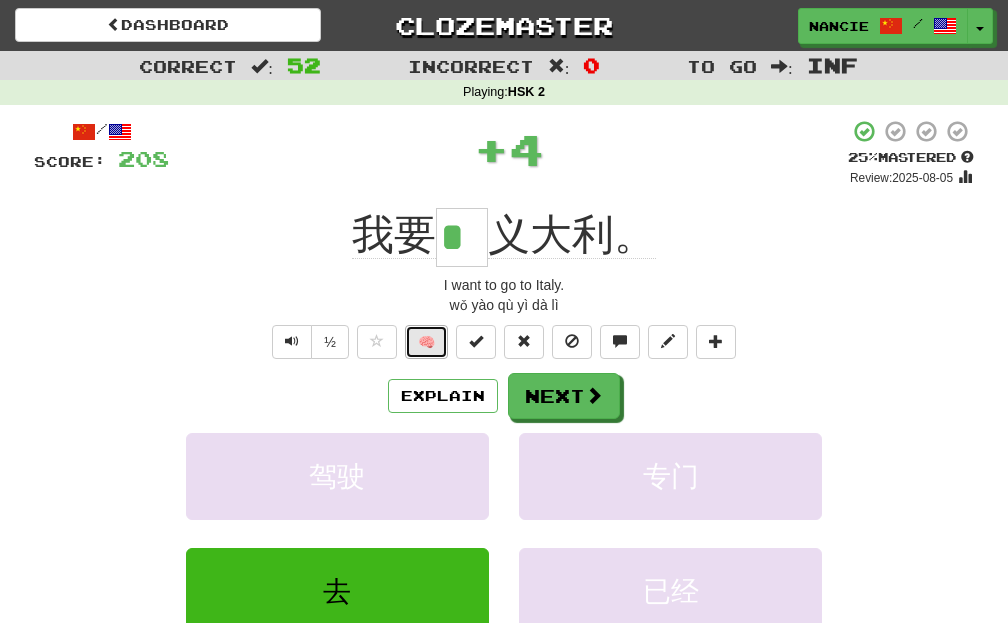 click on "🧠" at bounding box center (426, 342) 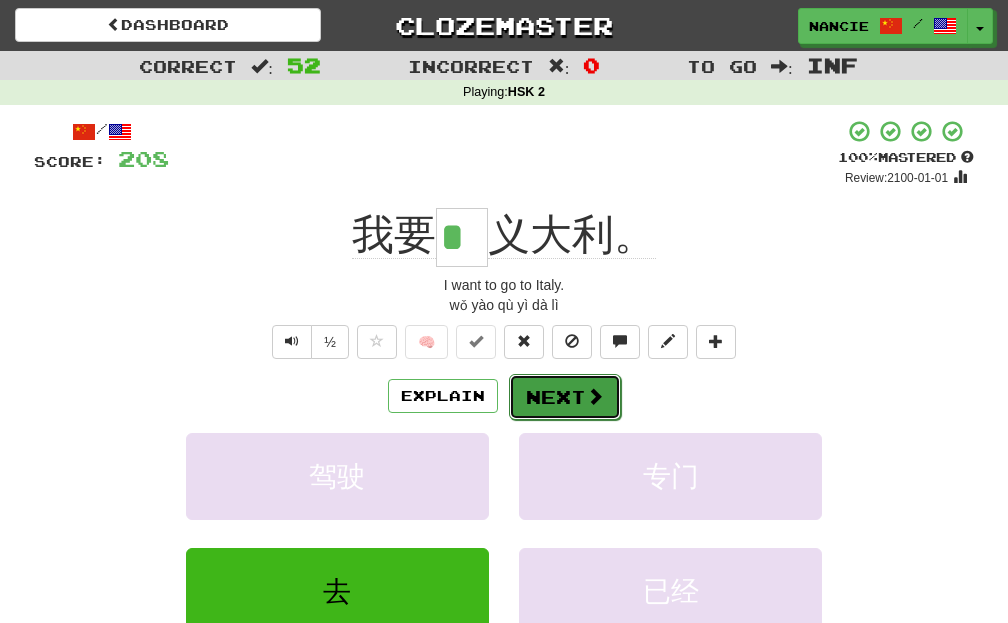 click on "Next" at bounding box center (565, 397) 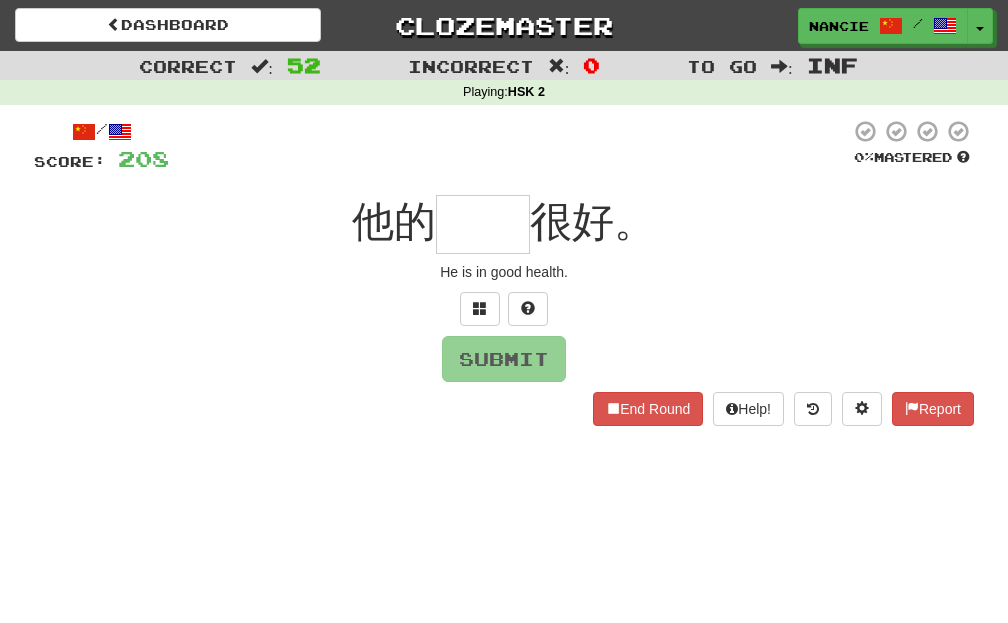 click at bounding box center [483, 224] 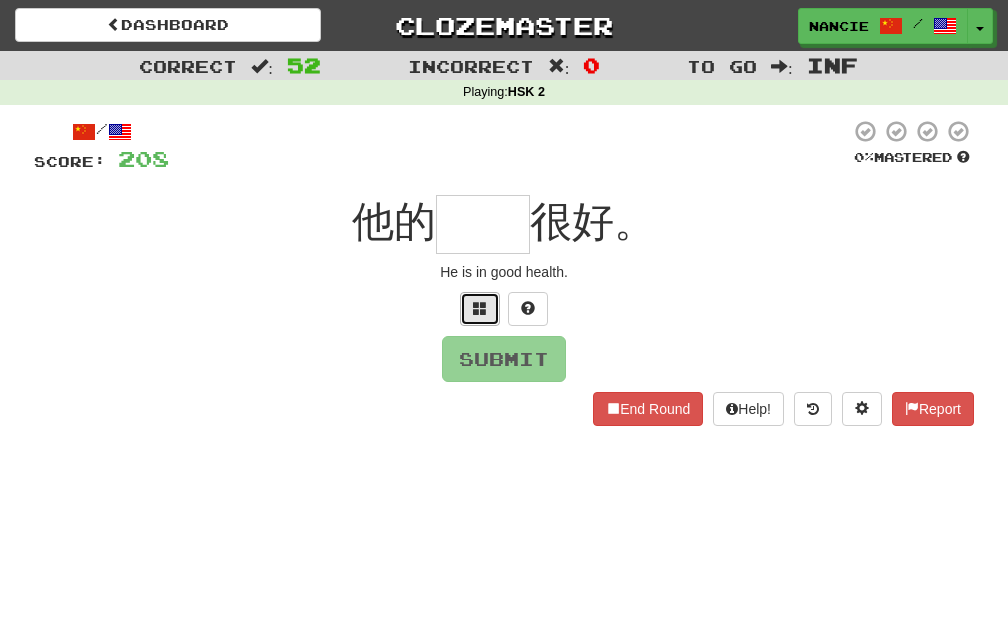 click at bounding box center [480, 309] 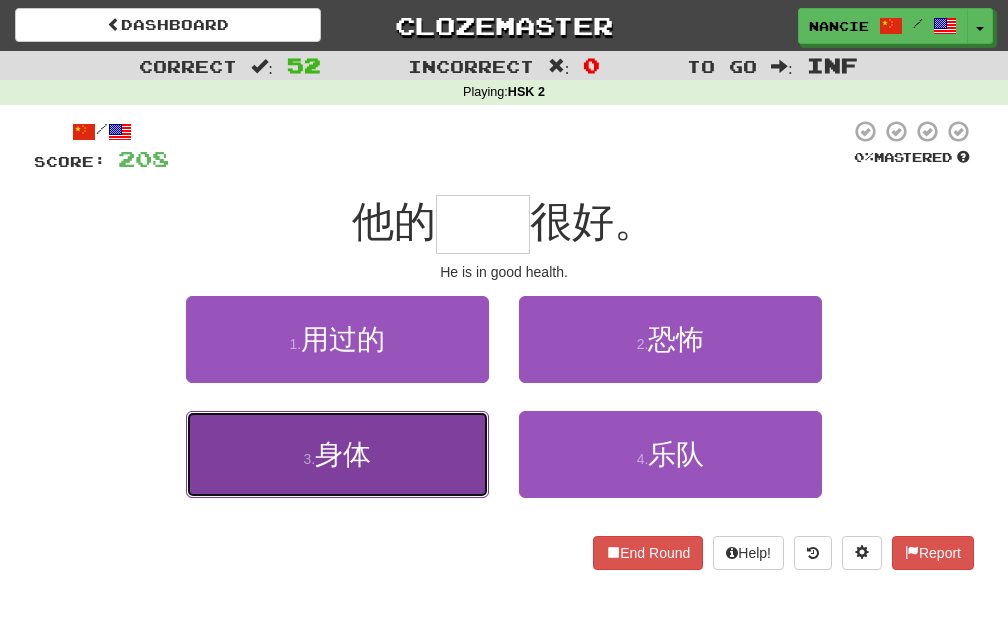 click on "3 .  身体" at bounding box center [337, 454] 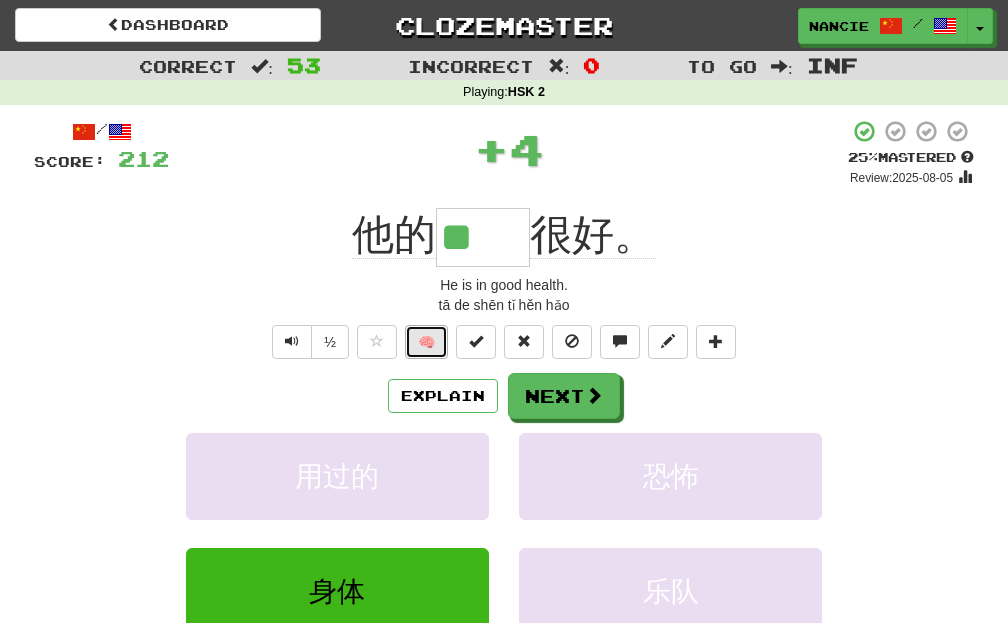 click on "🧠" at bounding box center (426, 342) 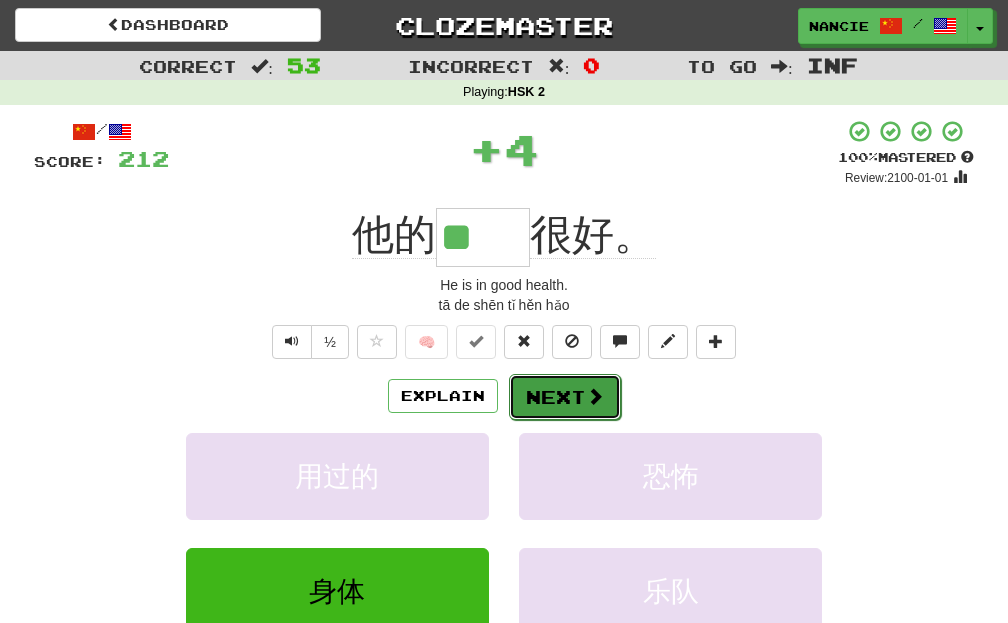 click at bounding box center [595, 396] 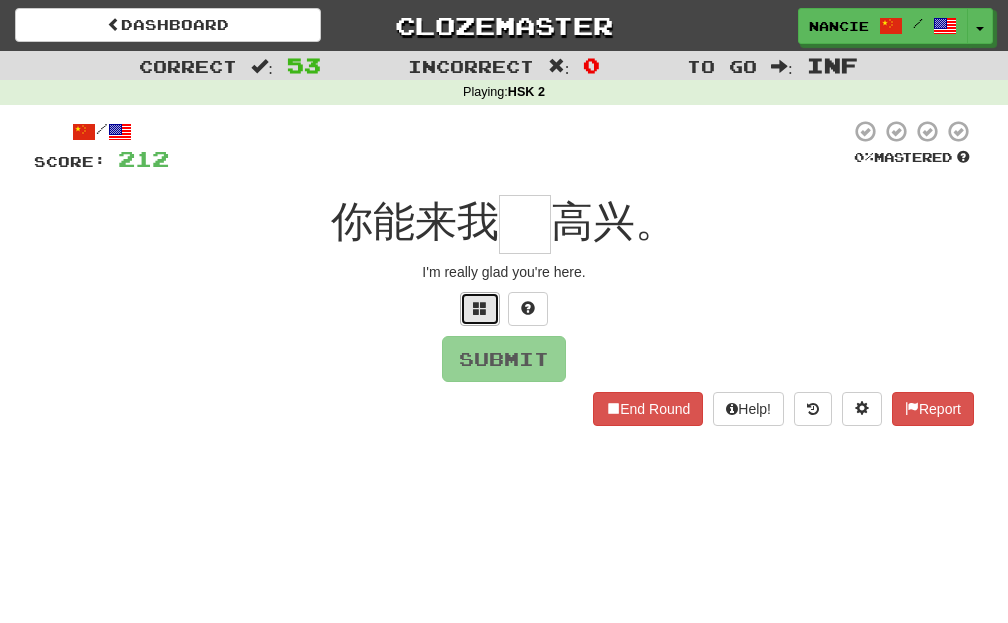 click at bounding box center [480, 308] 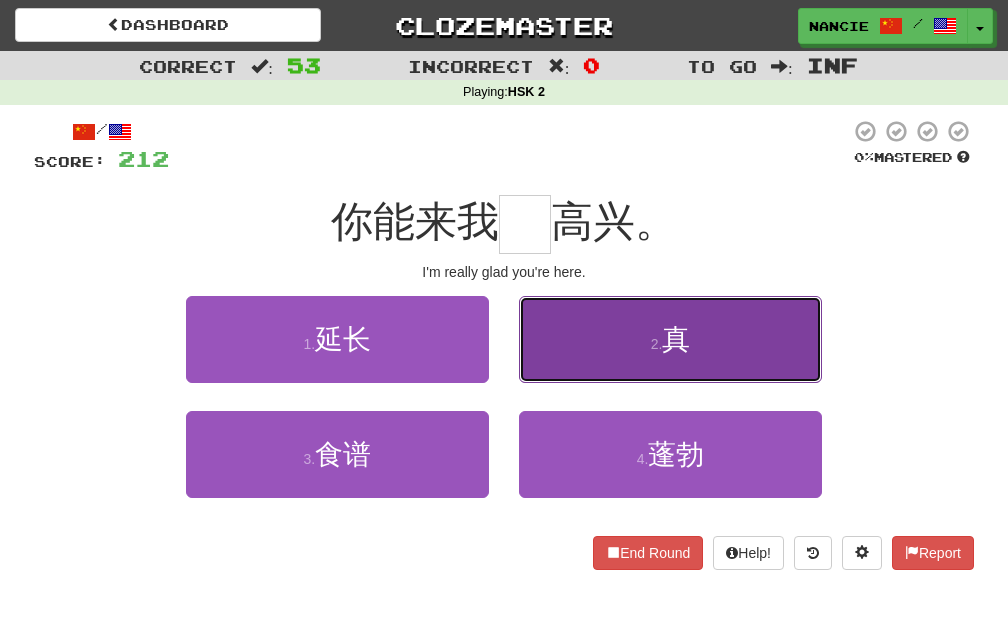 click on "2 .  真" at bounding box center (670, 339) 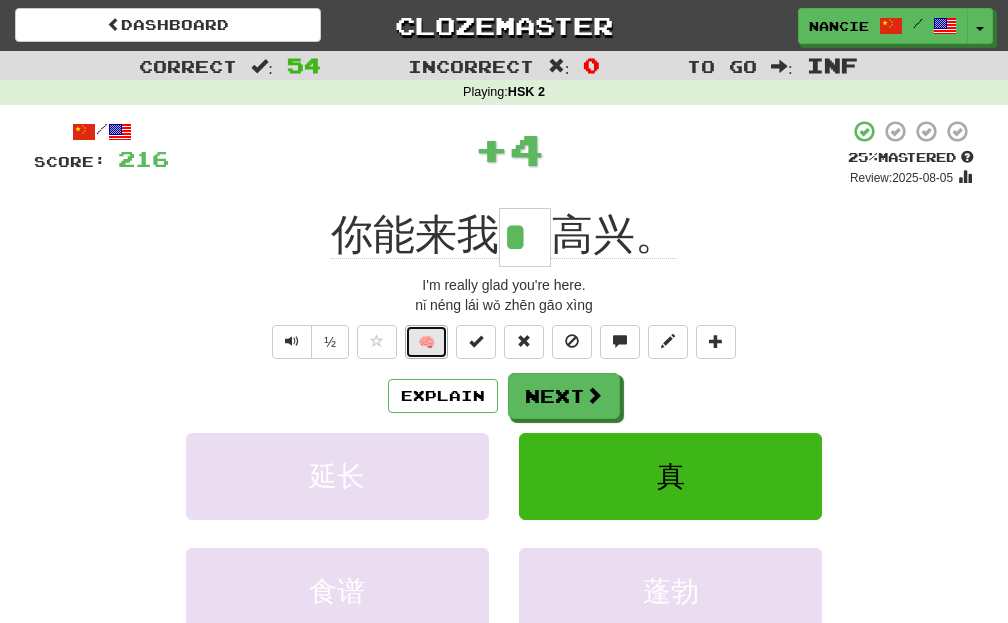 click on "🧠" at bounding box center [426, 342] 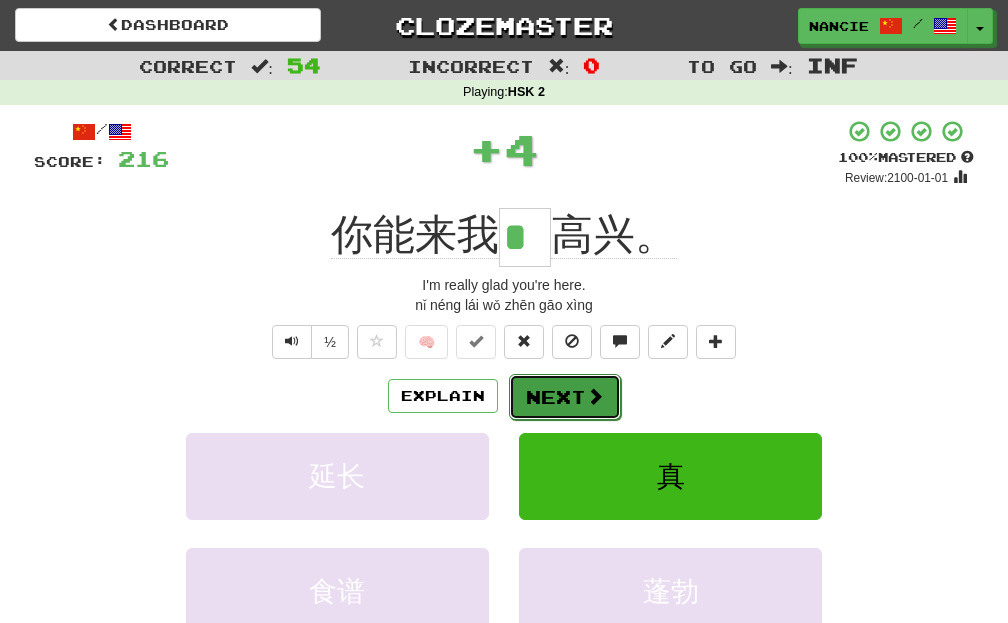 click on "Next" at bounding box center [565, 397] 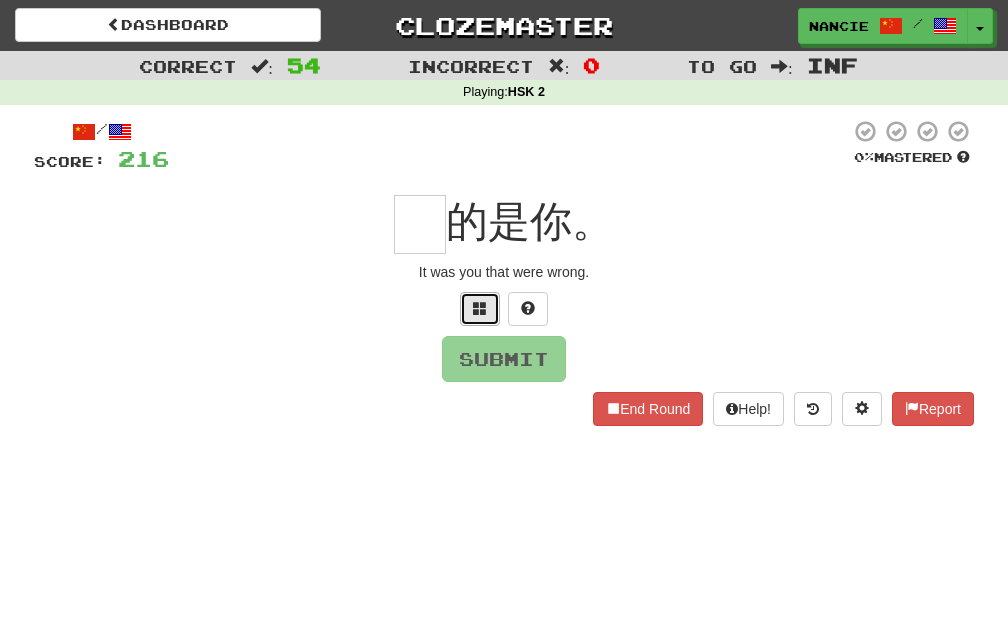 click at bounding box center [480, 308] 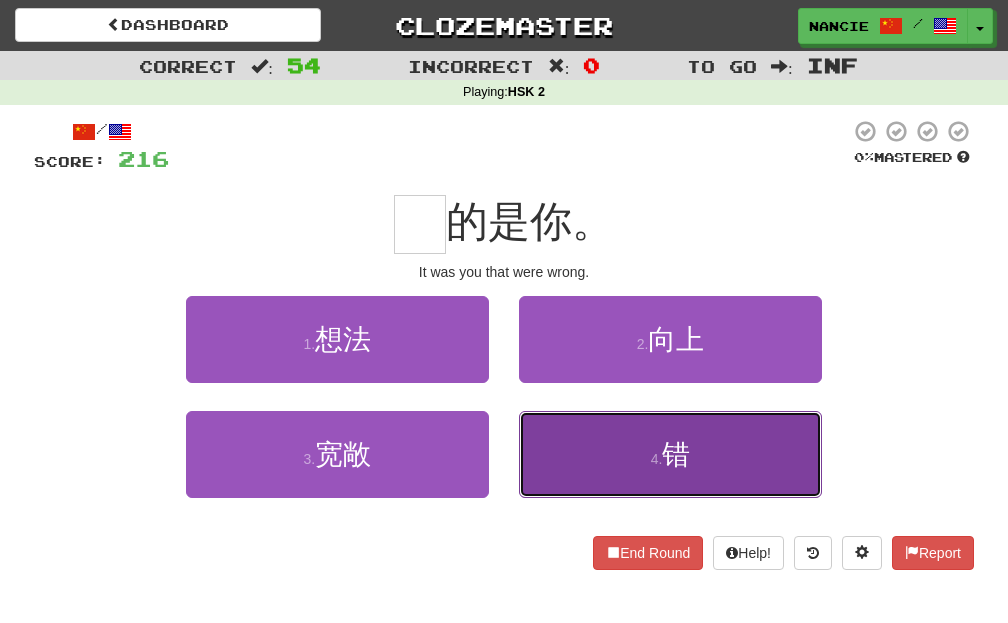 click on "4 .  错" at bounding box center [670, 454] 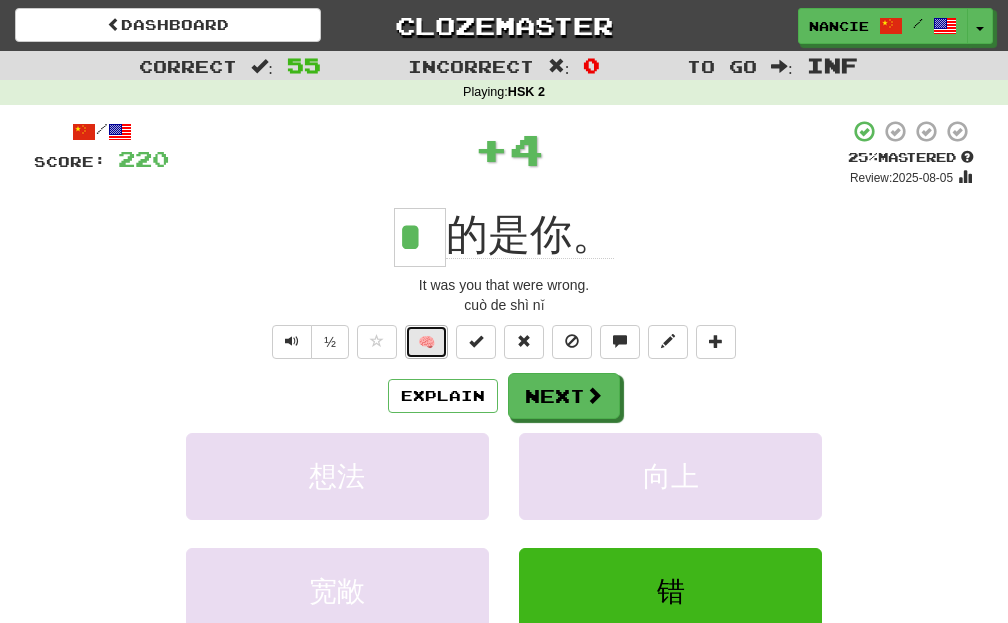 click on "🧠" at bounding box center (426, 342) 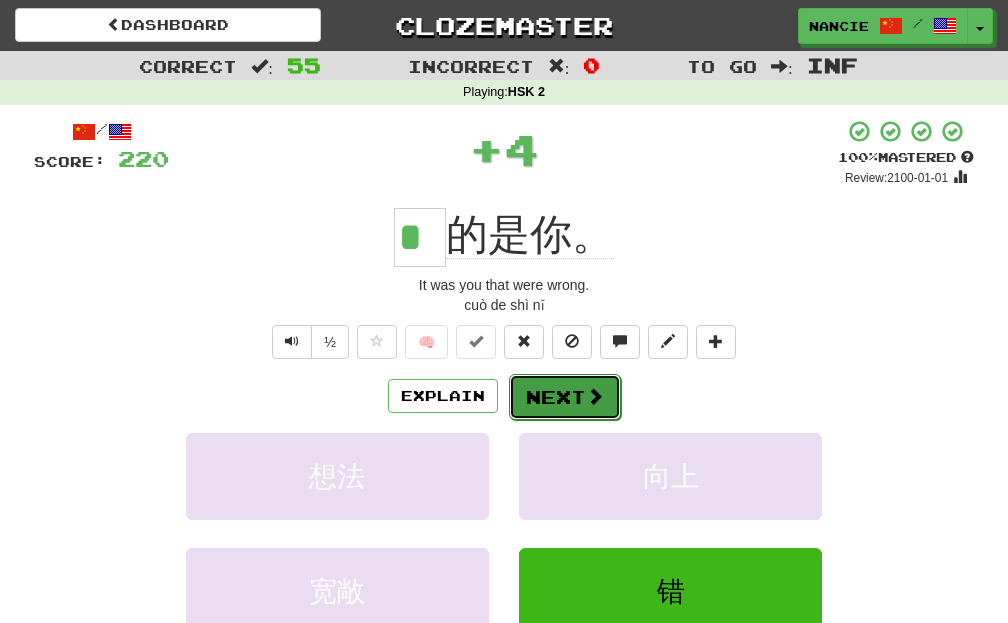 click on "Next" at bounding box center (565, 397) 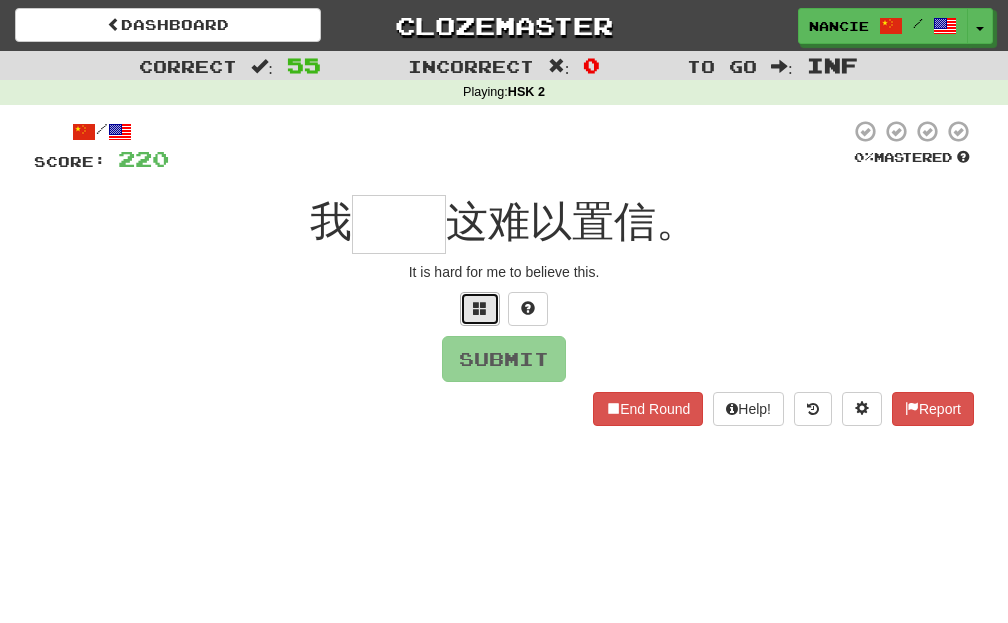 click at bounding box center (480, 309) 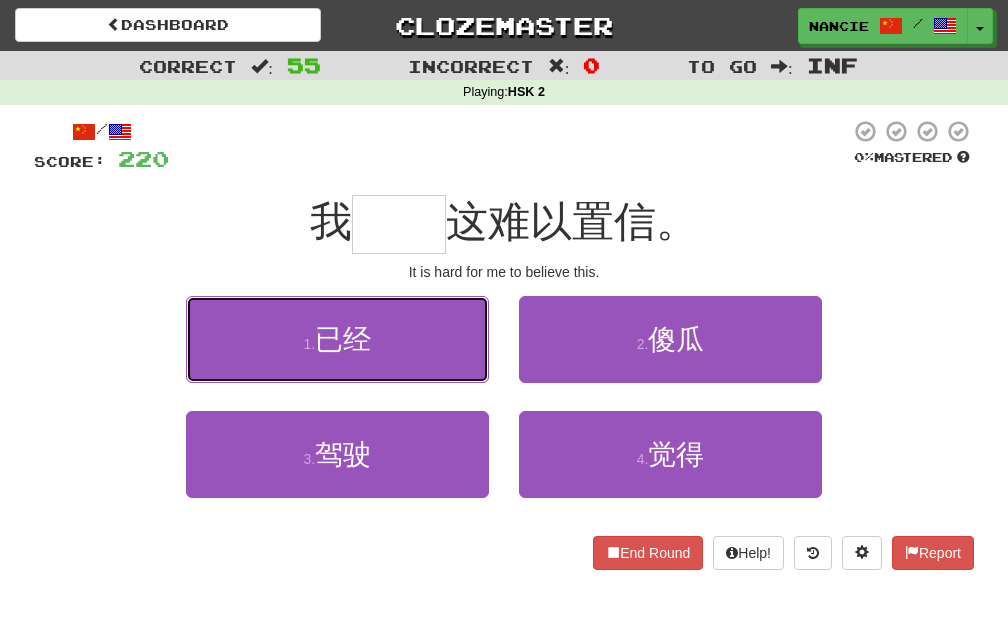 drag, startPoint x: 424, startPoint y: 340, endPoint x: 48, endPoint y: 526, distance: 419.49017 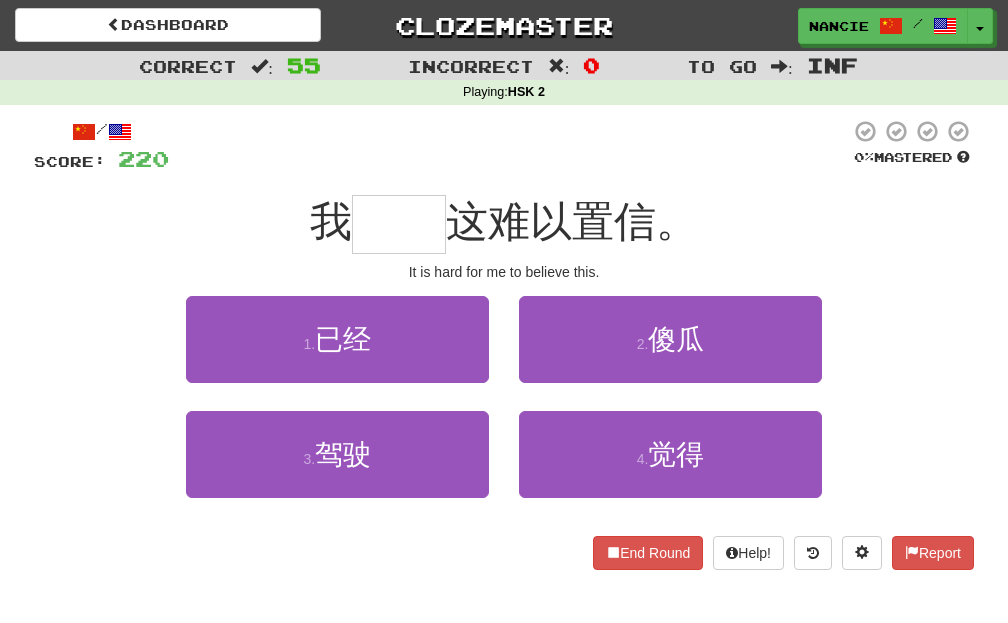 click on "3 .  驾驶 4 .  觉得" at bounding box center [504, 468] 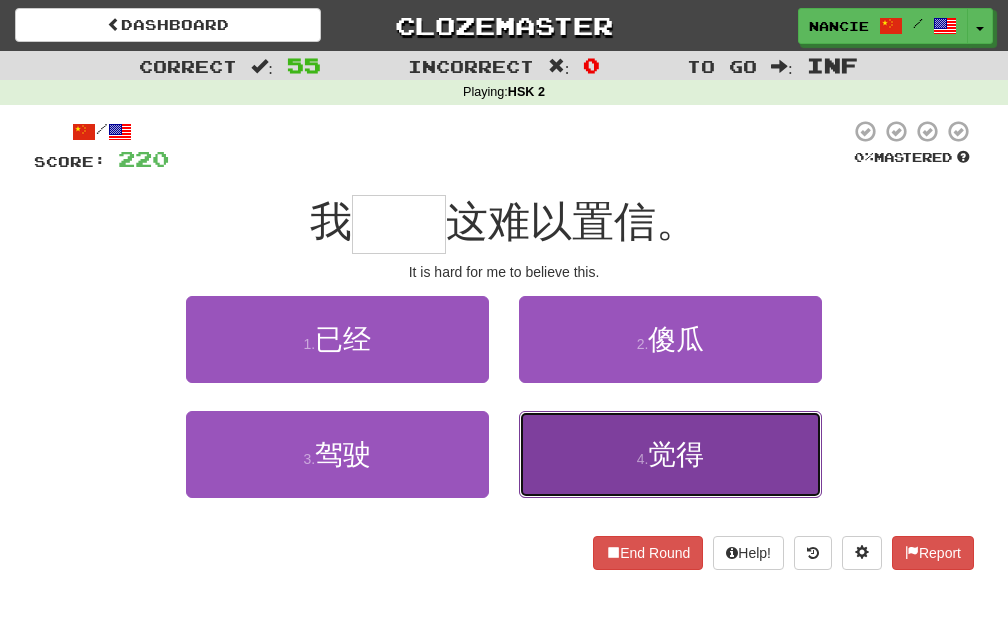 click on "4 .  觉得" at bounding box center [670, 454] 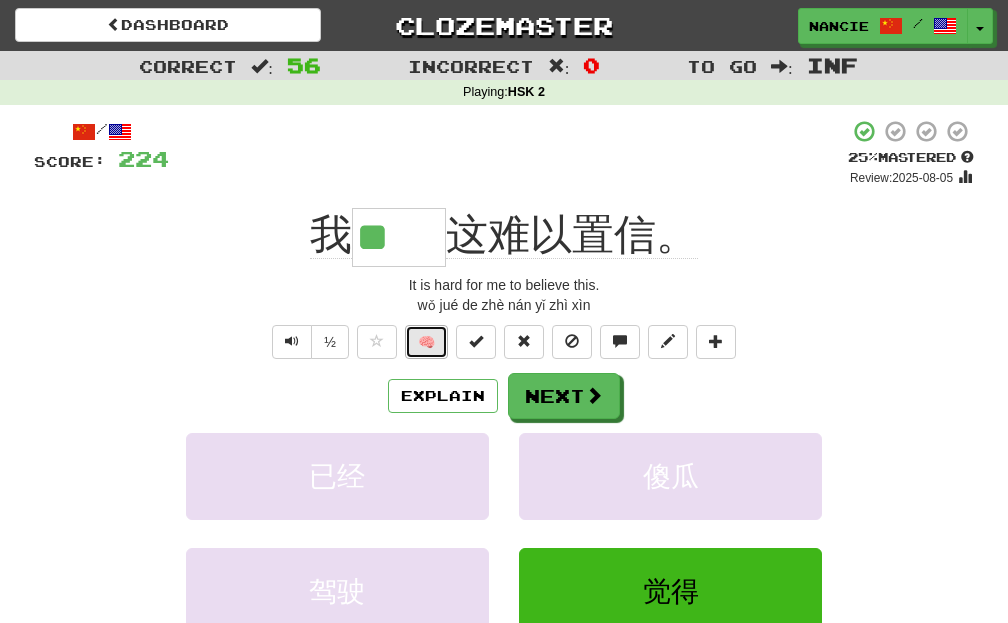 click on "🧠" at bounding box center (426, 342) 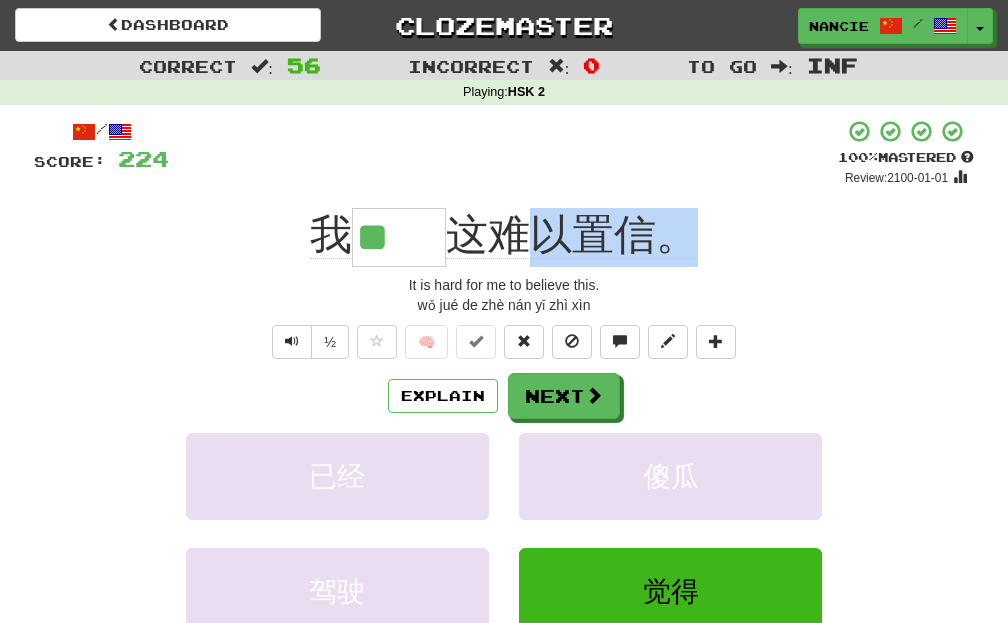 drag, startPoint x: 536, startPoint y: 237, endPoint x: 681, endPoint y: 246, distance: 145.27904 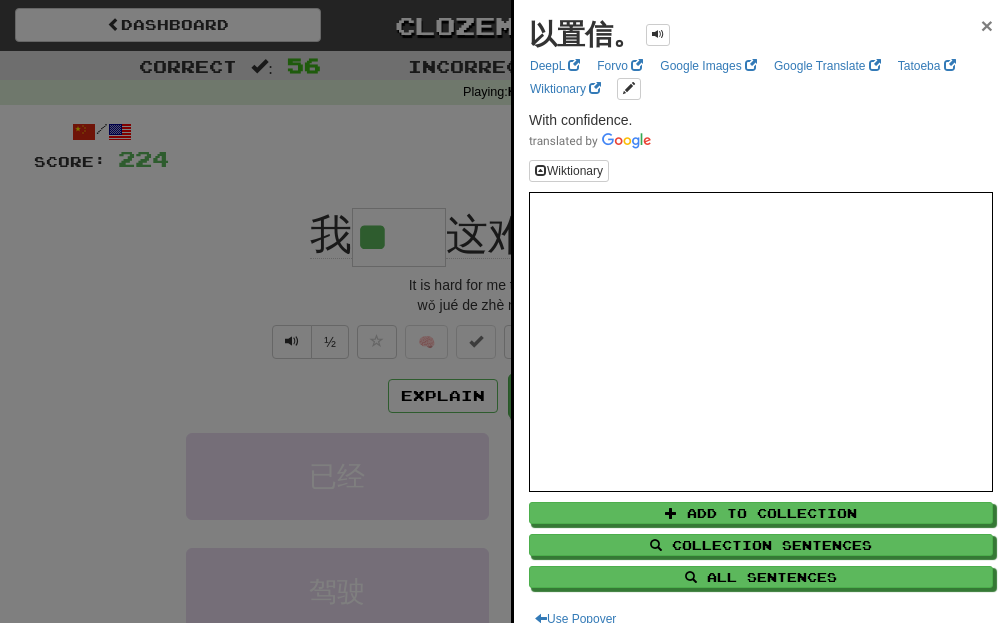 click on "×" at bounding box center [987, 25] 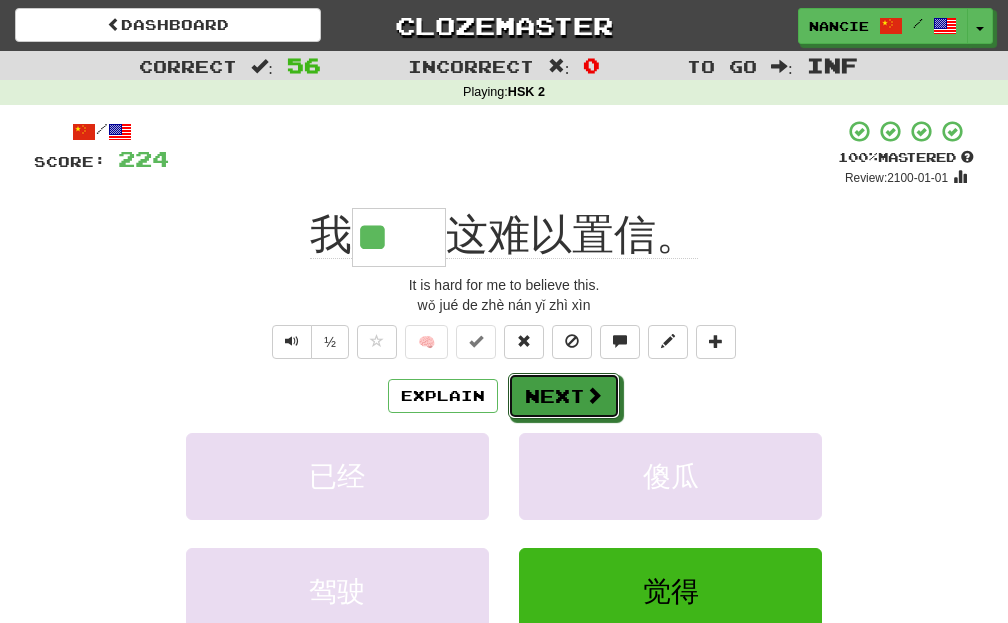 click at bounding box center (594, 395) 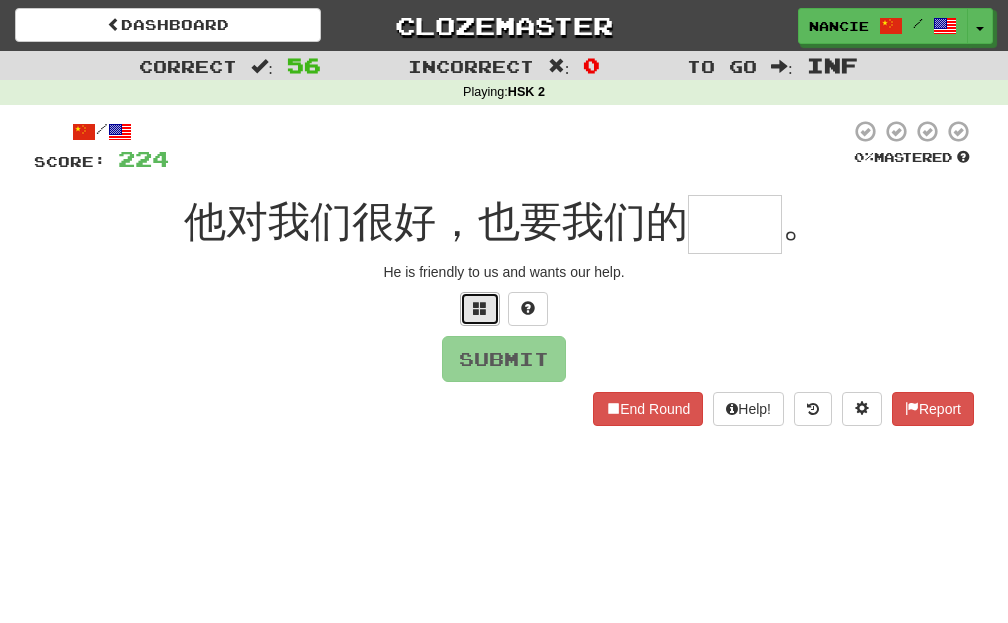 click at bounding box center [480, 309] 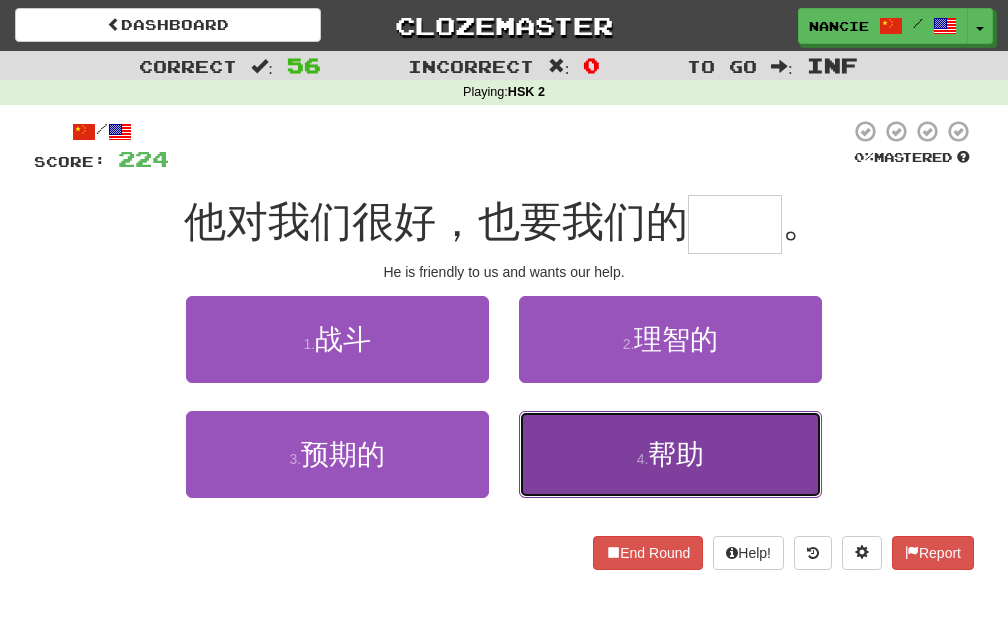 click on "4 .  帮助" at bounding box center [670, 454] 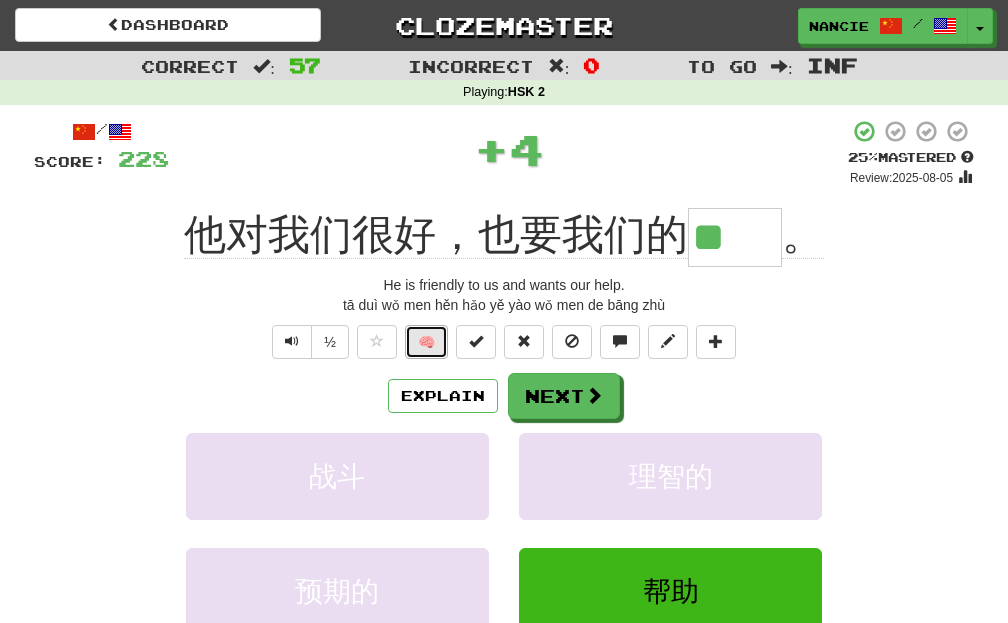 click on "🧠" at bounding box center [426, 342] 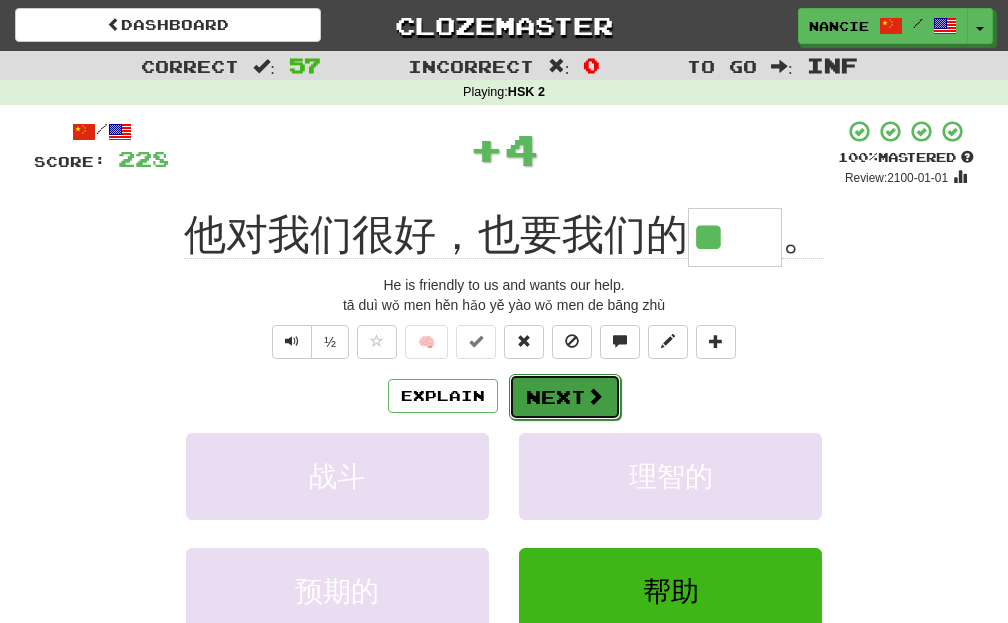 click on "Next" at bounding box center (565, 397) 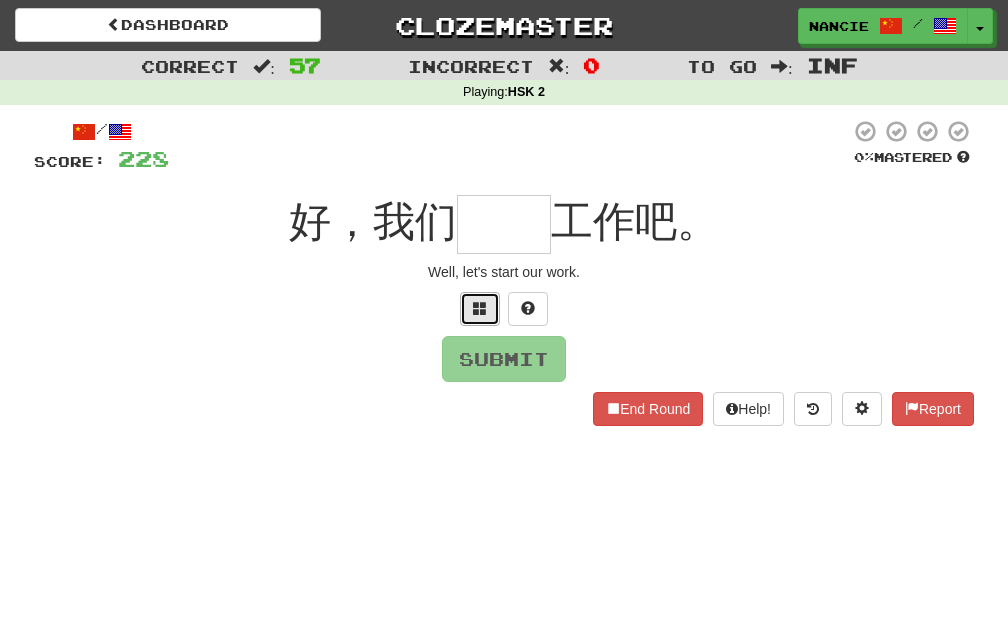 click at bounding box center [480, 309] 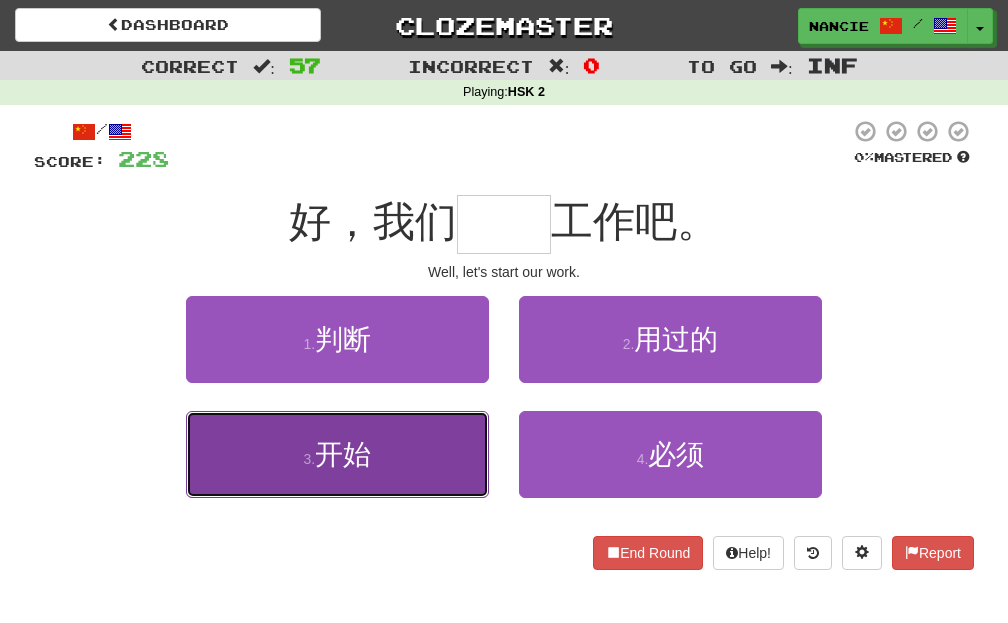 click on "3 .  开始" at bounding box center (337, 454) 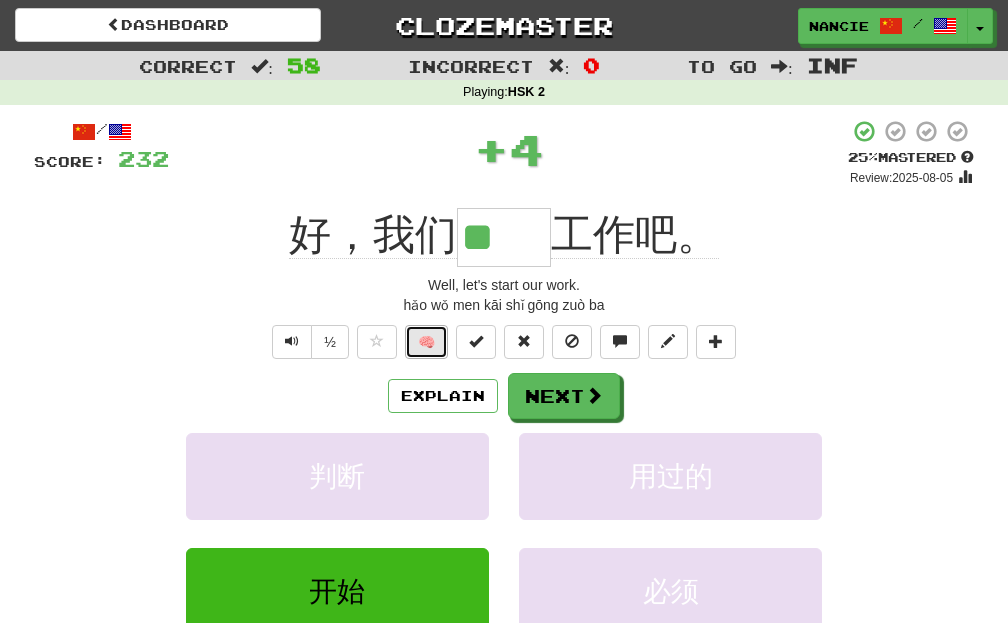 click on "🧠" at bounding box center (426, 342) 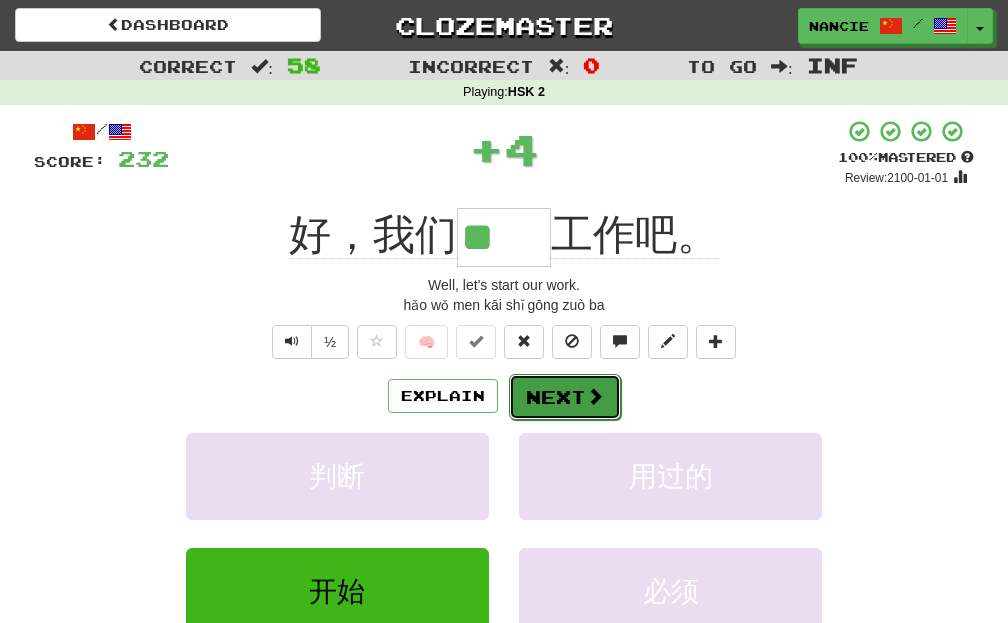 click on "Next" at bounding box center (565, 397) 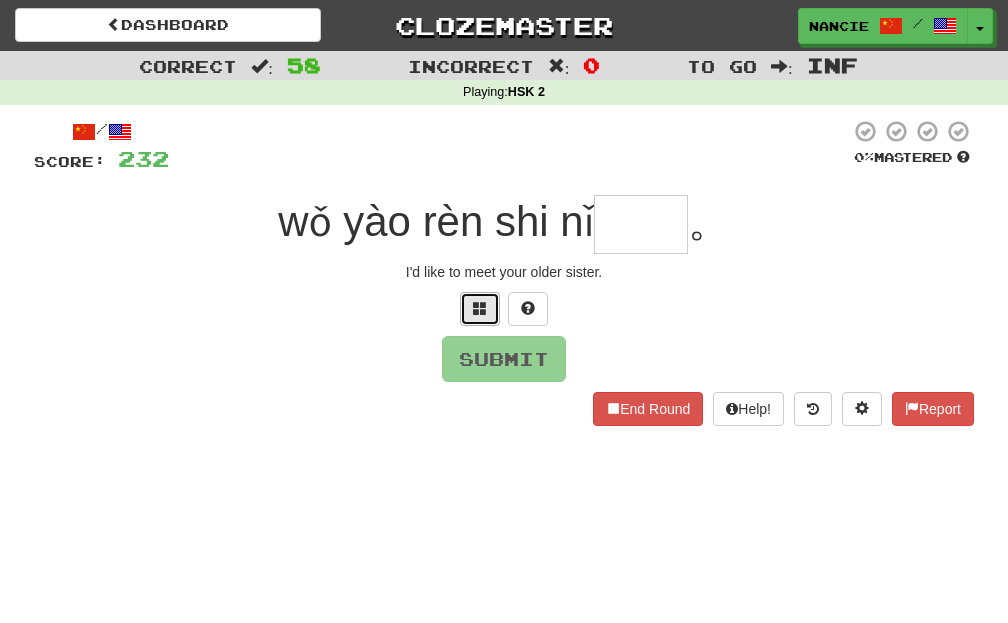 click at bounding box center [480, 308] 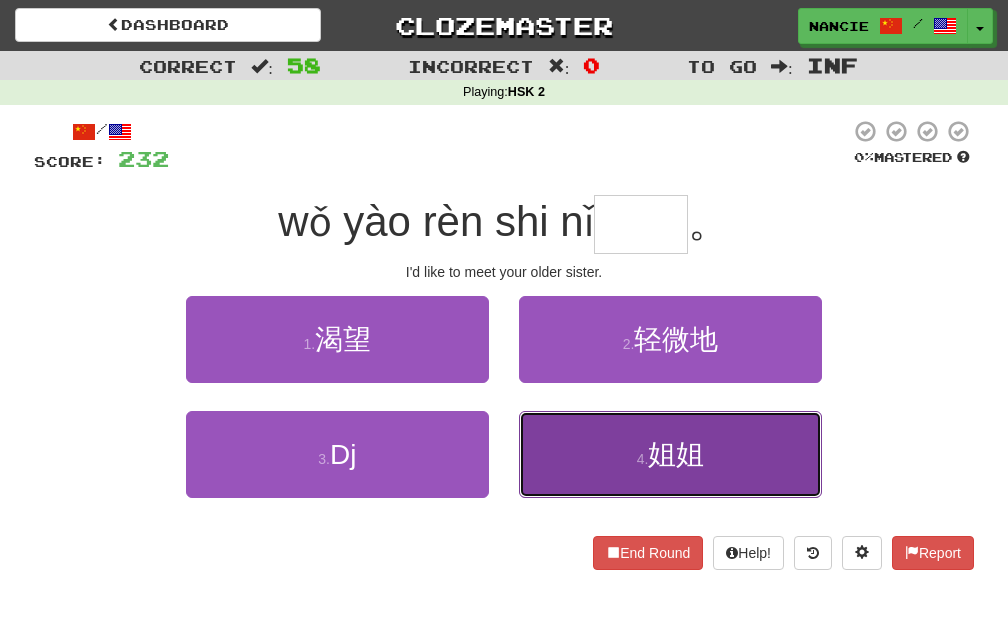 click on "4 .  姐姐" at bounding box center [670, 454] 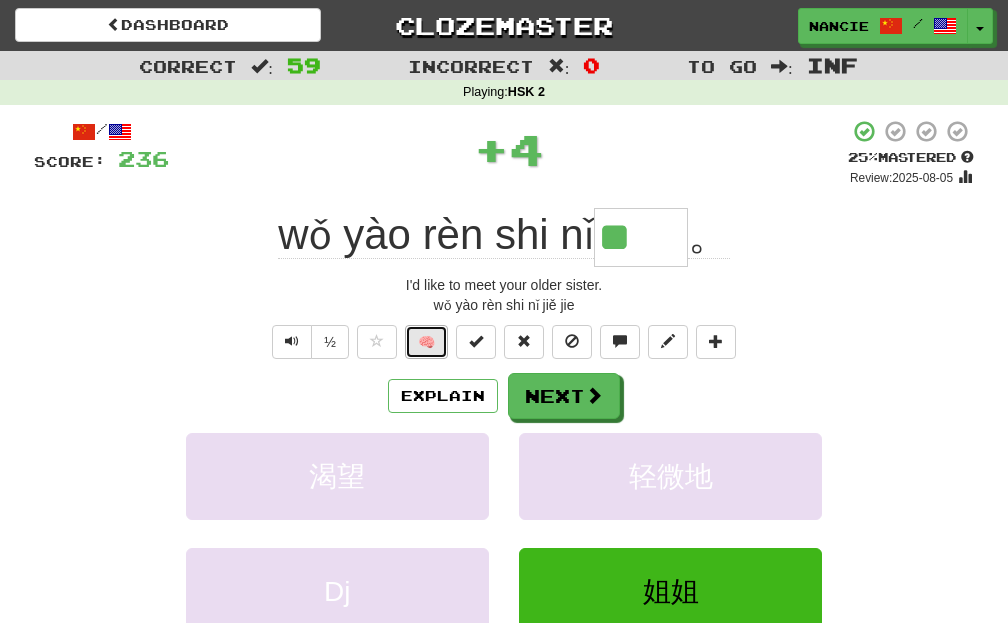 click on "🧠" at bounding box center (426, 342) 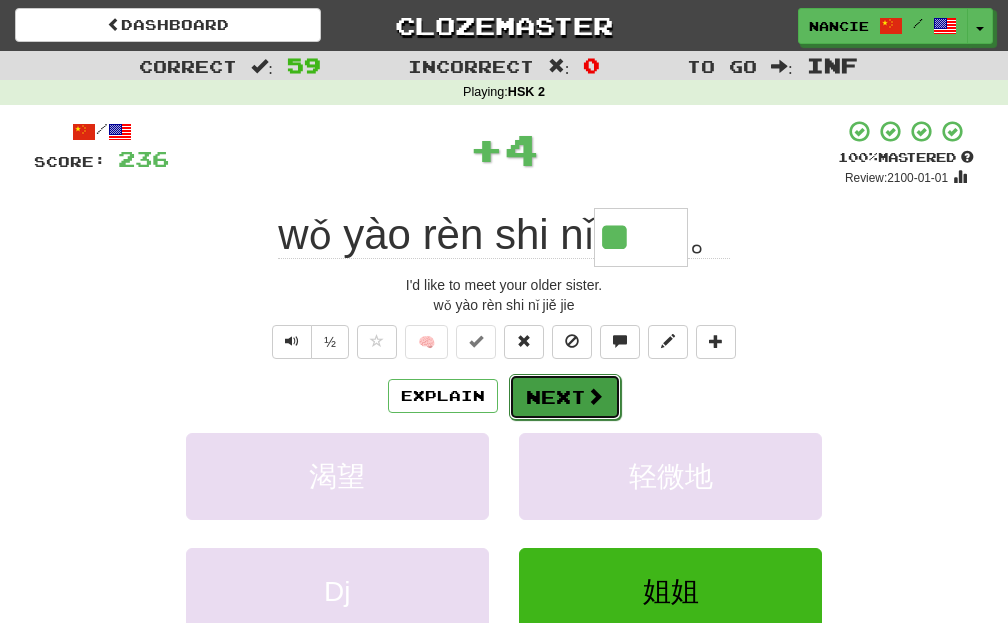 click on "Next" at bounding box center (565, 397) 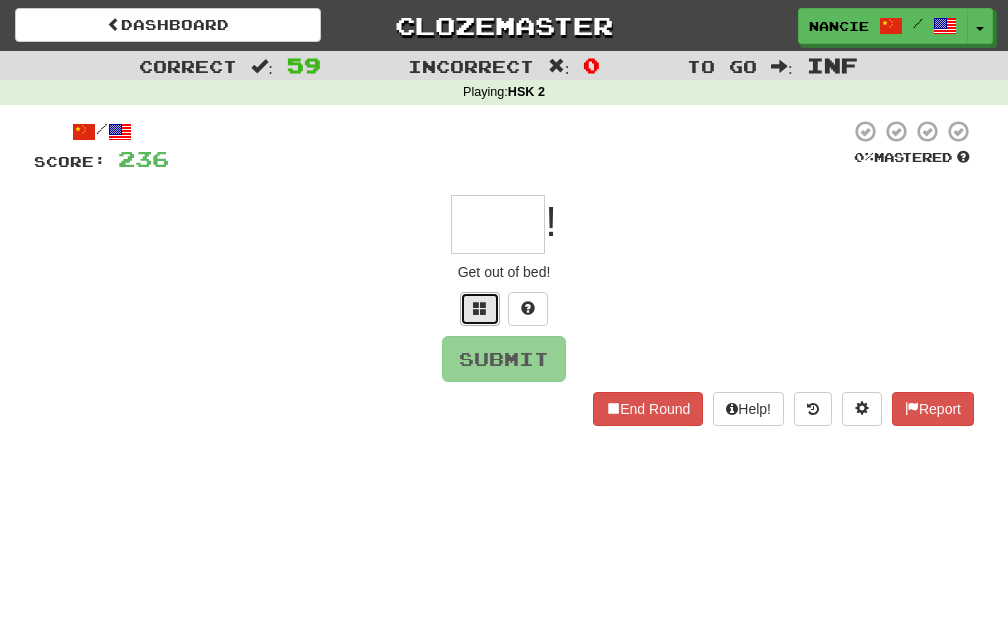 click at bounding box center [480, 309] 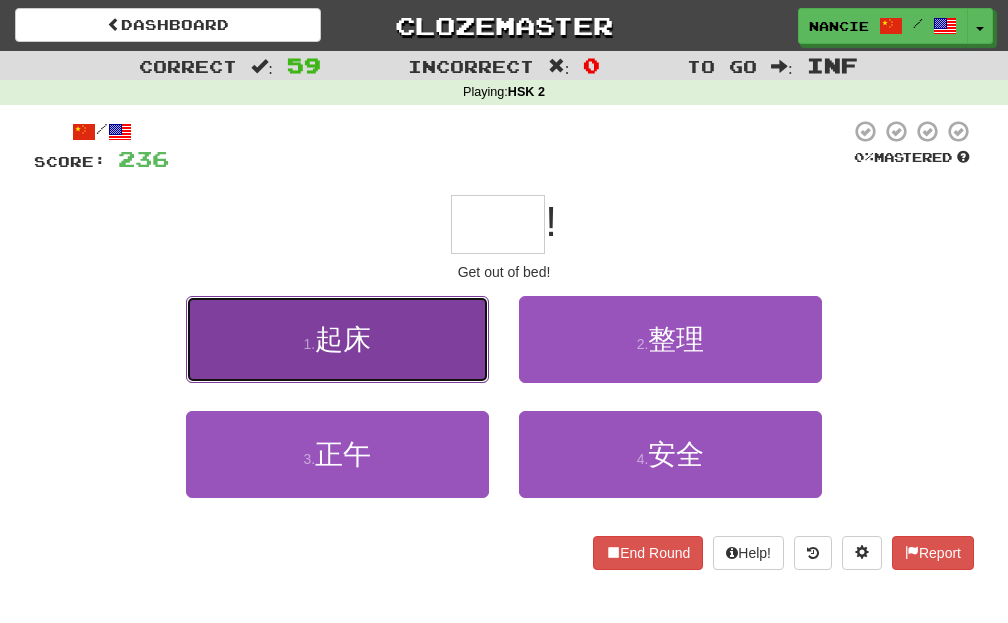 click on "1 .  起床" at bounding box center [337, 339] 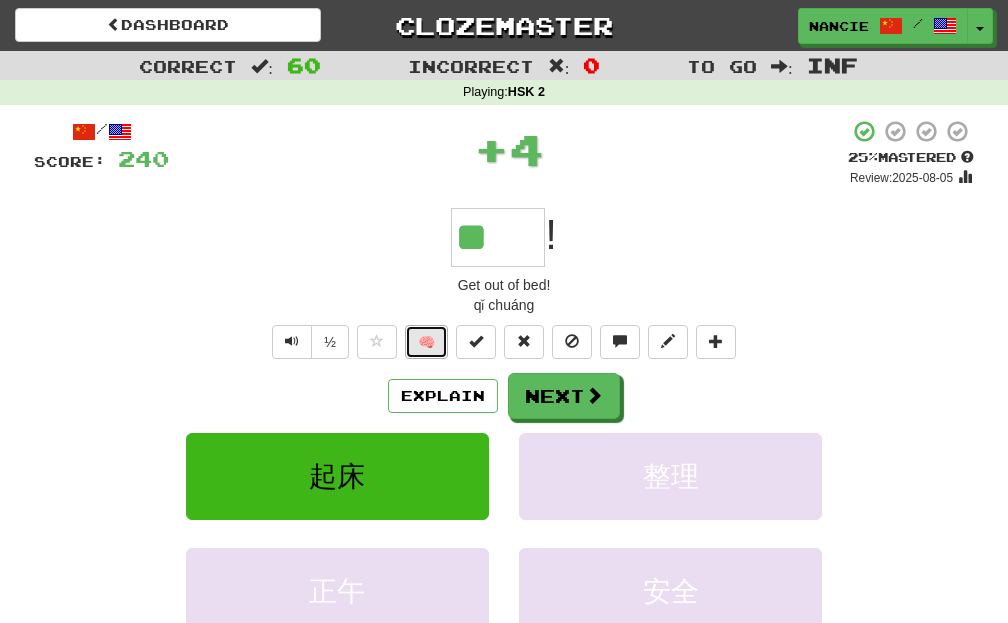 click on "🧠" at bounding box center [426, 342] 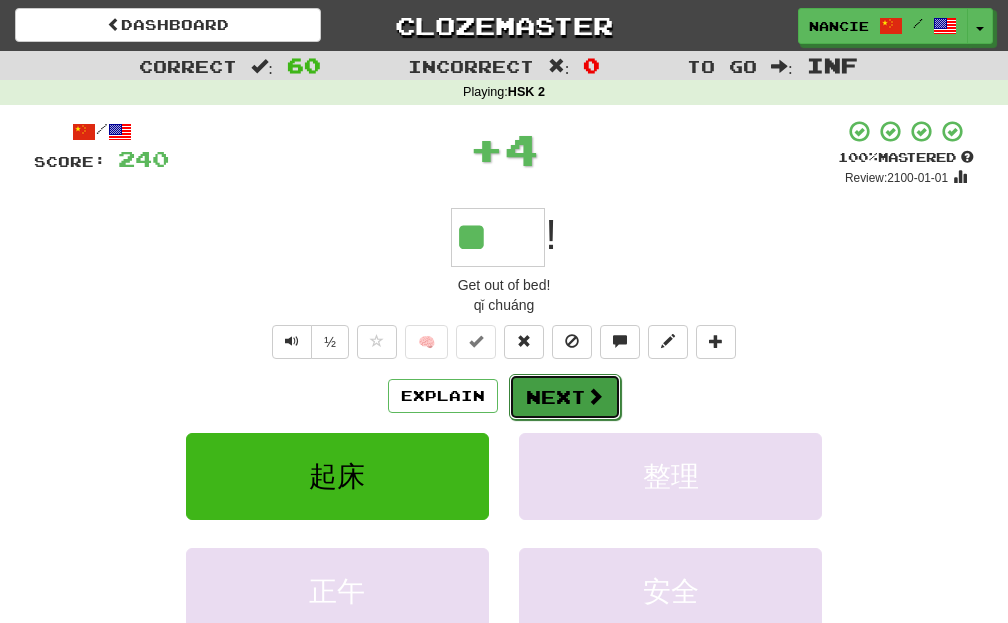 click on "Next" at bounding box center [565, 397] 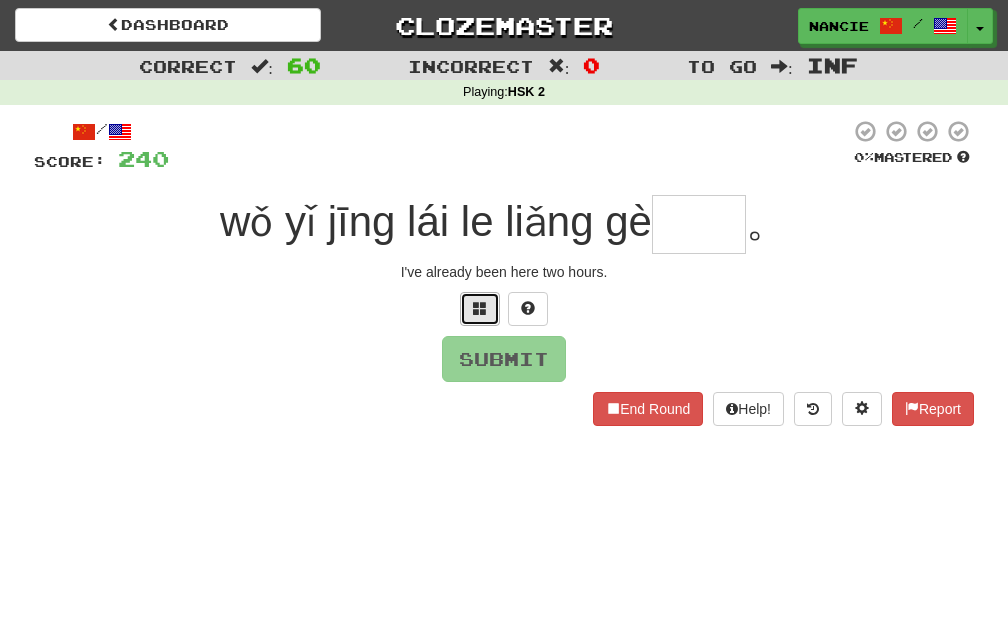 click at bounding box center (480, 308) 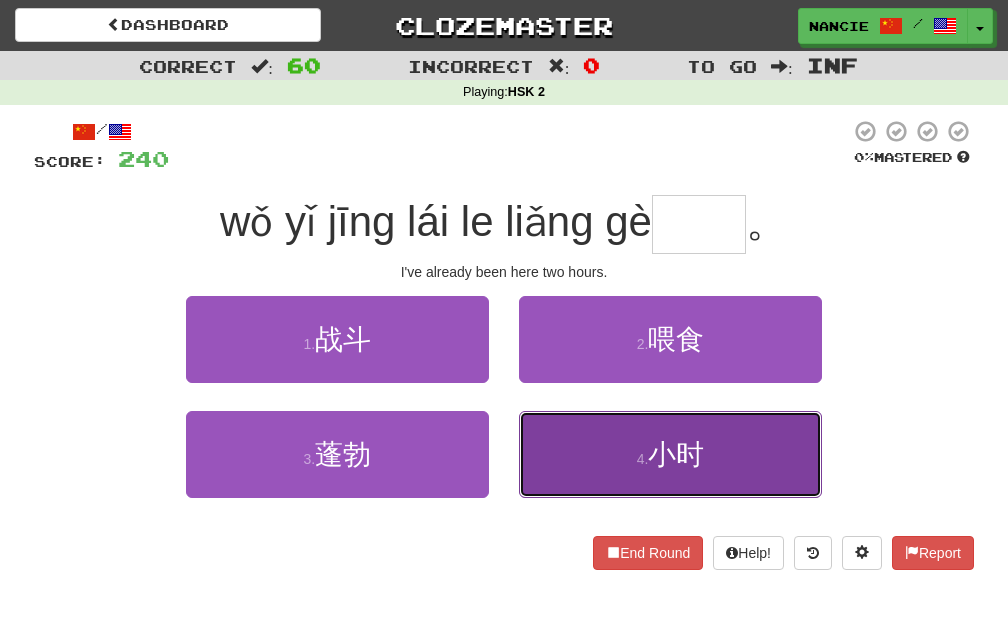 click on "4 .  小时" at bounding box center [670, 454] 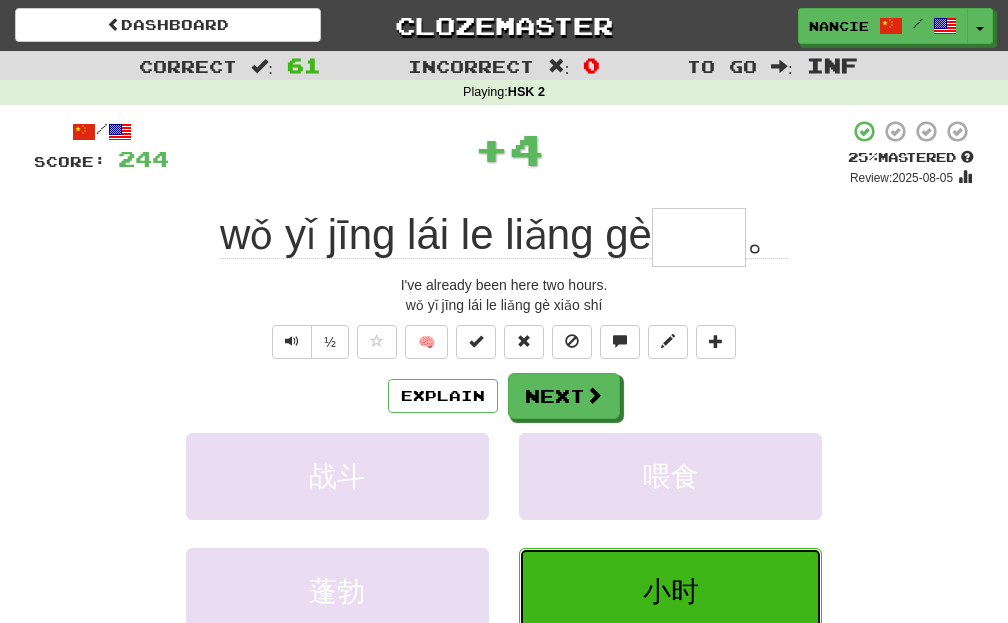 type on "**" 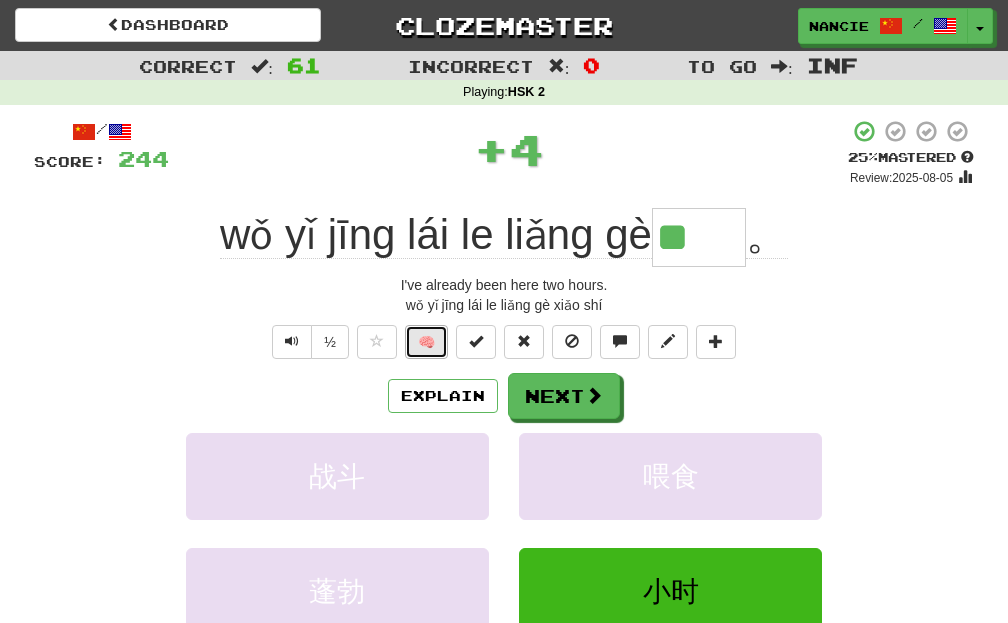 click on "🧠" at bounding box center (426, 342) 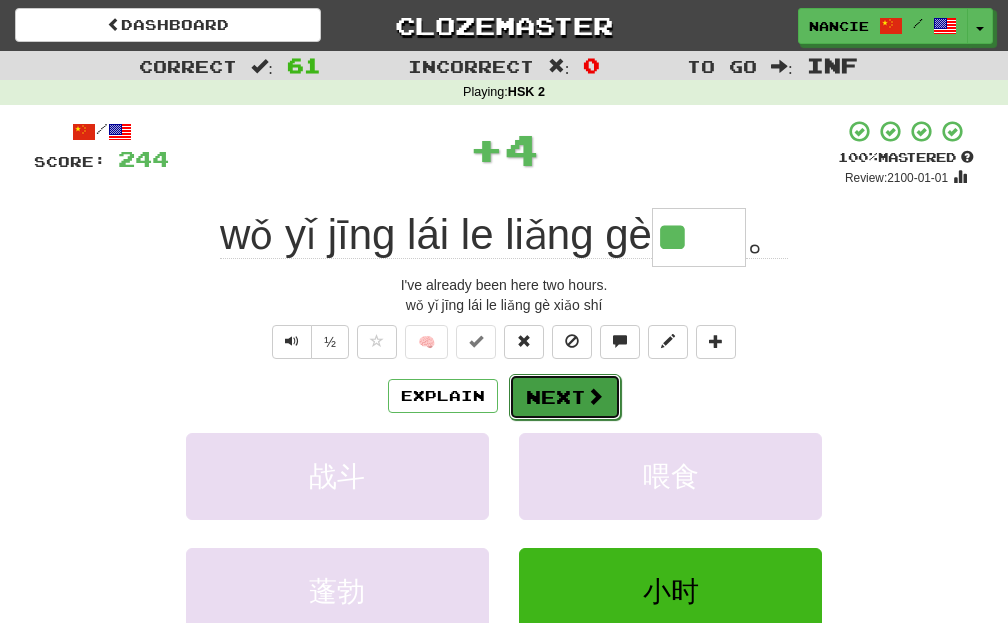 click on "Next" at bounding box center [565, 397] 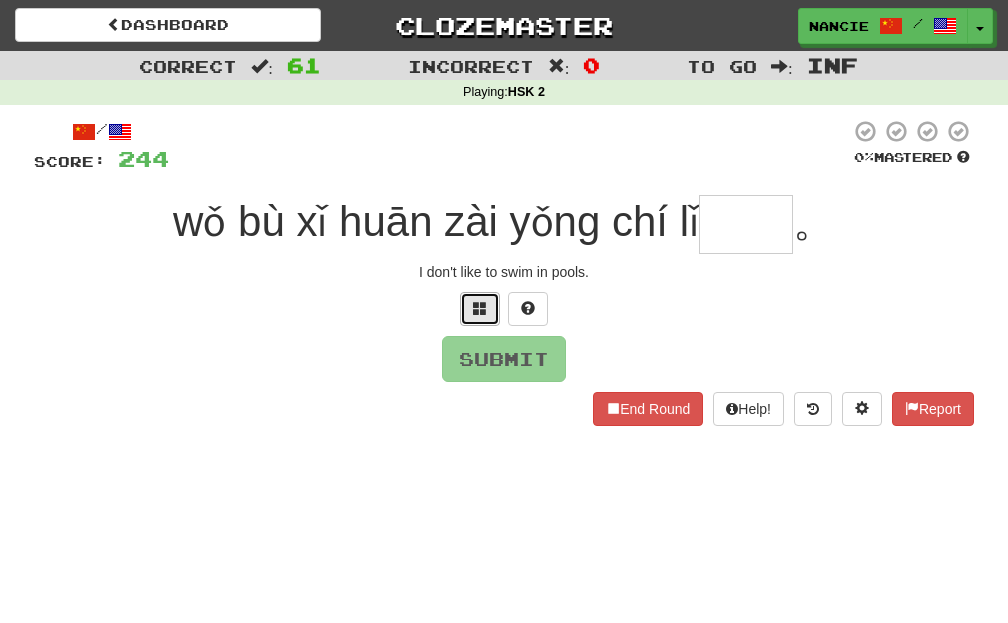click at bounding box center (480, 308) 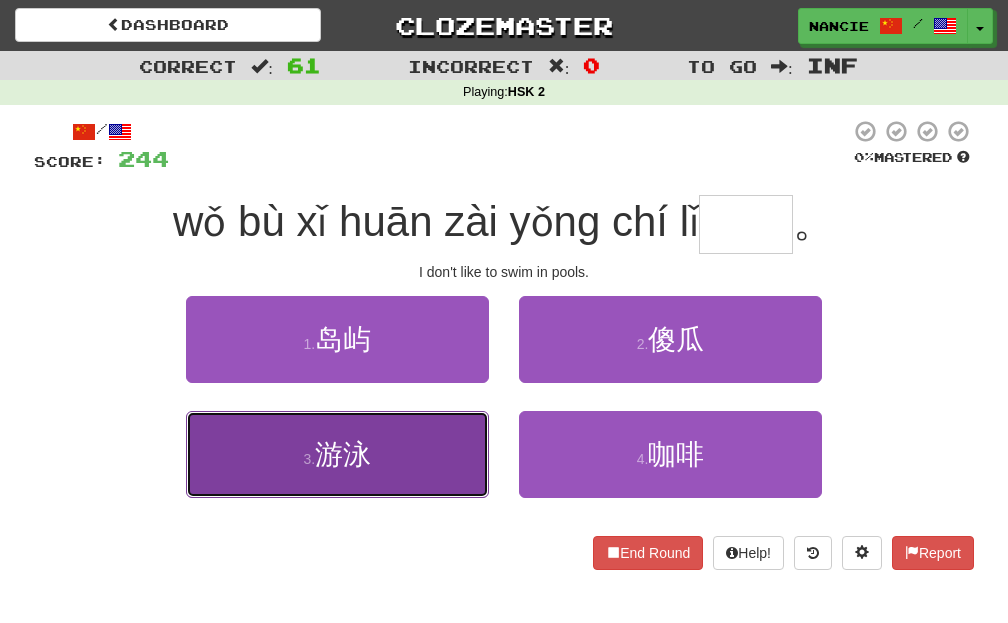 click on "游泳" at bounding box center [343, 454] 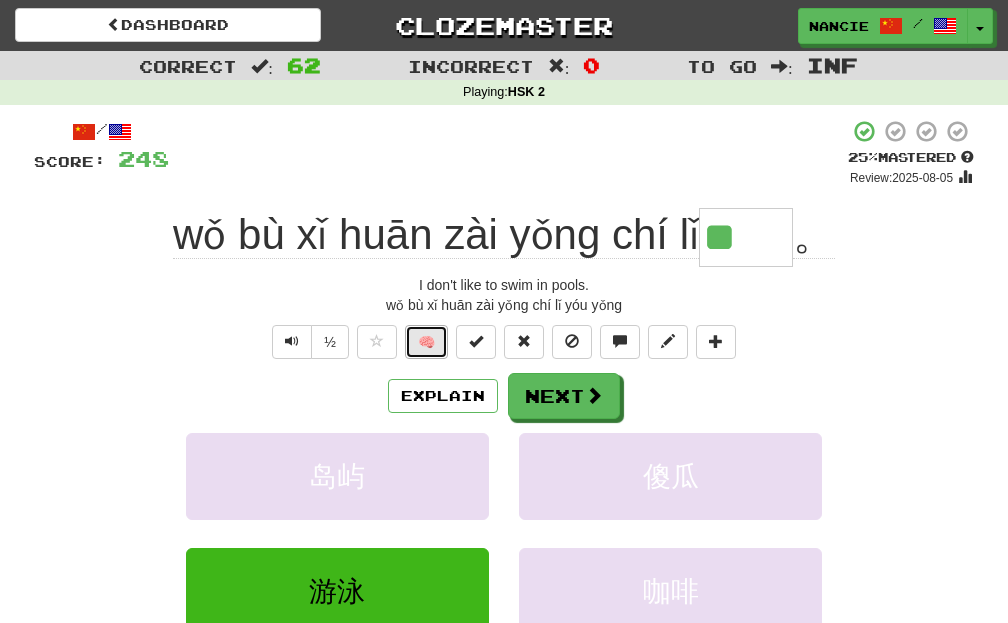 click on "🧠" at bounding box center (426, 342) 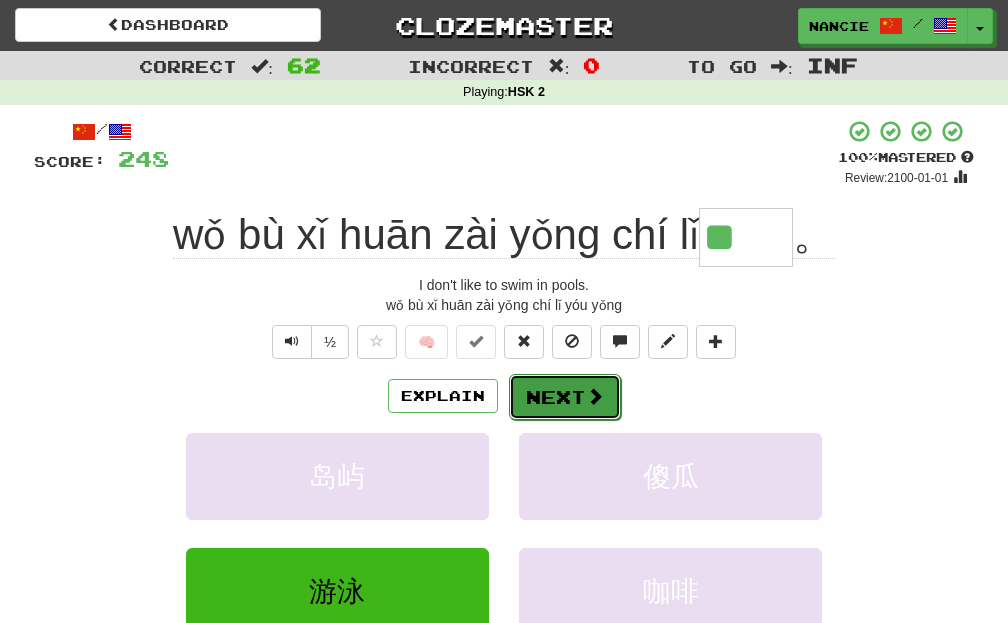 click on "Next" at bounding box center (565, 397) 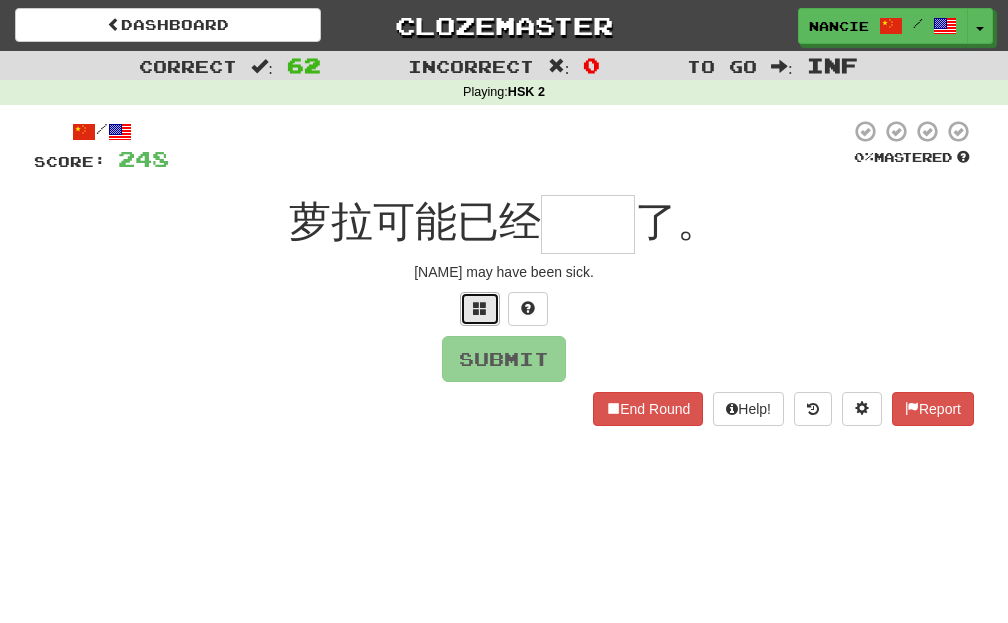 click at bounding box center (480, 308) 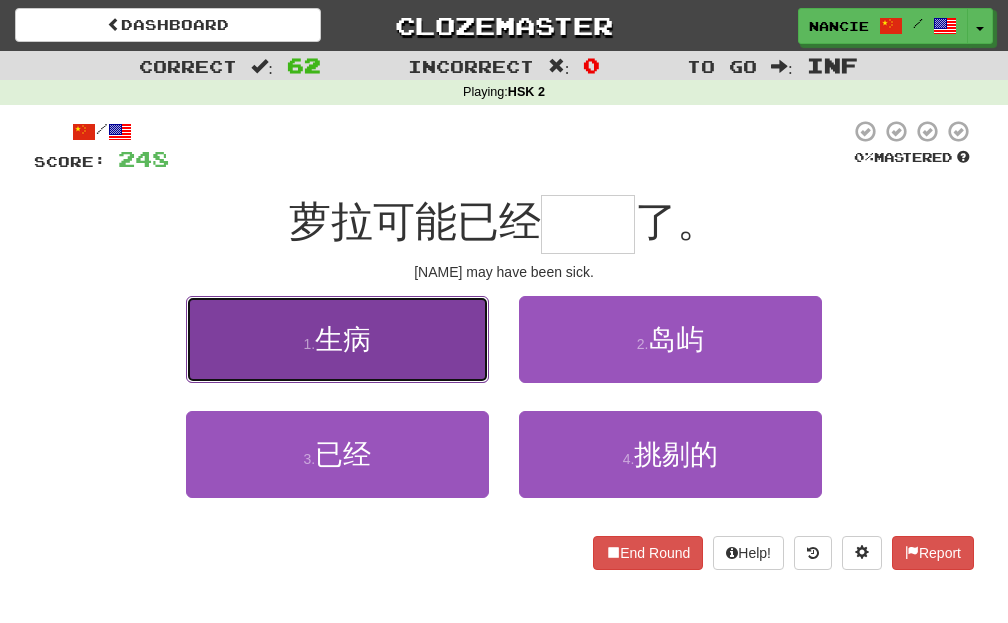 click on "1 .  生病" at bounding box center [337, 339] 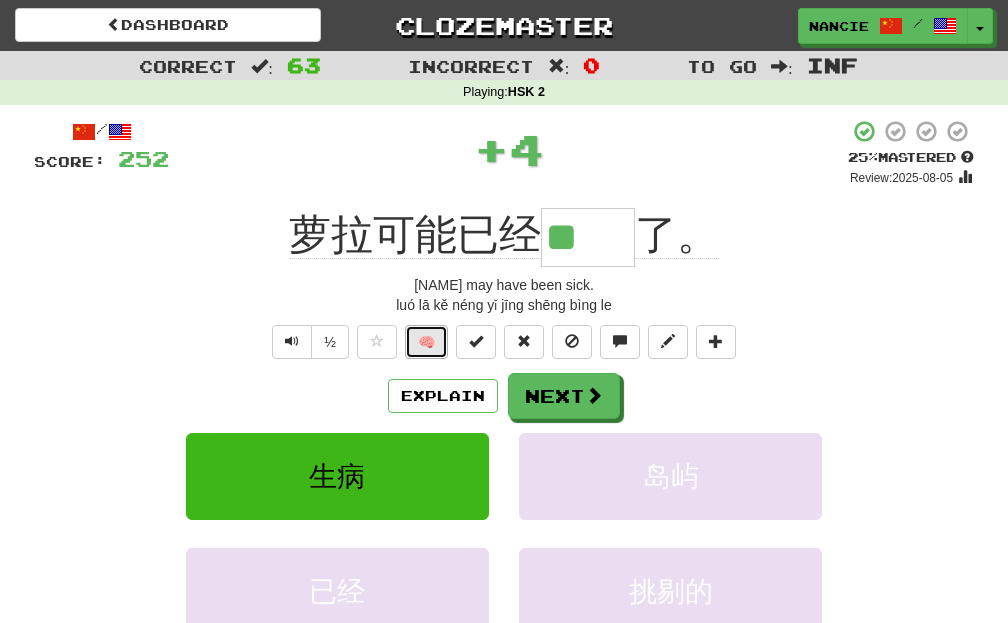 click on "🧠" at bounding box center [426, 342] 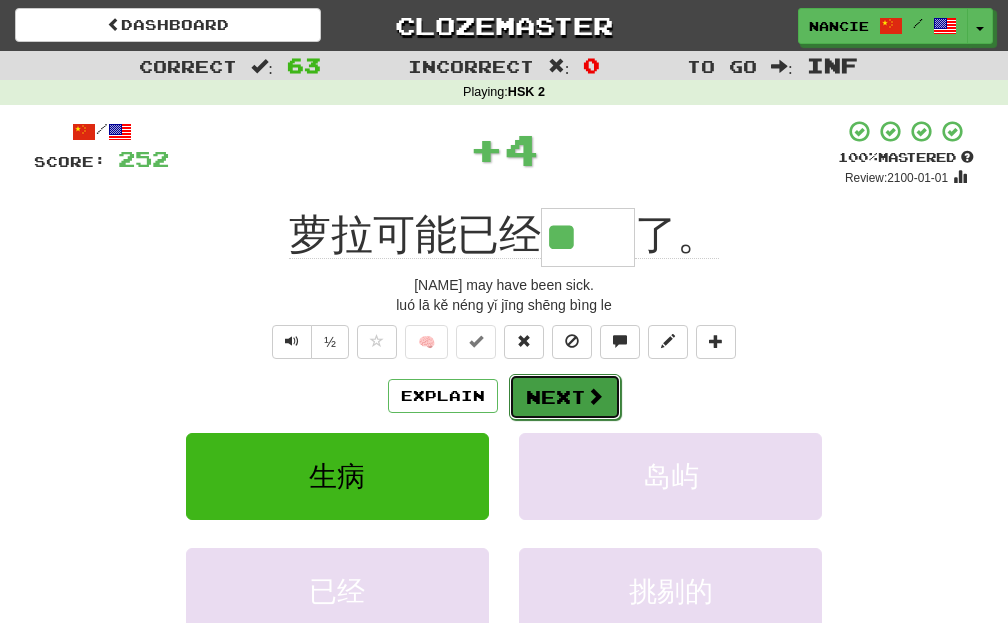 click on "Next" at bounding box center [565, 397] 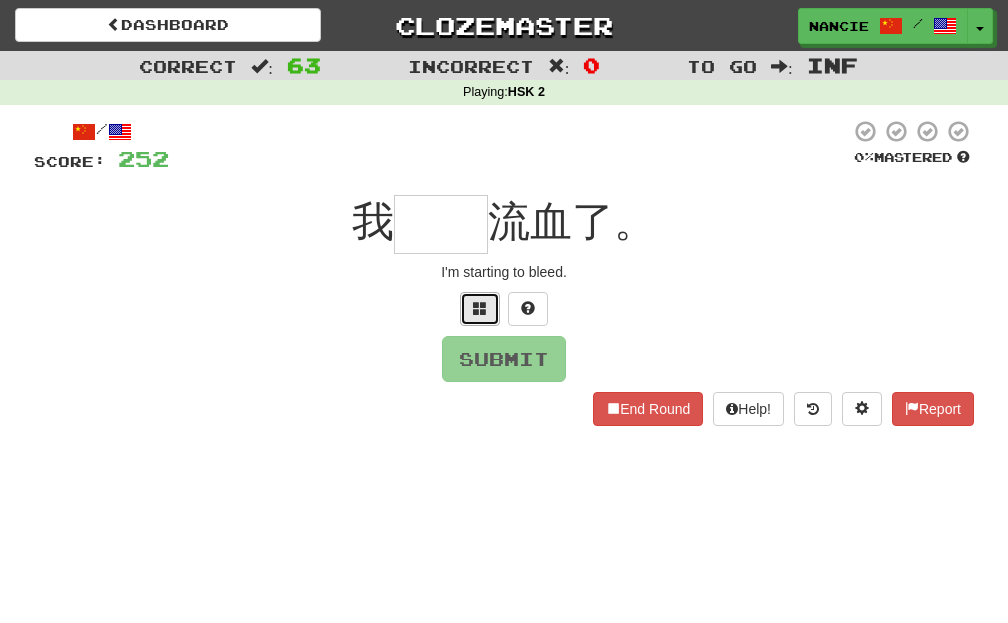 click at bounding box center [480, 308] 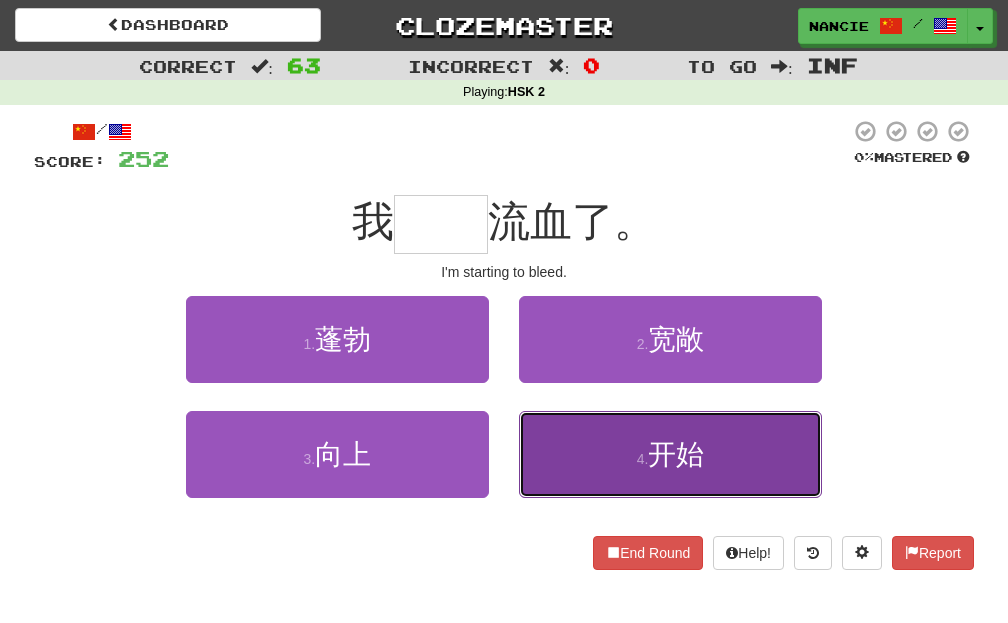 click on "4 .  开始" at bounding box center (670, 454) 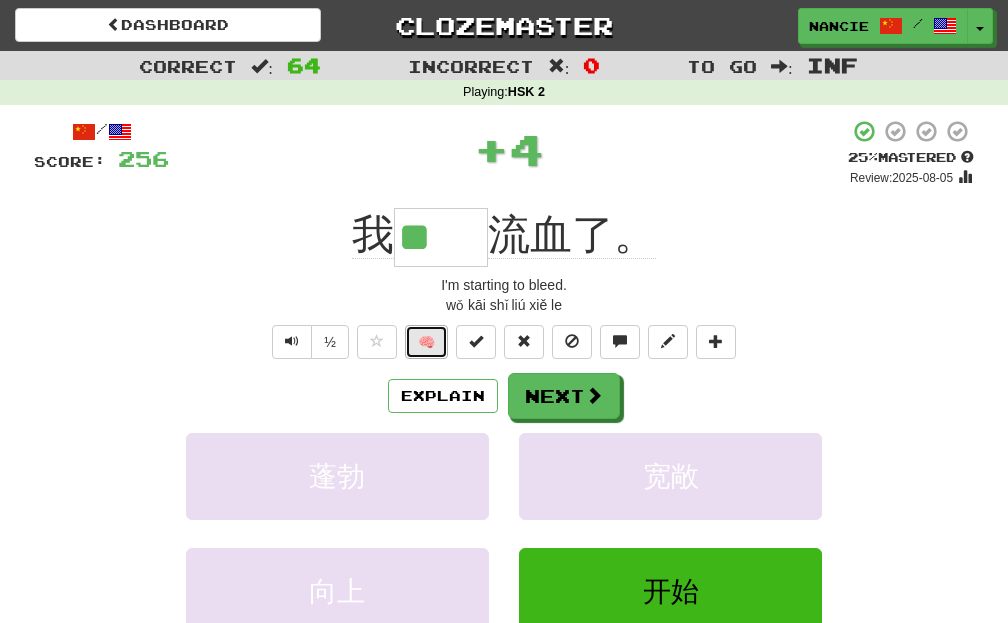 click on "🧠" at bounding box center [426, 342] 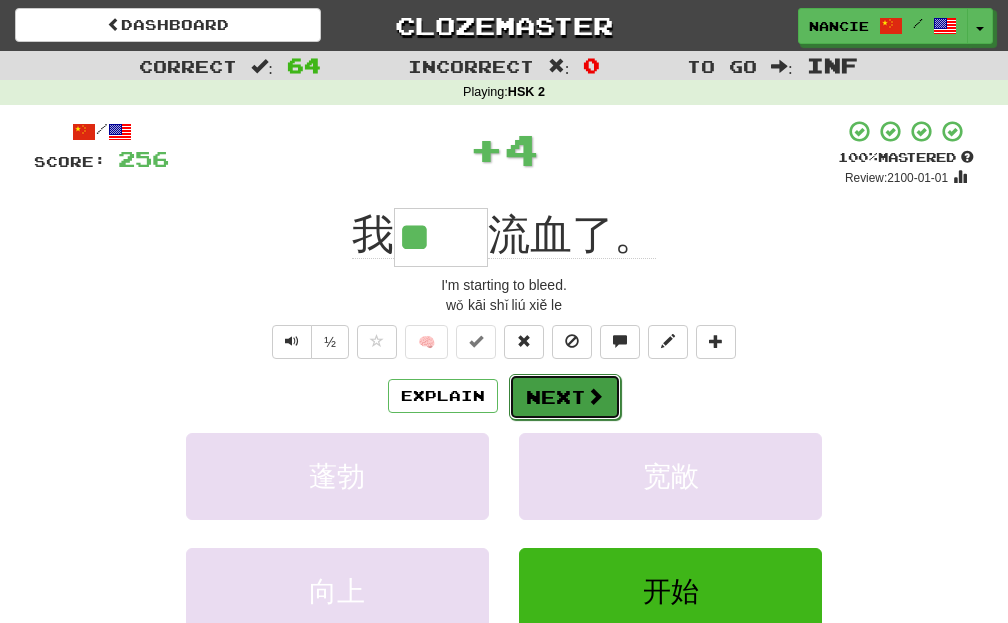 click on "Next" at bounding box center [565, 397] 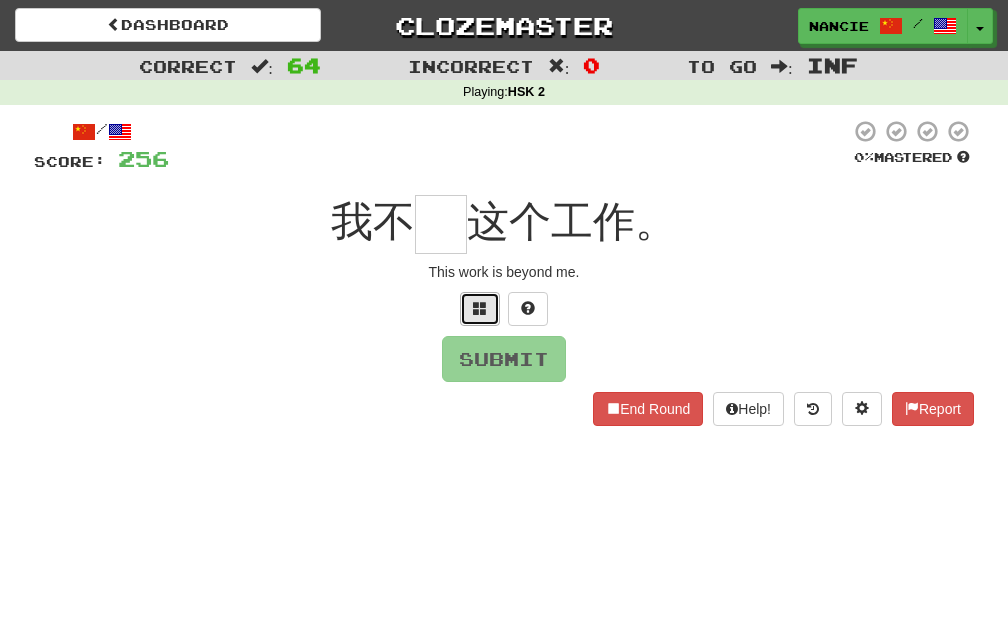 click at bounding box center (480, 308) 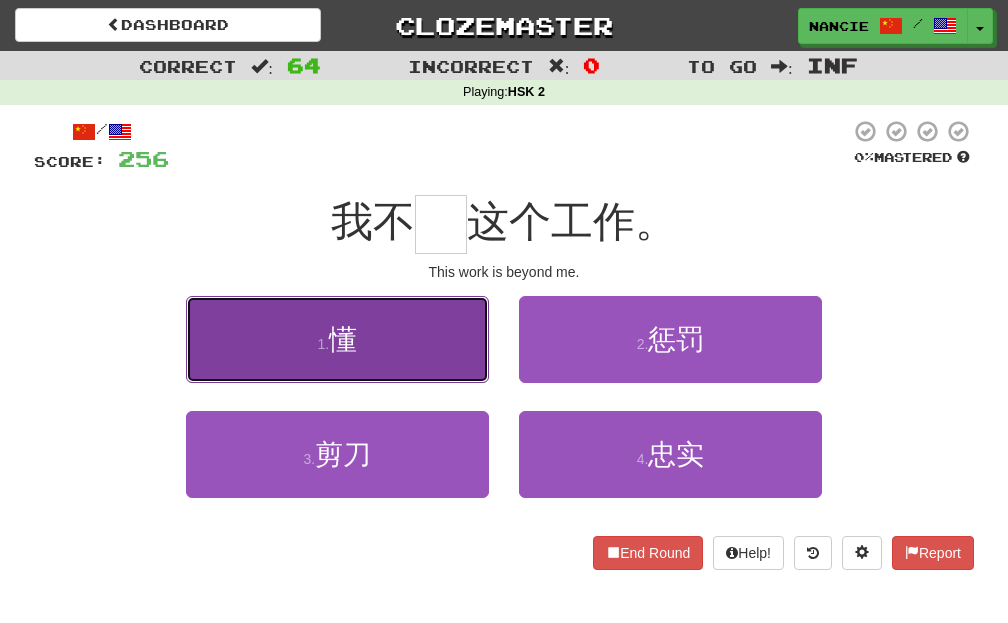 click on "1 .  懂" at bounding box center [337, 339] 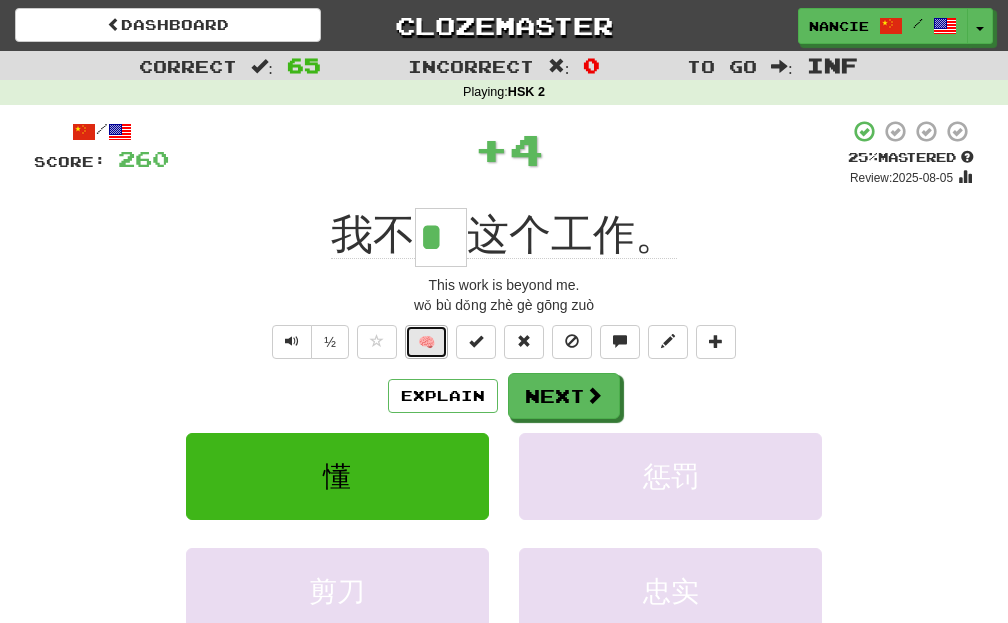 click on "🧠" at bounding box center (426, 342) 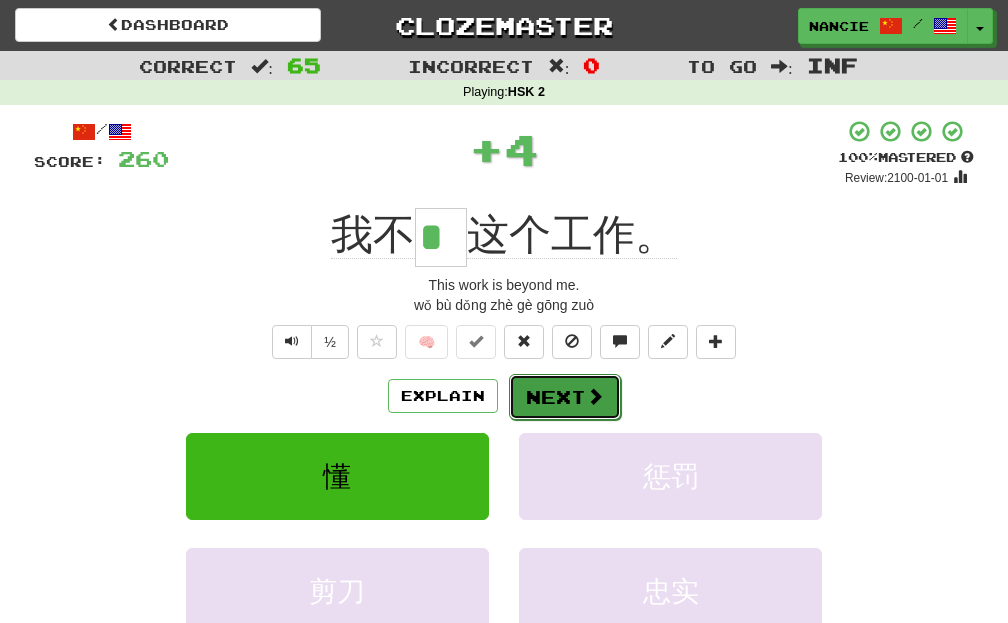 click on "Next" at bounding box center (565, 397) 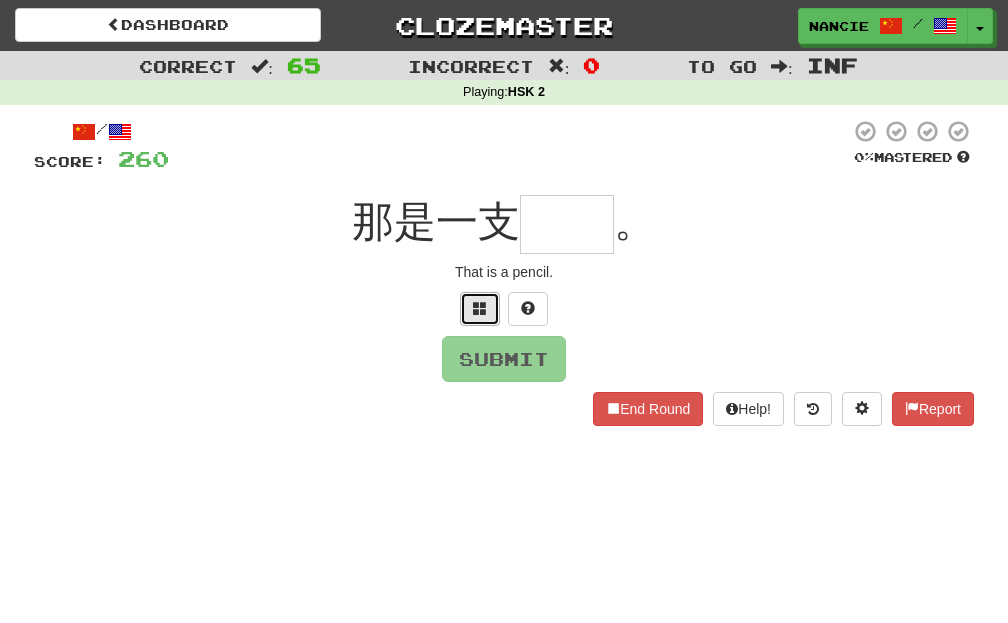 click at bounding box center (480, 308) 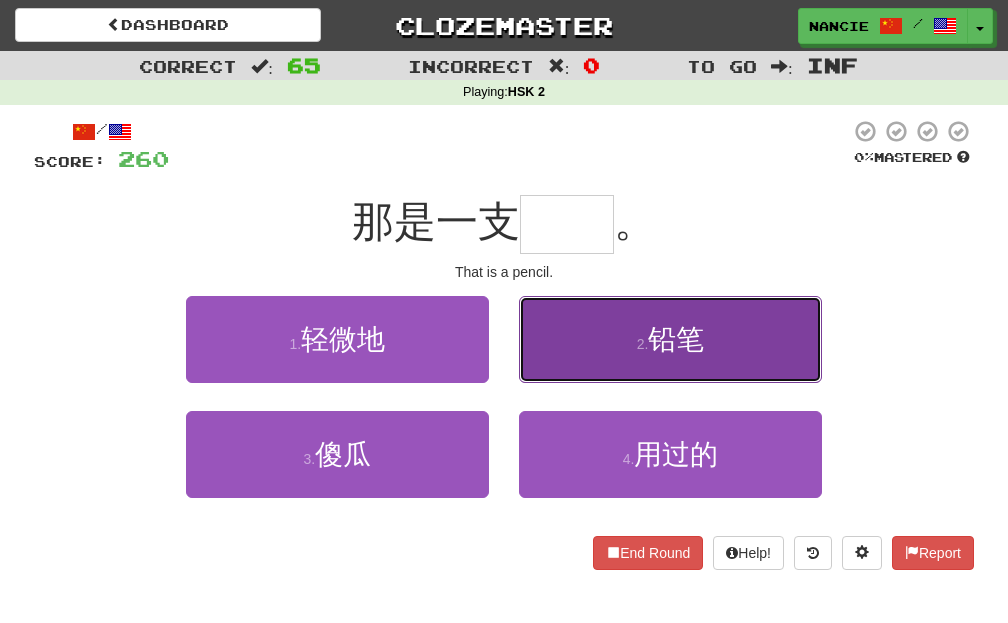 click on "铅笔" at bounding box center (676, 339) 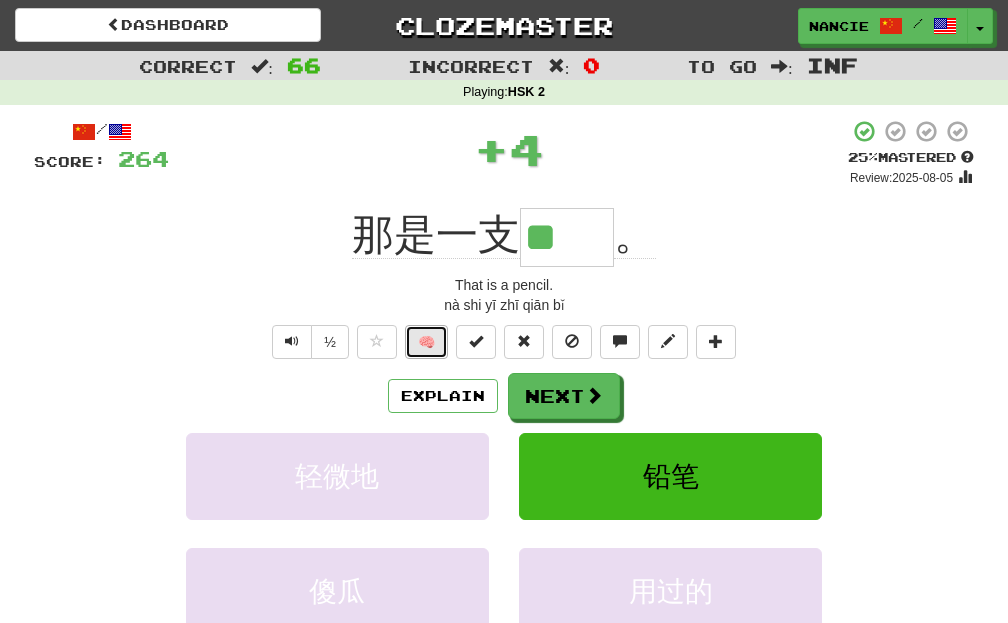 click on "🧠" at bounding box center [426, 342] 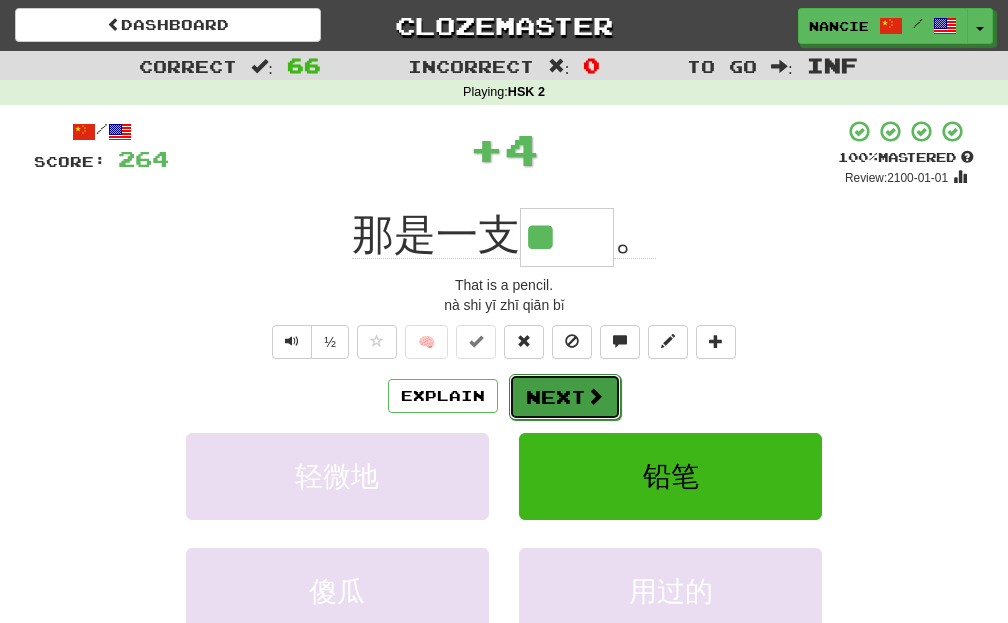 click on "Next" at bounding box center [565, 397] 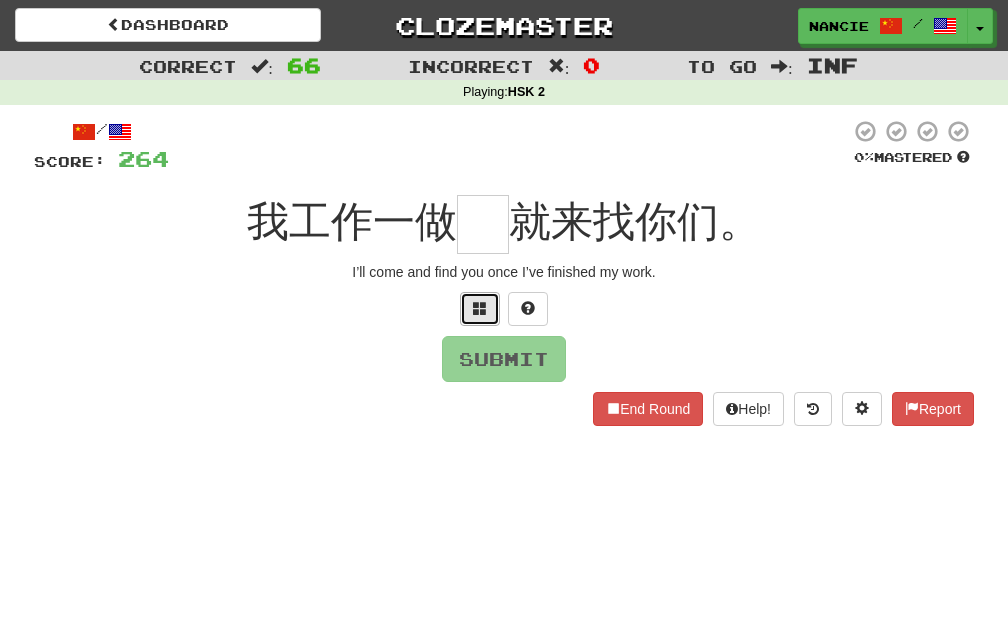 click at bounding box center [480, 308] 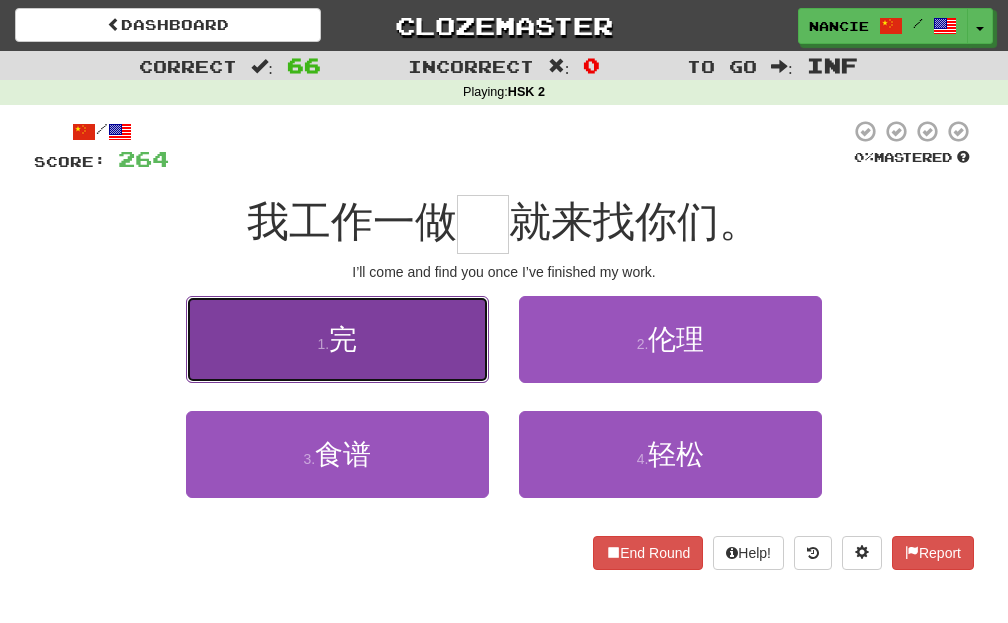 click on "1 .  完" at bounding box center [337, 339] 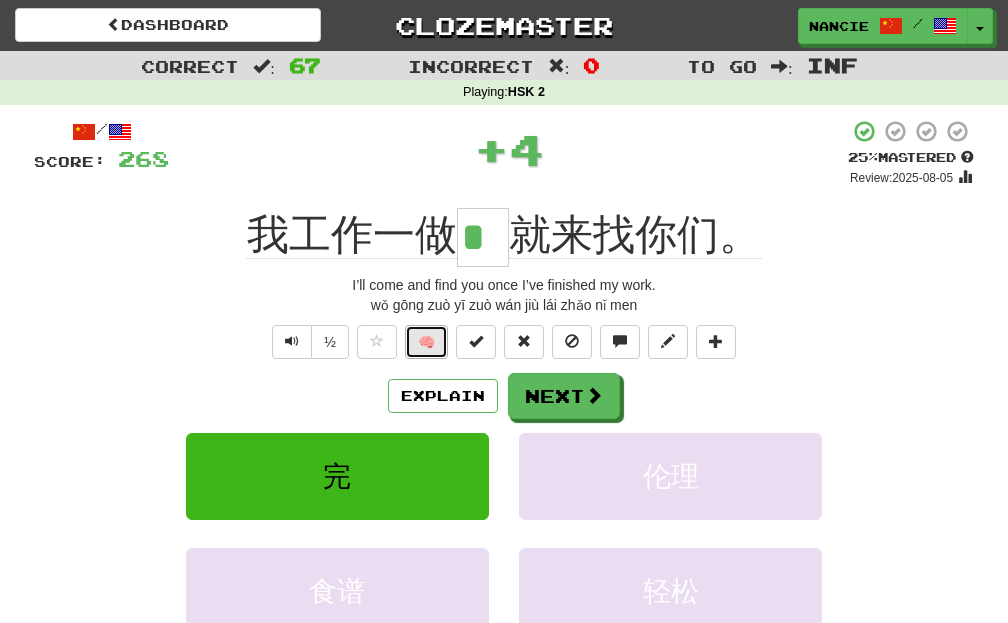 click on "🧠" at bounding box center (426, 342) 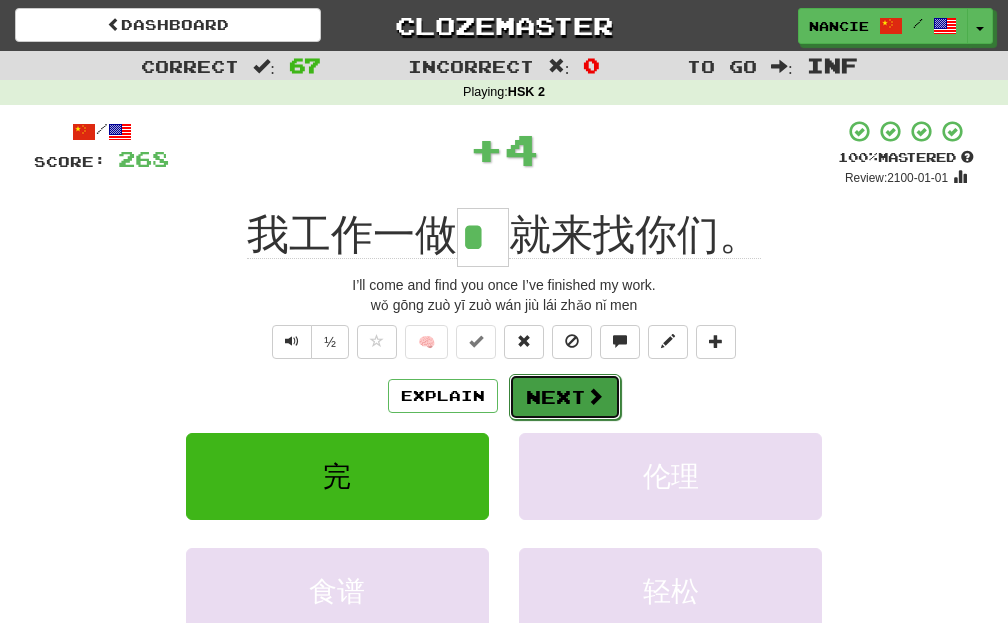 click at bounding box center (595, 396) 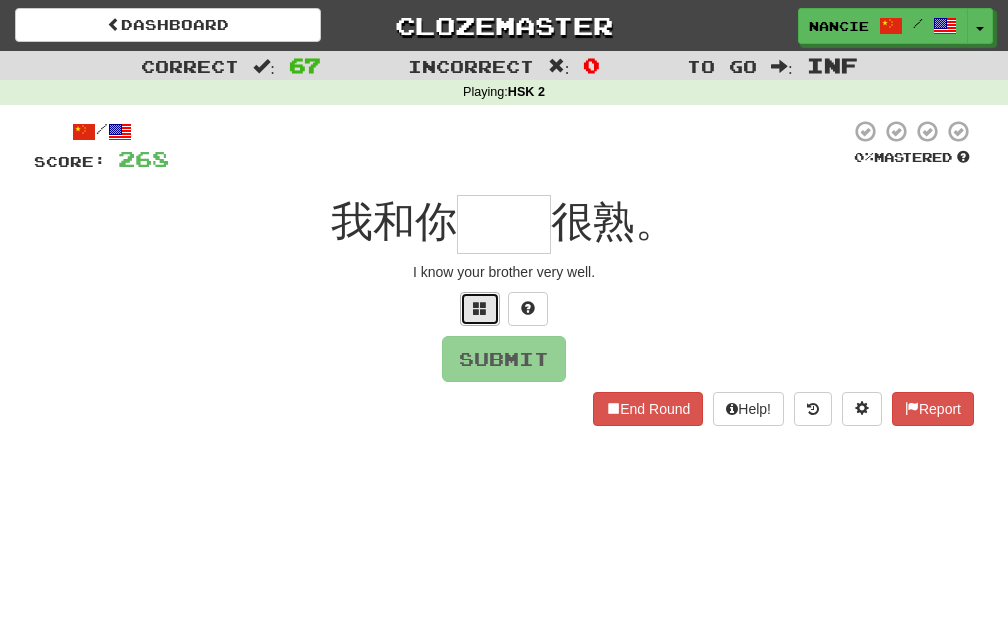 click at bounding box center (480, 308) 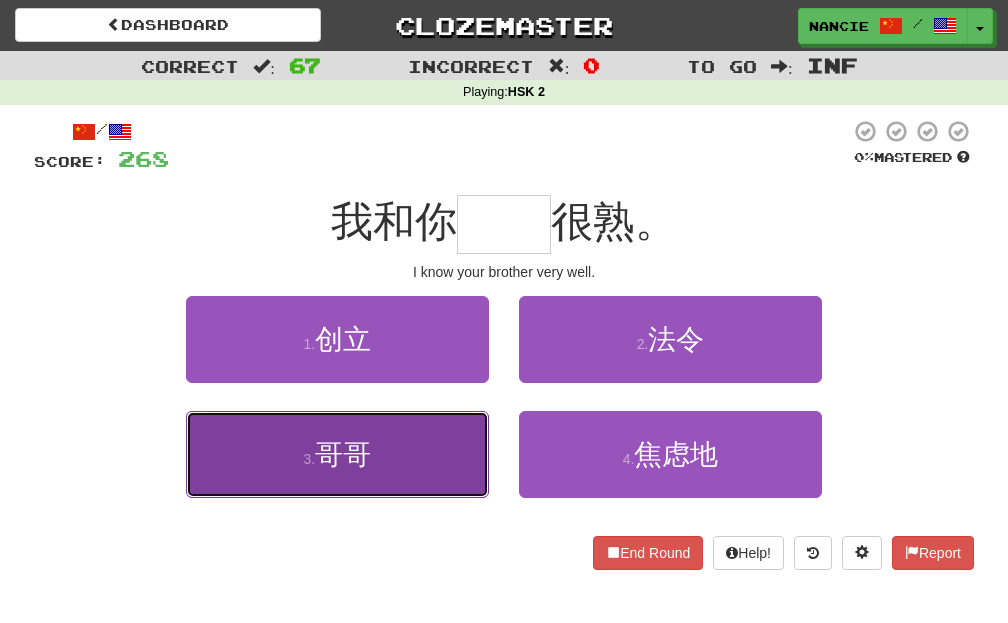 click on "3 .  哥哥" at bounding box center [337, 454] 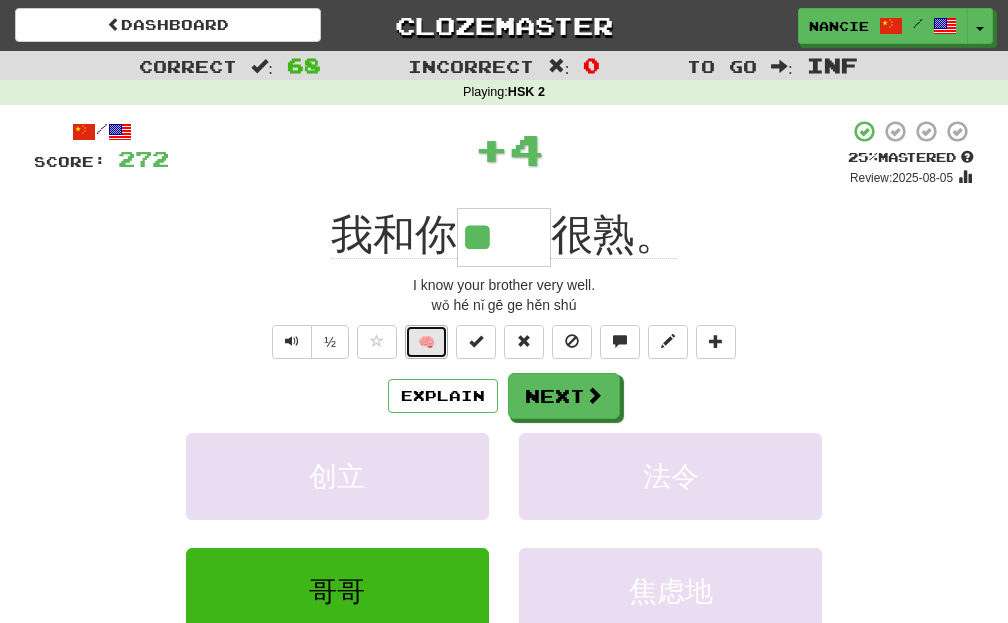 click on "🧠" at bounding box center (426, 342) 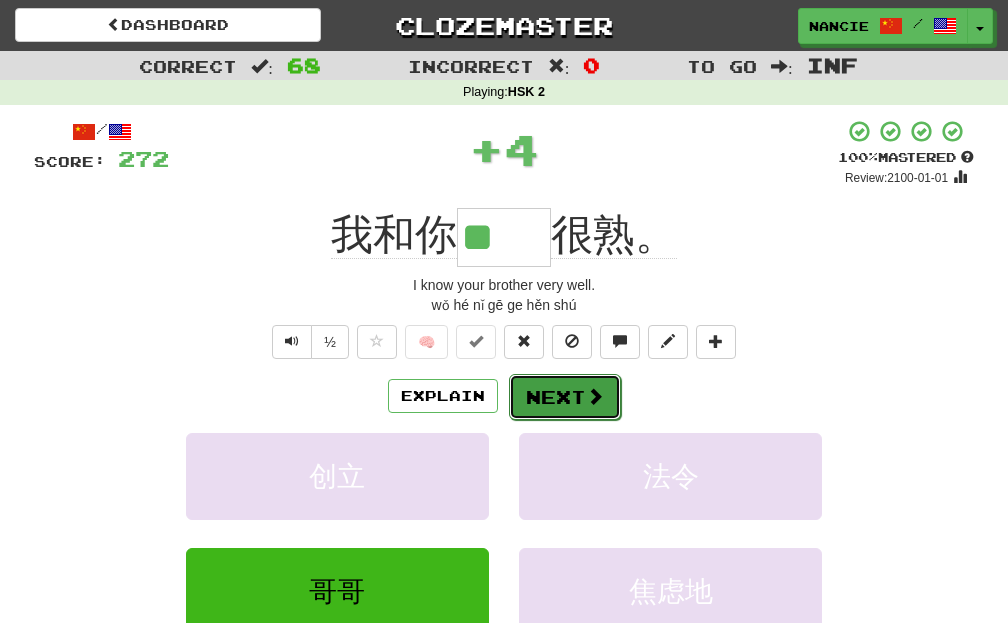 click at bounding box center [595, 396] 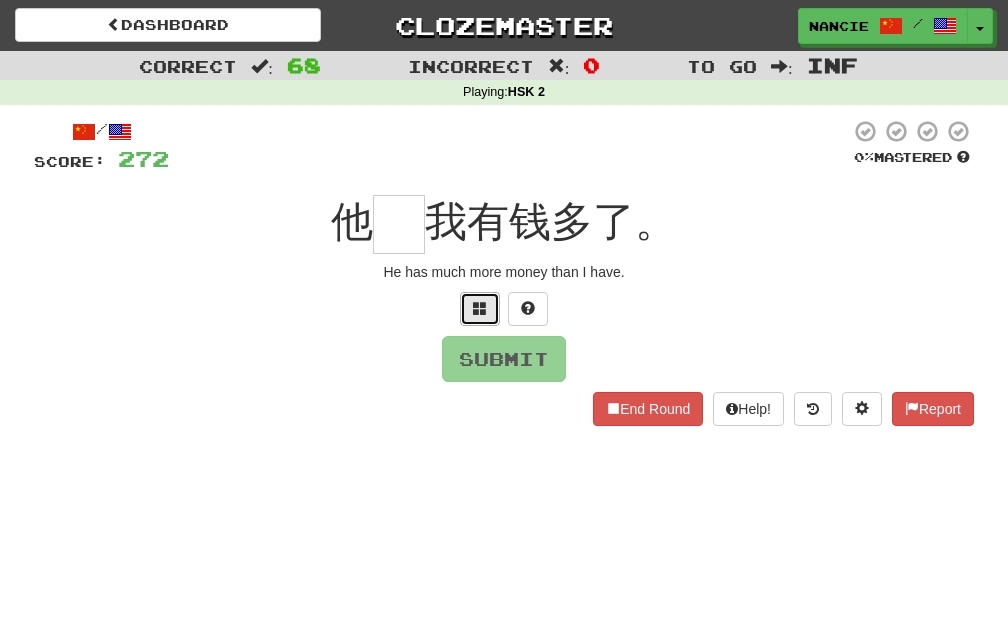 click at bounding box center (480, 309) 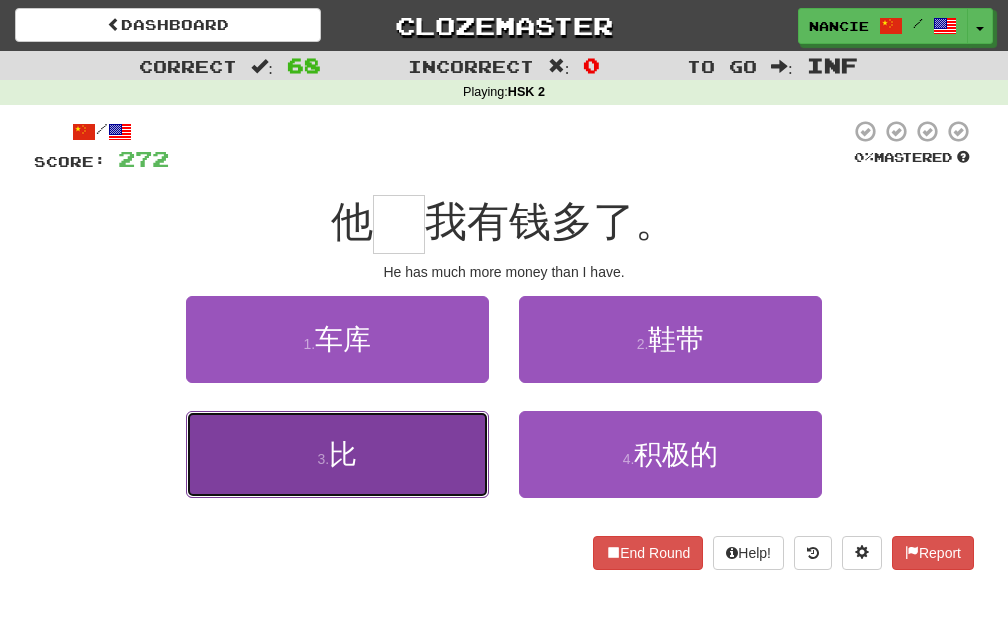 click on "3 .  比" at bounding box center (337, 454) 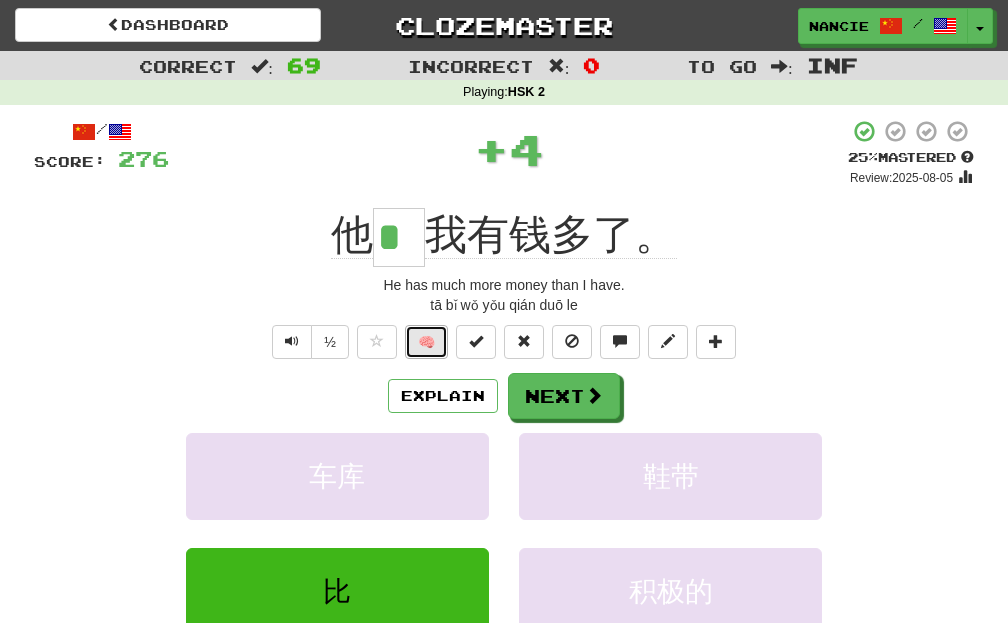 click on "🧠" at bounding box center [426, 342] 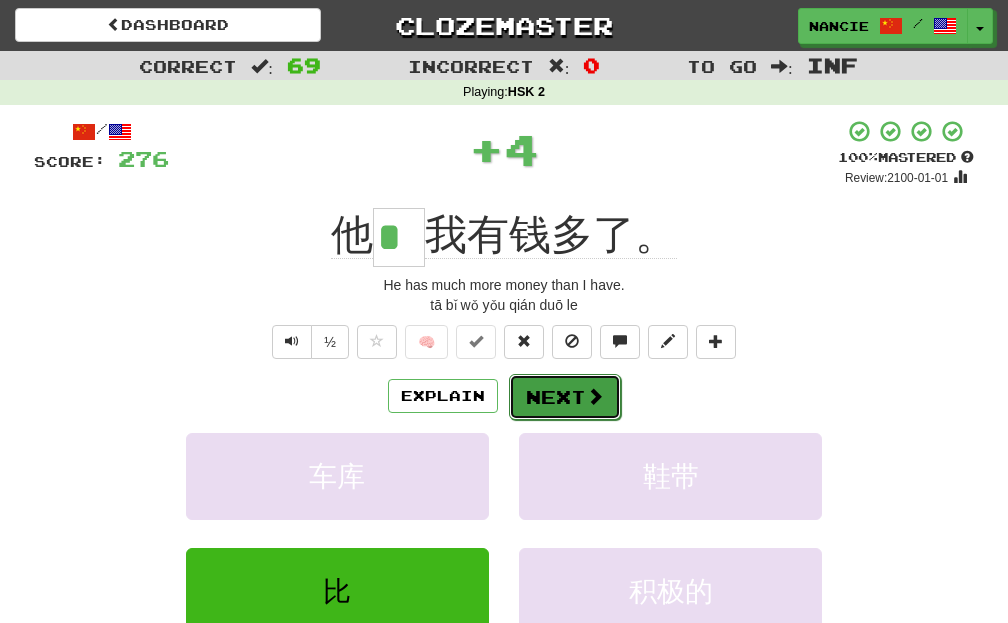 click on "Next" at bounding box center (565, 397) 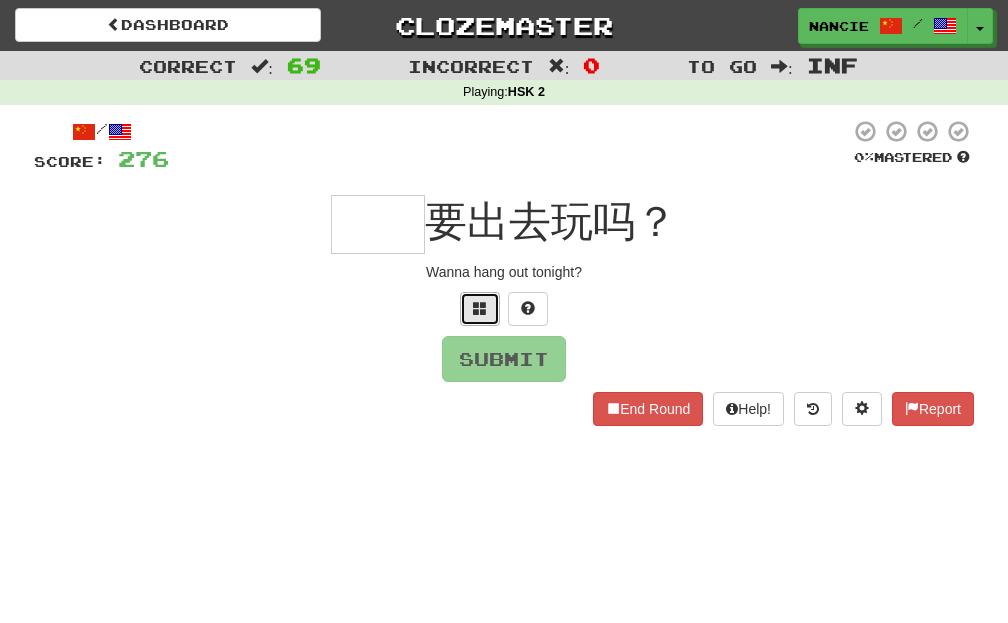 click at bounding box center (480, 308) 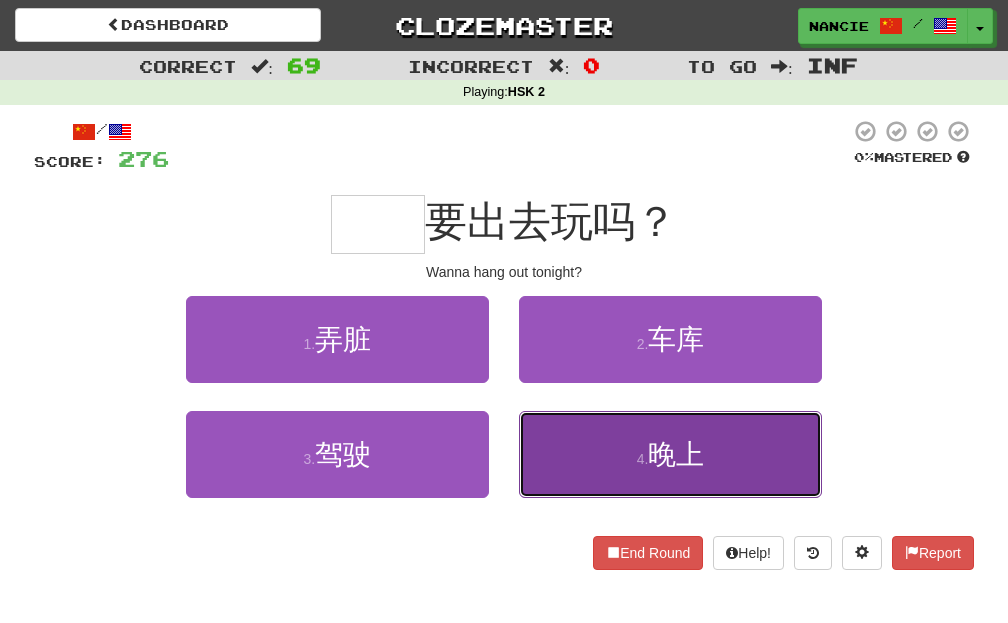 click on "4 .  晚上" at bounding box center [670, 454] 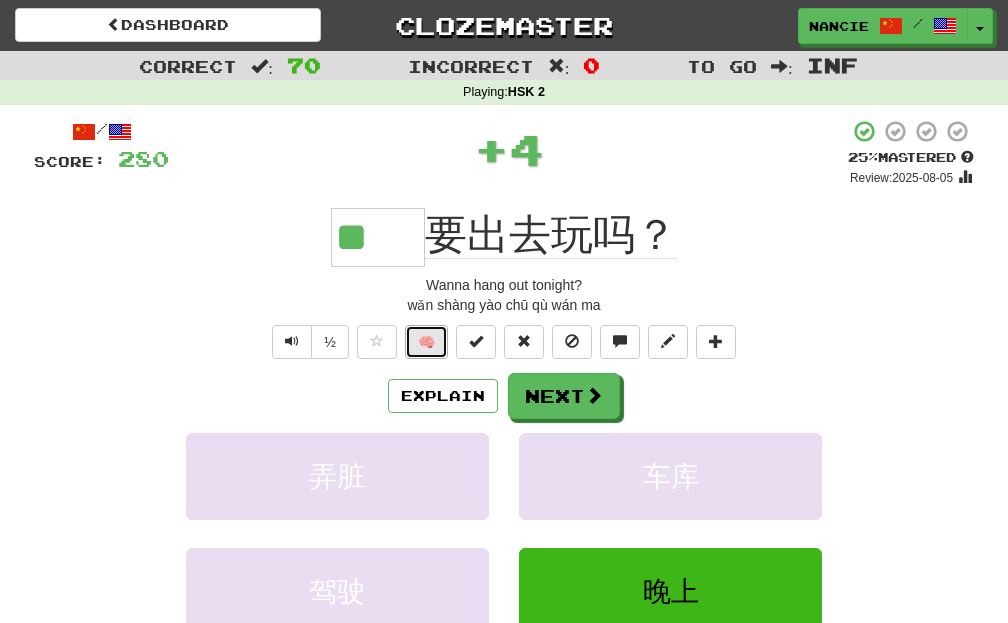 click on "🧠" at bounding box center (426, 342) 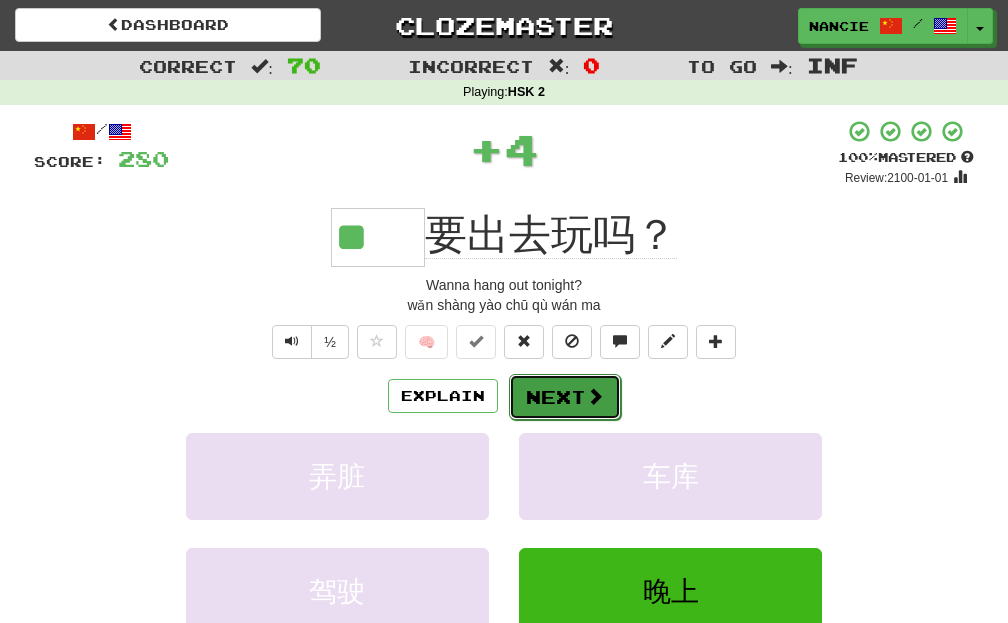 click at bounding box center [595, 396] 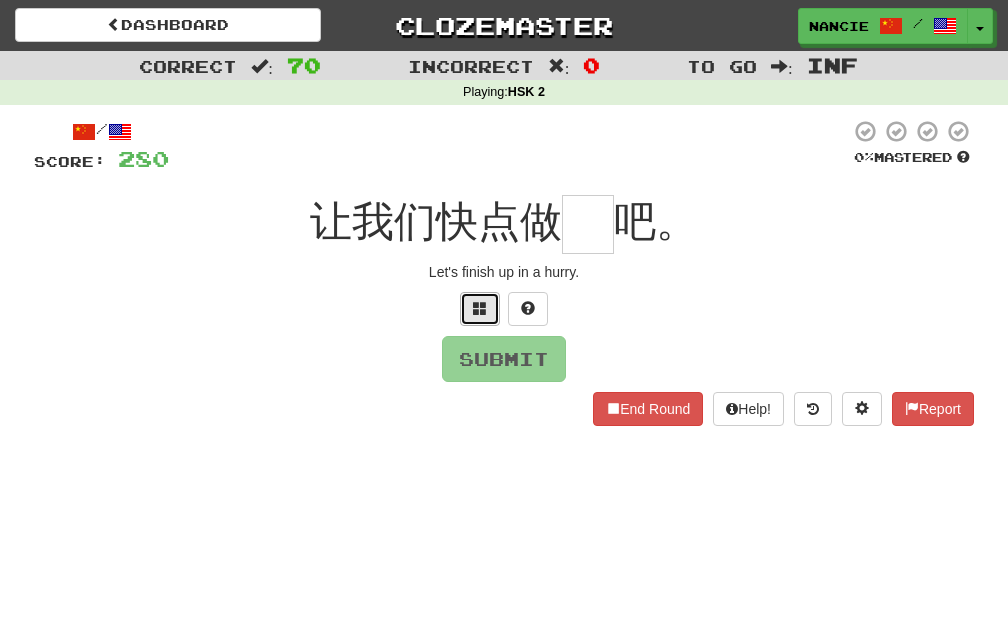 click at bounding box center (480, 309) 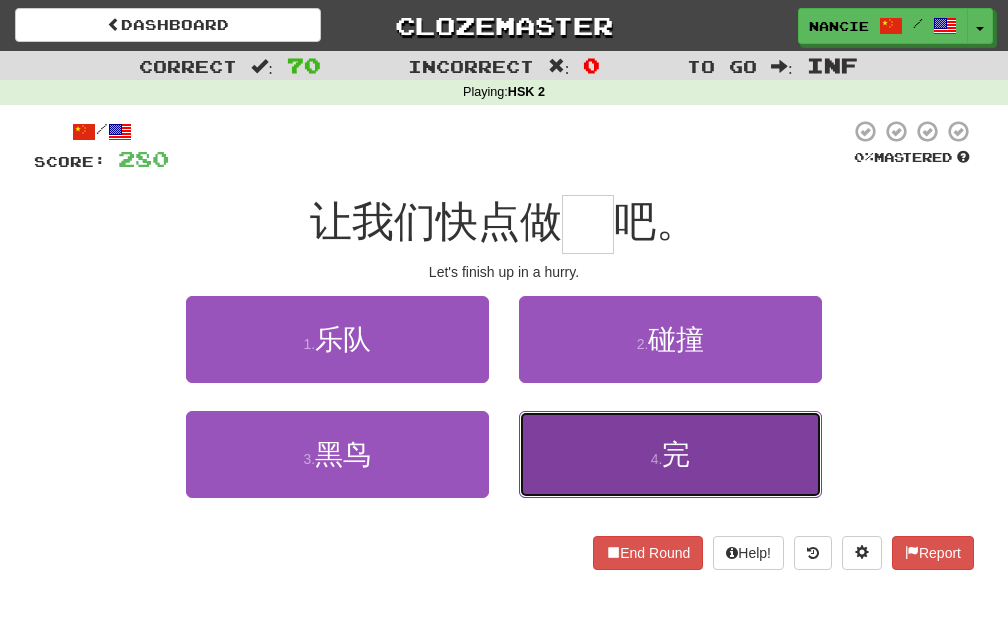 click on "4 .  完" at bounding box center (670, 454) 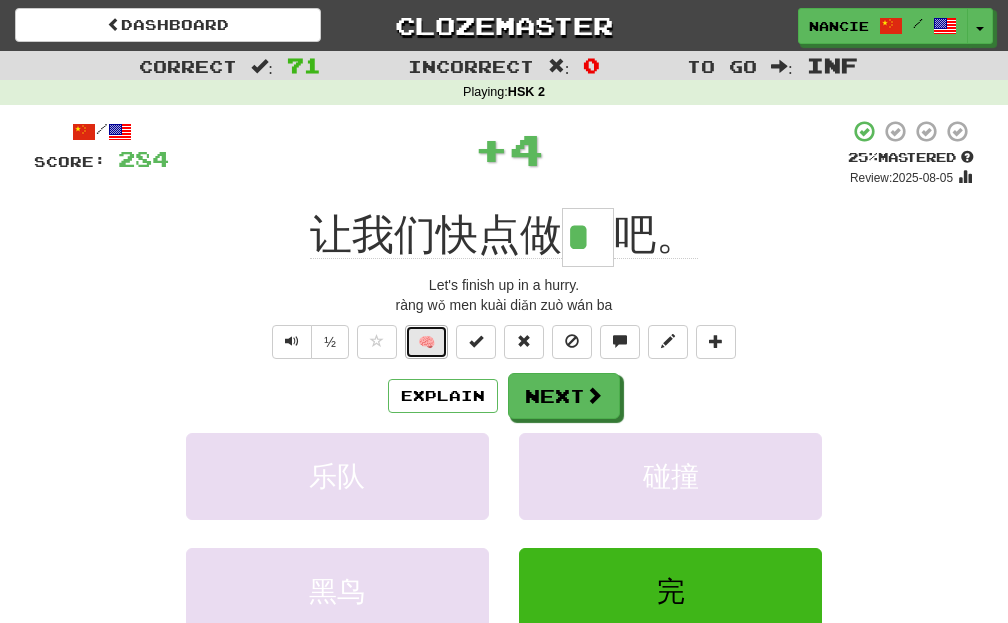 click on "🧠" at bounding box center (426, 342) 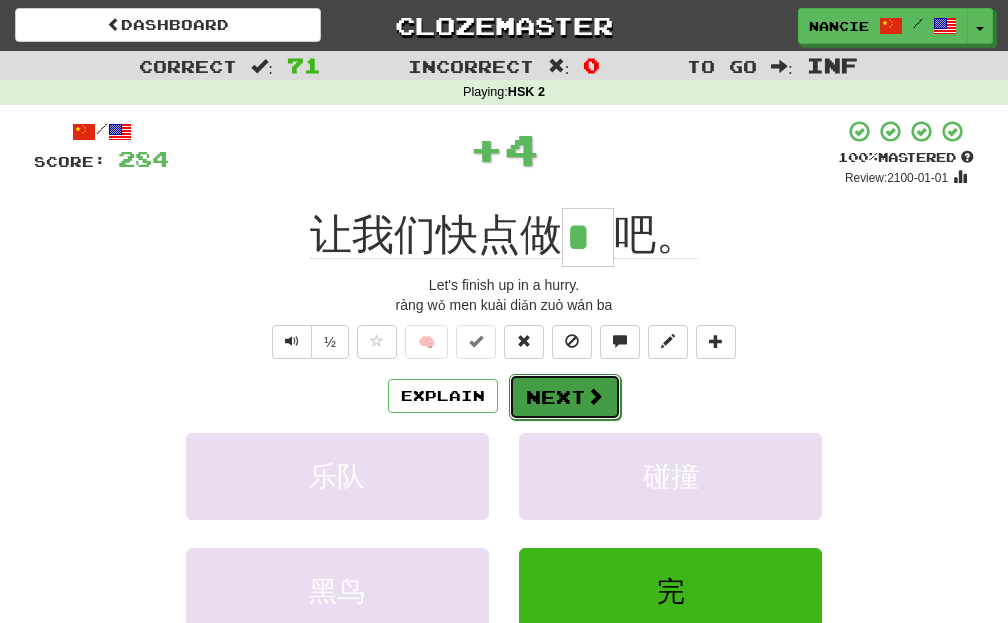 click on "Next" at bounding box center [565, 397] 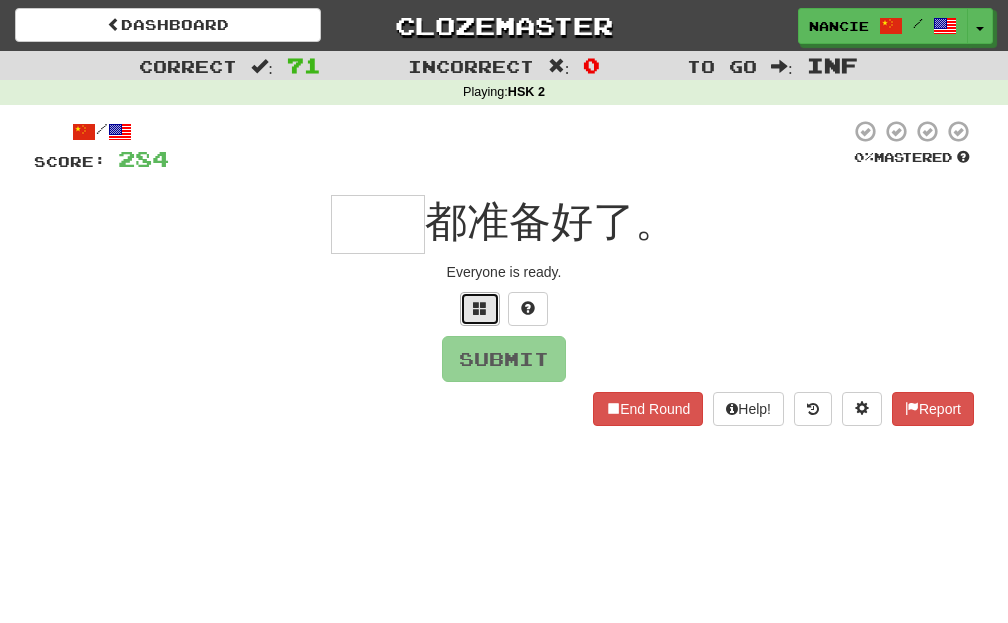click at bounding box center (480, 309) 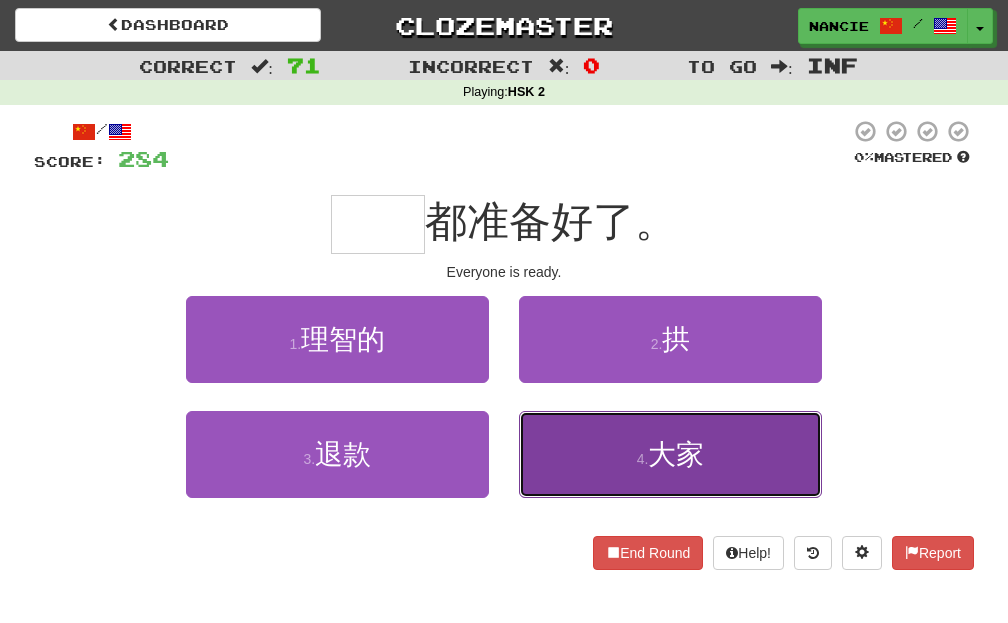click on "4 .  大家" at bounding box center (670, 454) 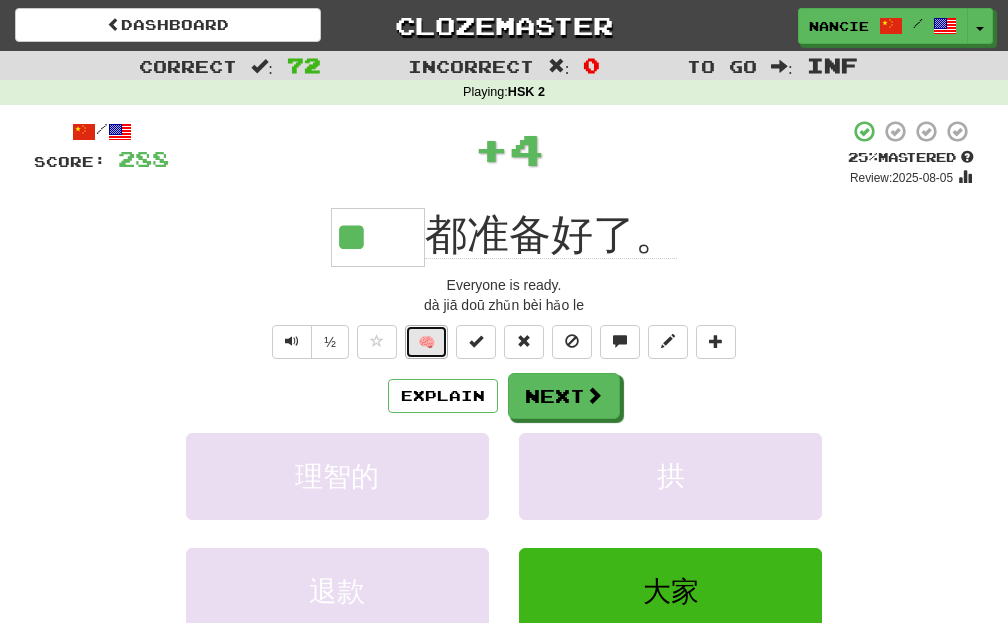 click on "🧠" at bounding box center (426, 342) 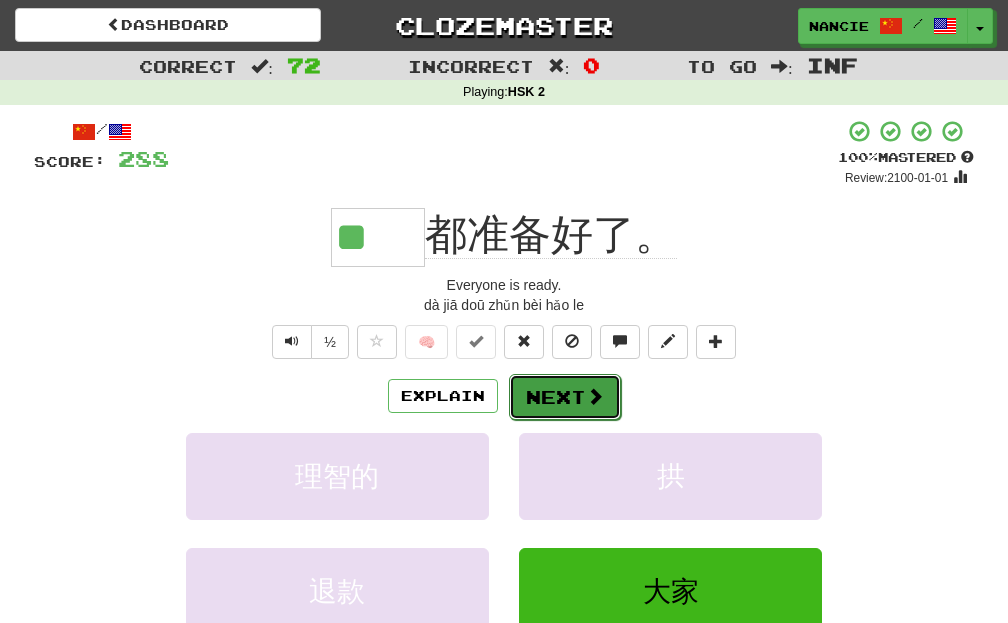 click at bounding box center [595, 396] 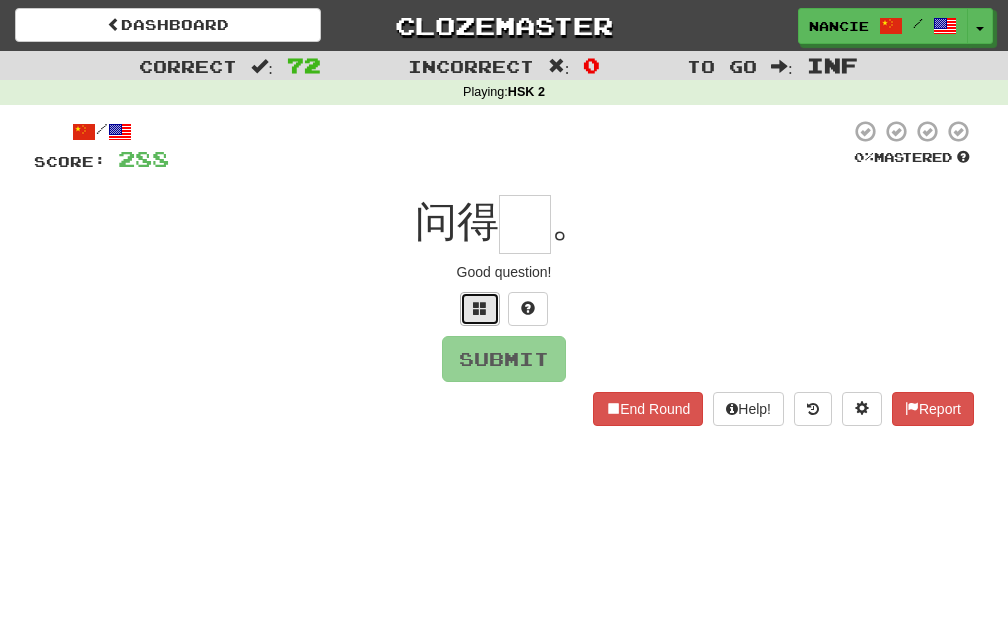 click at bounding box center (480, 309) 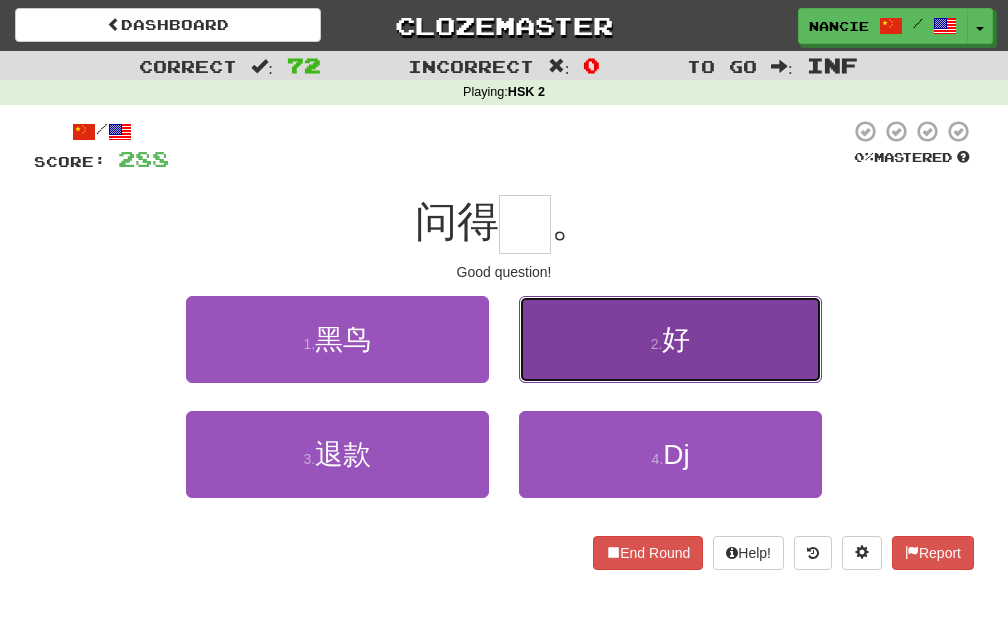 click on "2 .  好" at bounding box center (670, 339) 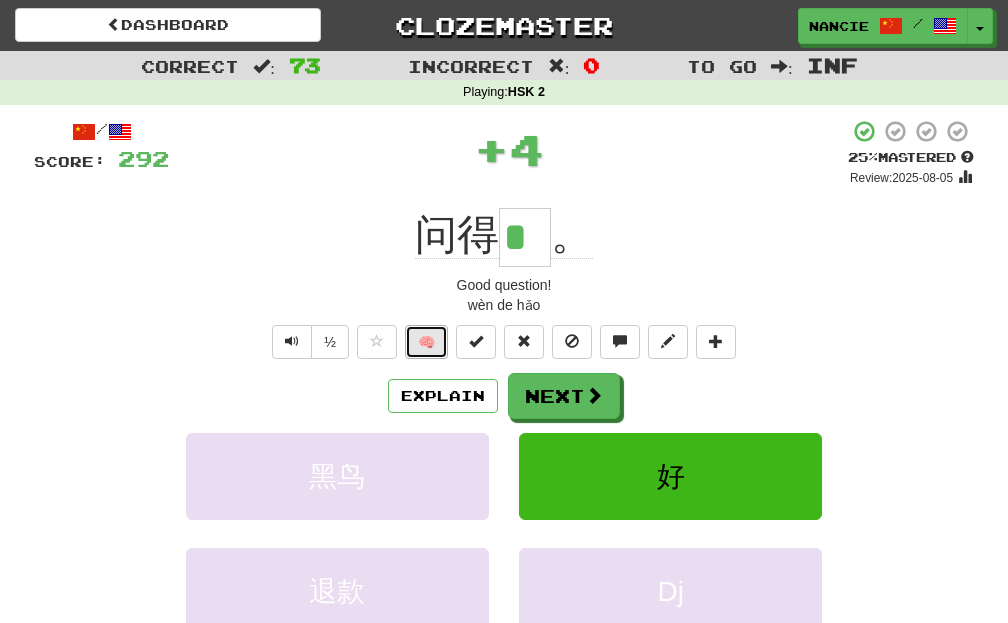 click on "🧠" at bounding box center [426, 342] 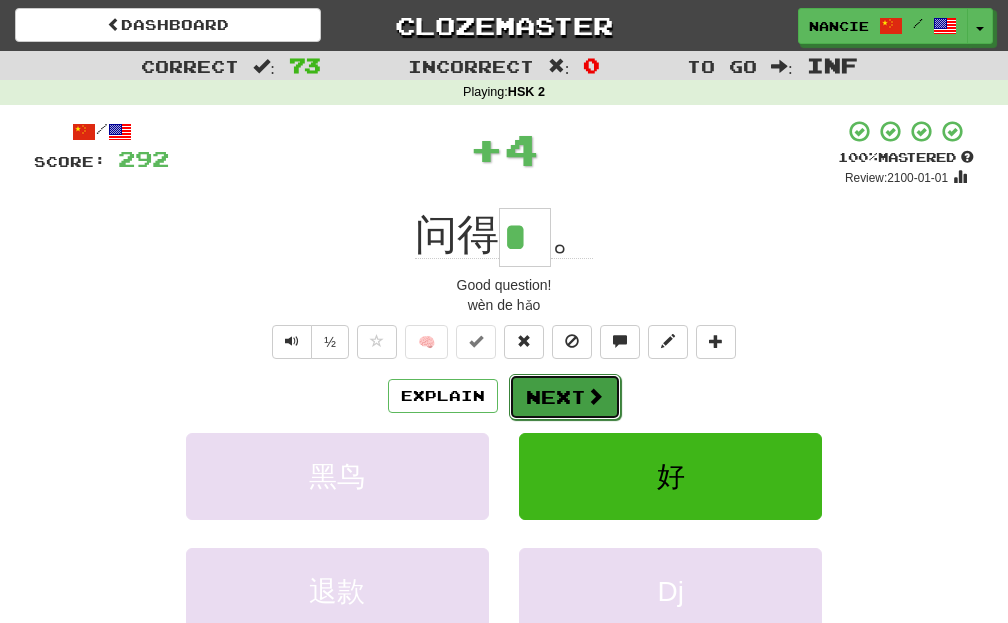 click on "Next" at bounding box center (565, 397) 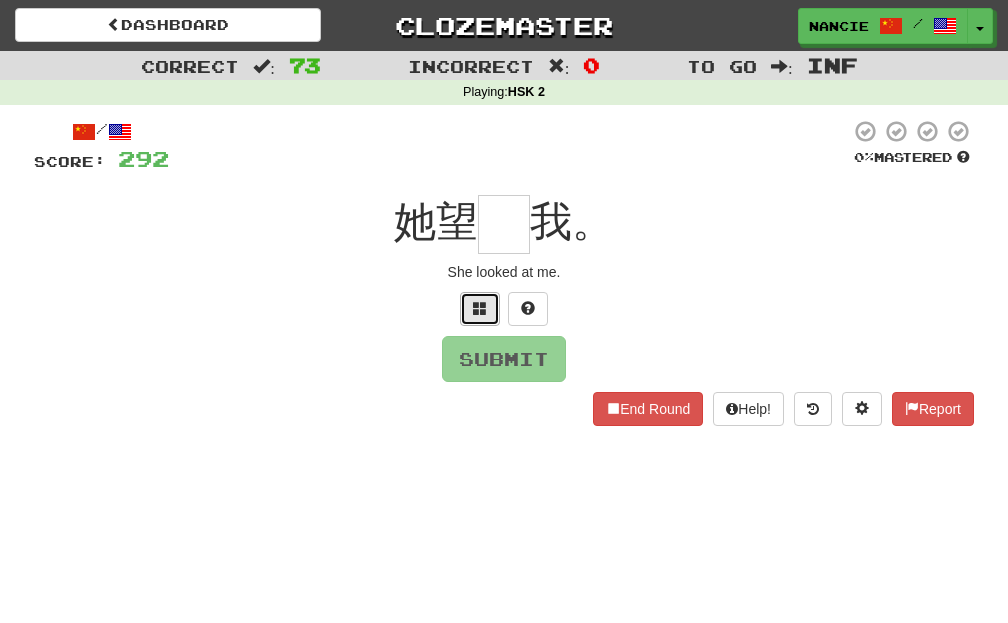 click at bounding box center [480, 309] 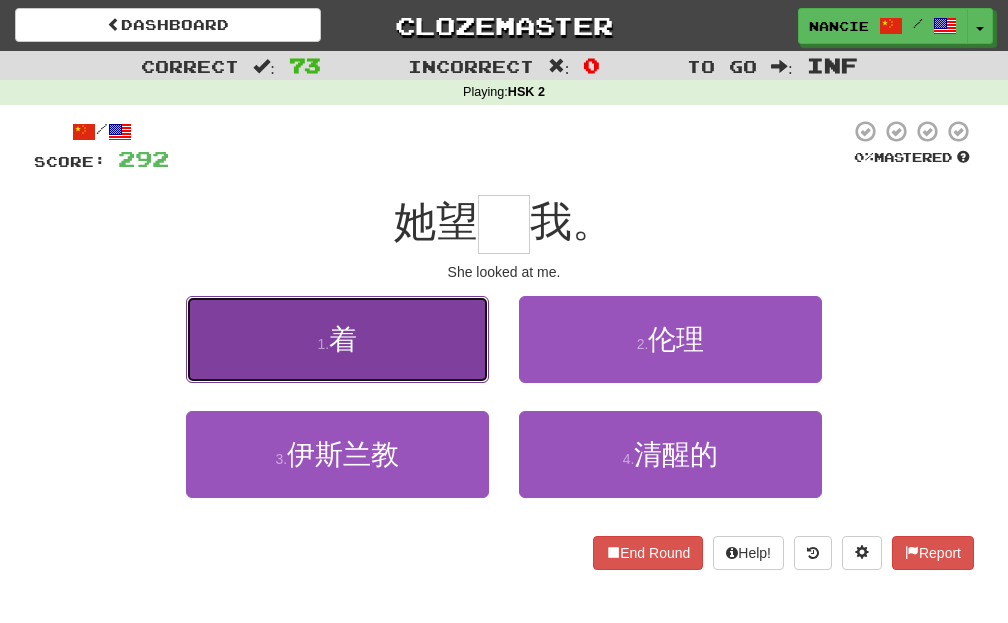 click on "1 .  着" at bounding box center [337, 339] 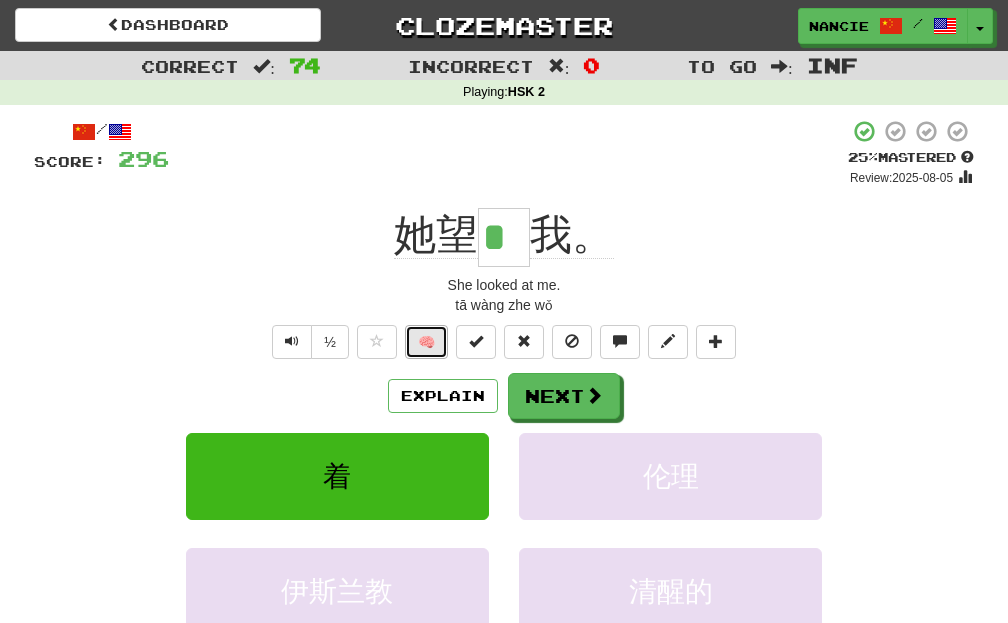 click on "🧠" at bounding box center [426, 342] 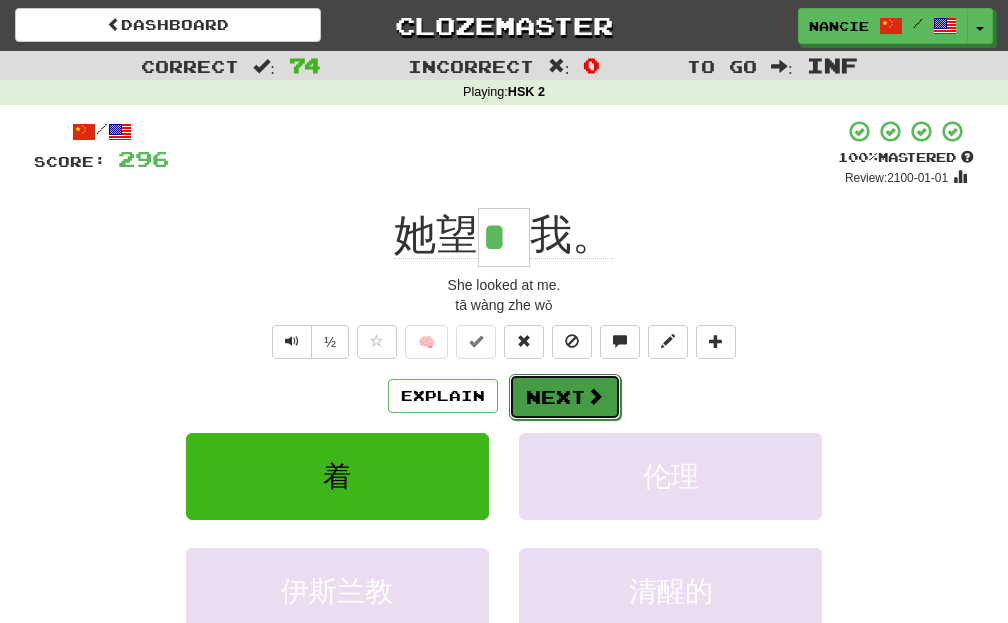 click at bounding box center (595, 396) 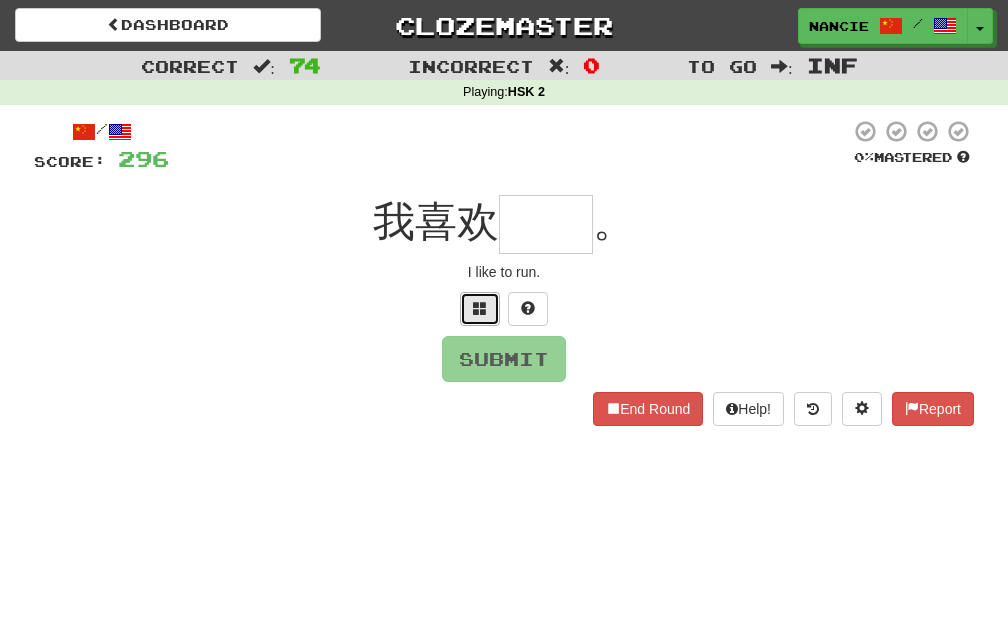 click at bounding box center [480, 308] 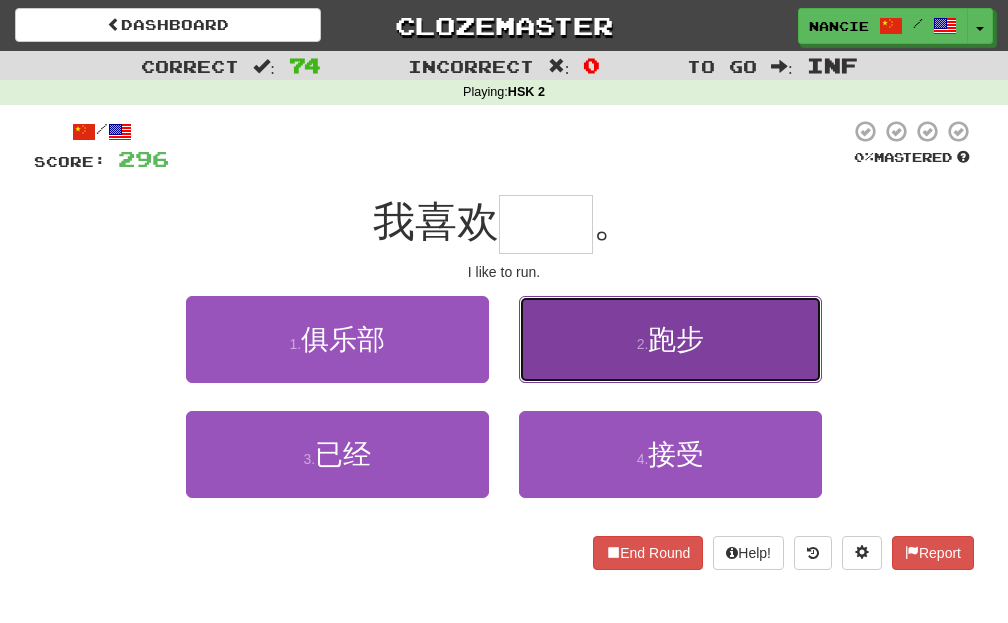 click on "2 .  跑步" at bounding box center [670, 339] 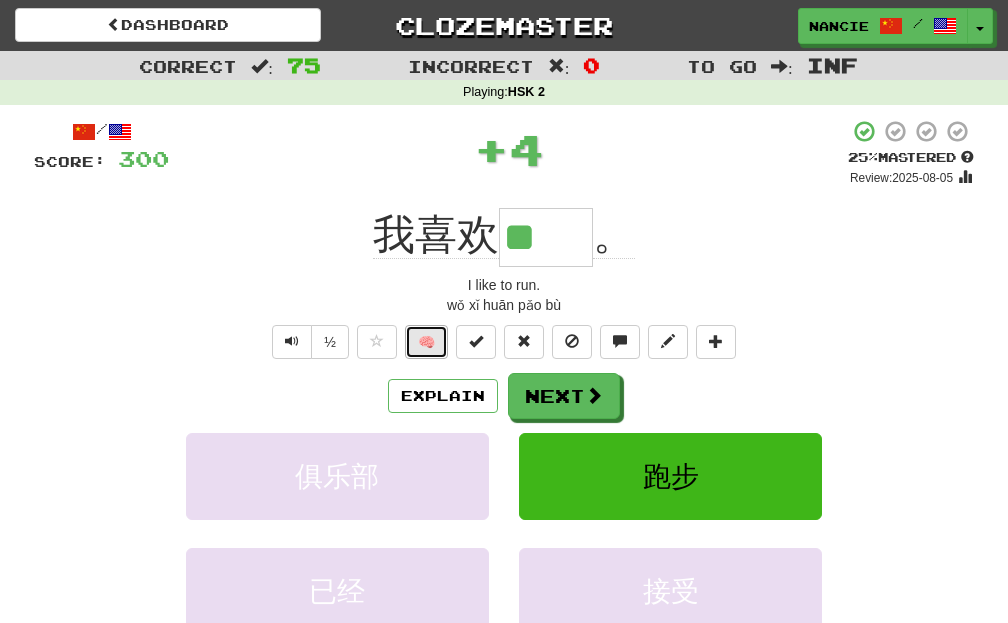 click on "🧠" at bounding box center [426, 342] 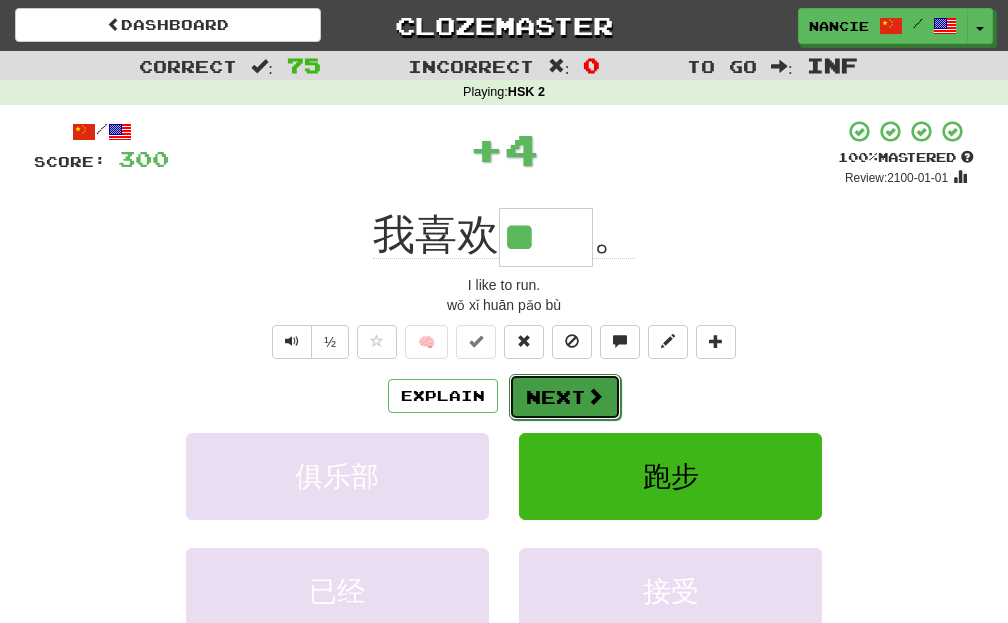 click on "Next" at bounding box center (565, 397) 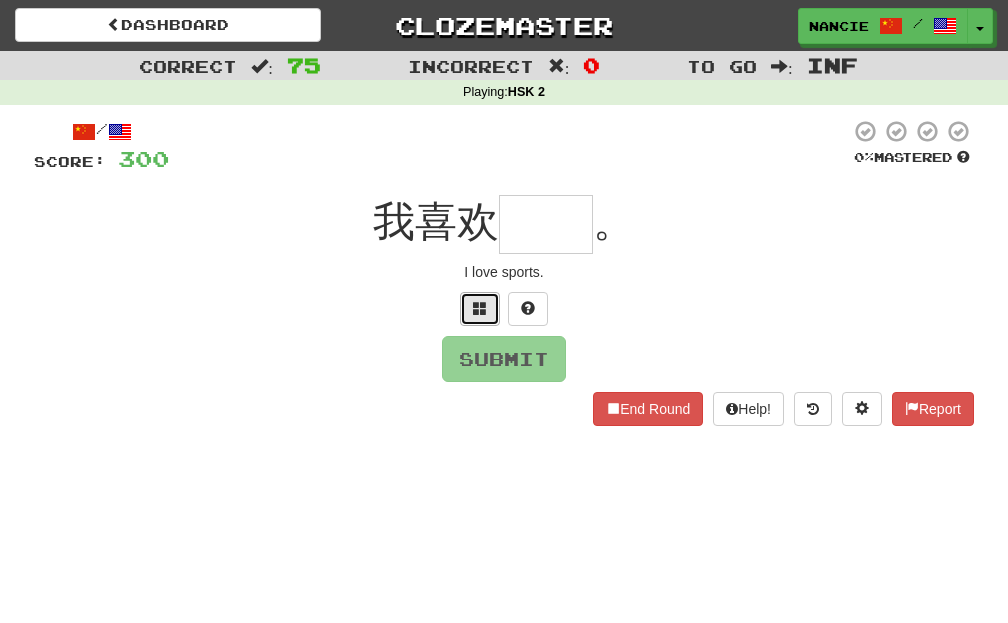 click at bounding box center [480, 309] 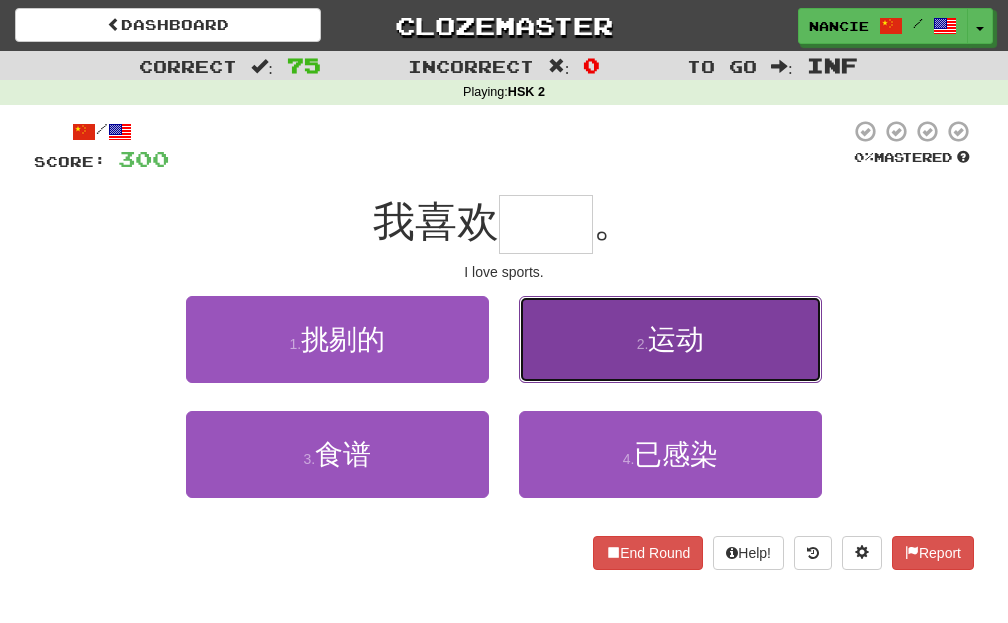 click on "2 .  运动" at bounding box center (670, 339) 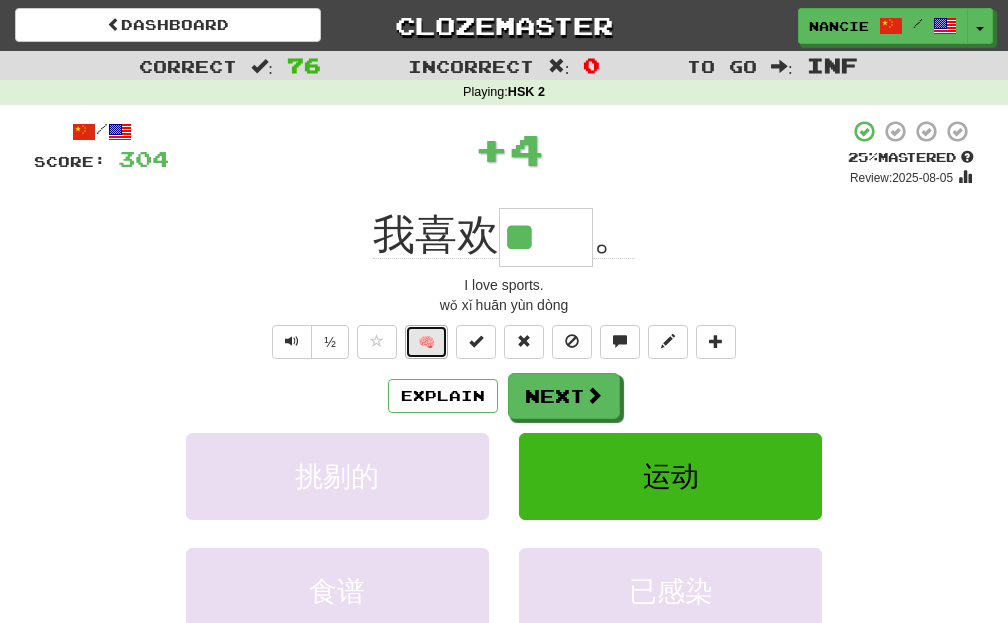 click on "🧠" at bounding box center [426, 342] 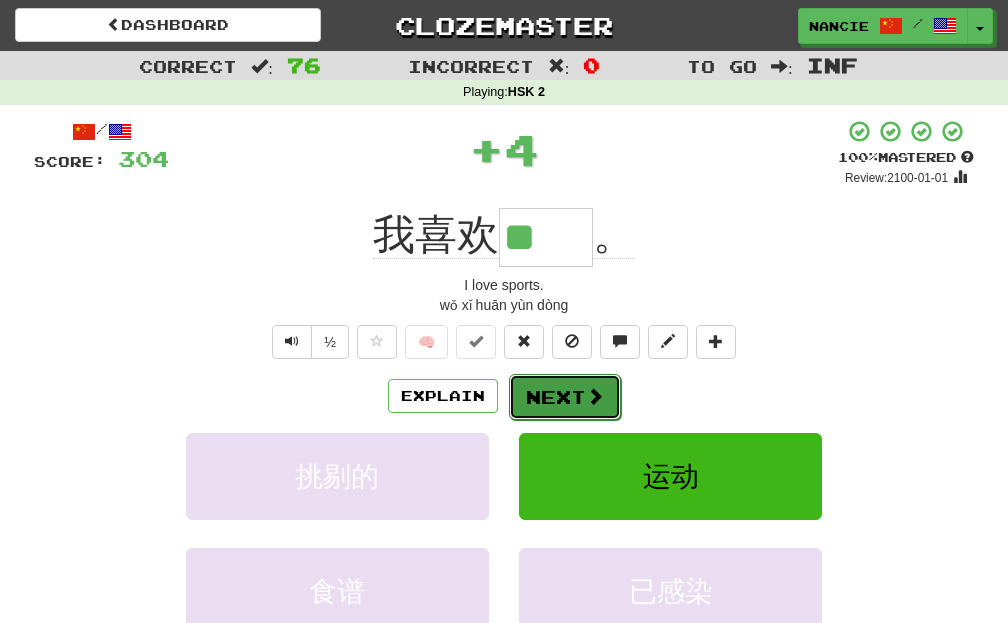 click on "Next" at bounding box center (565, 397) 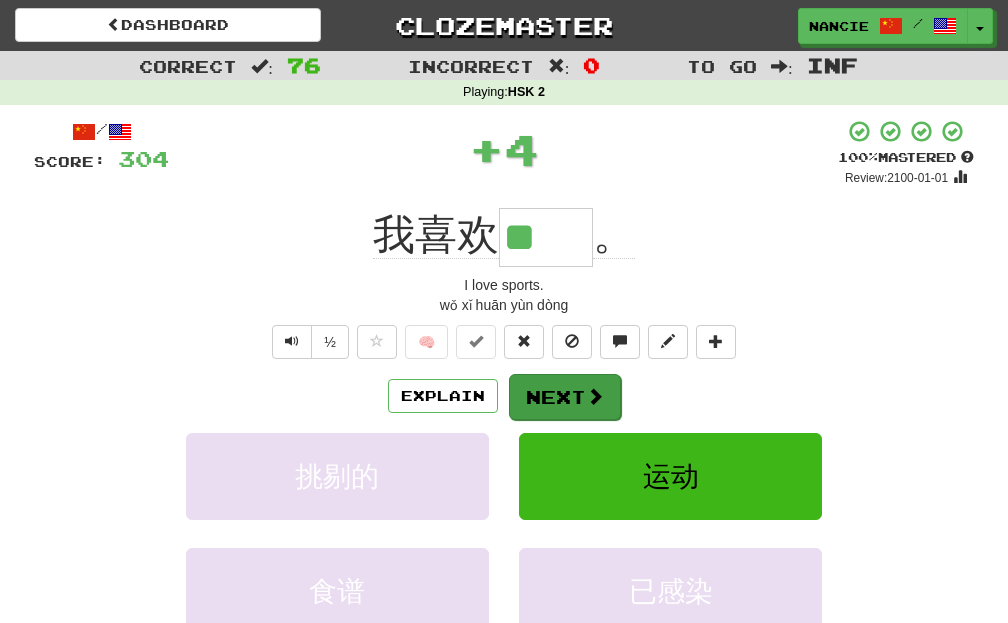 type 